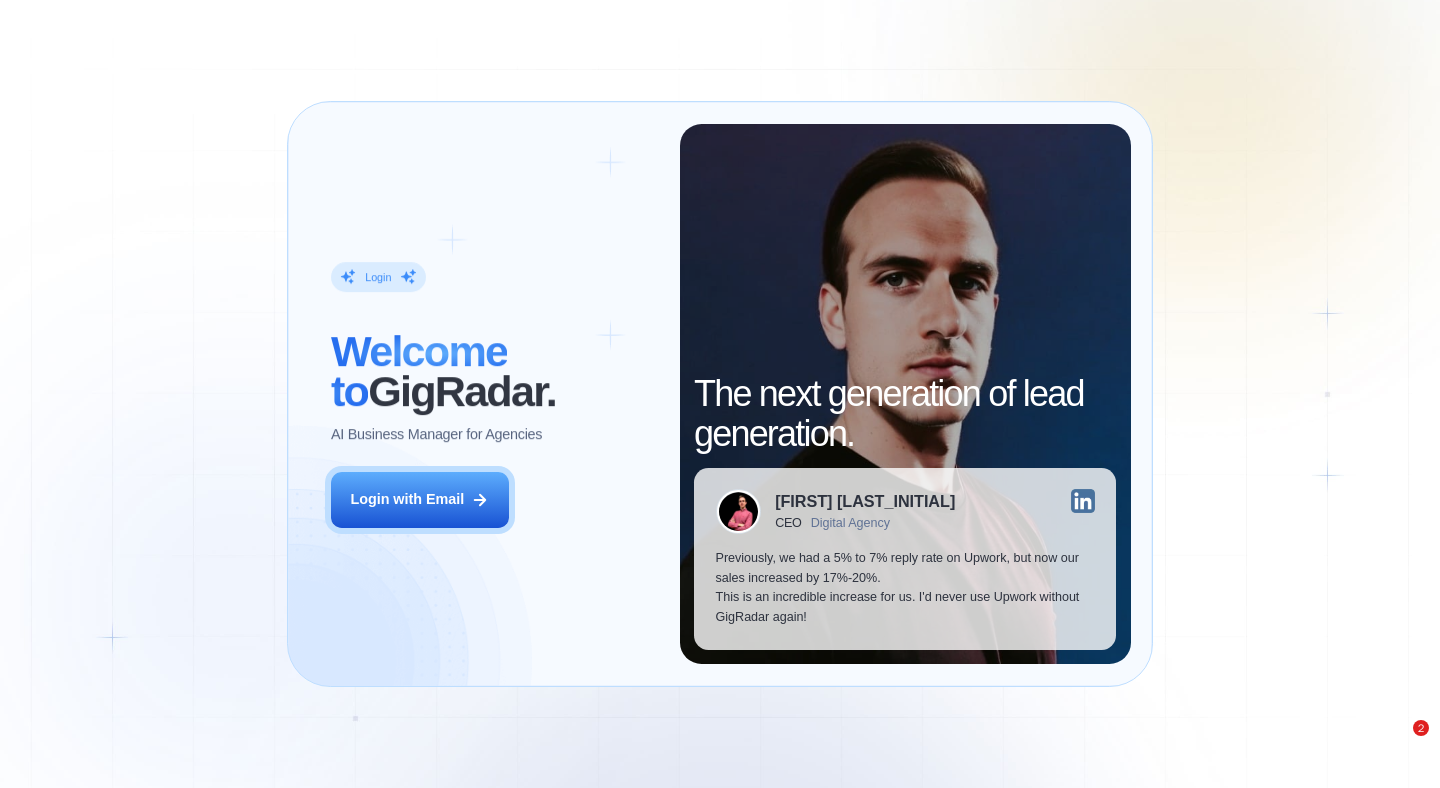 scroll, scrollTop: 0, scrollLeft: 0, axis: both 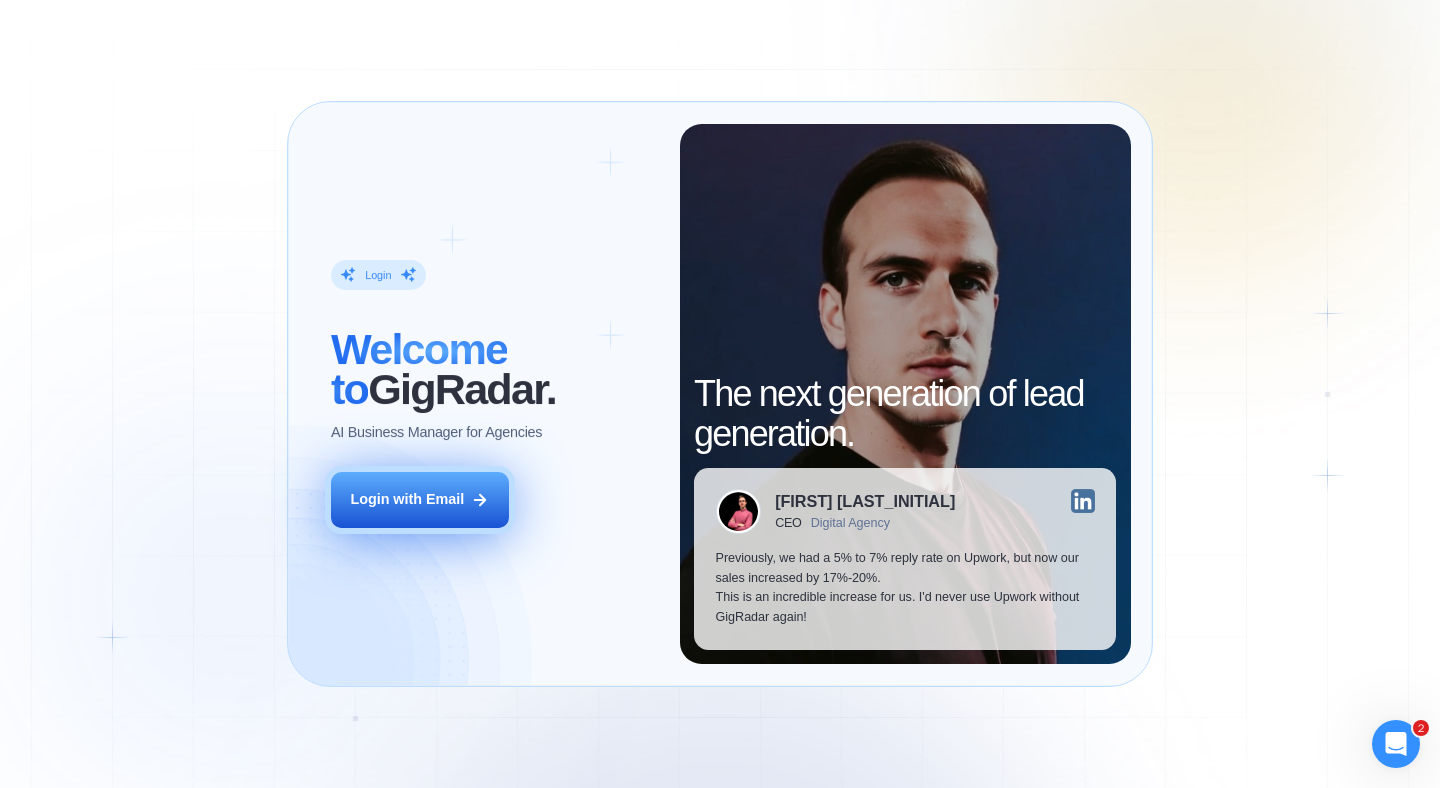 click on "Login with Email" at bounding box center [420, 500] 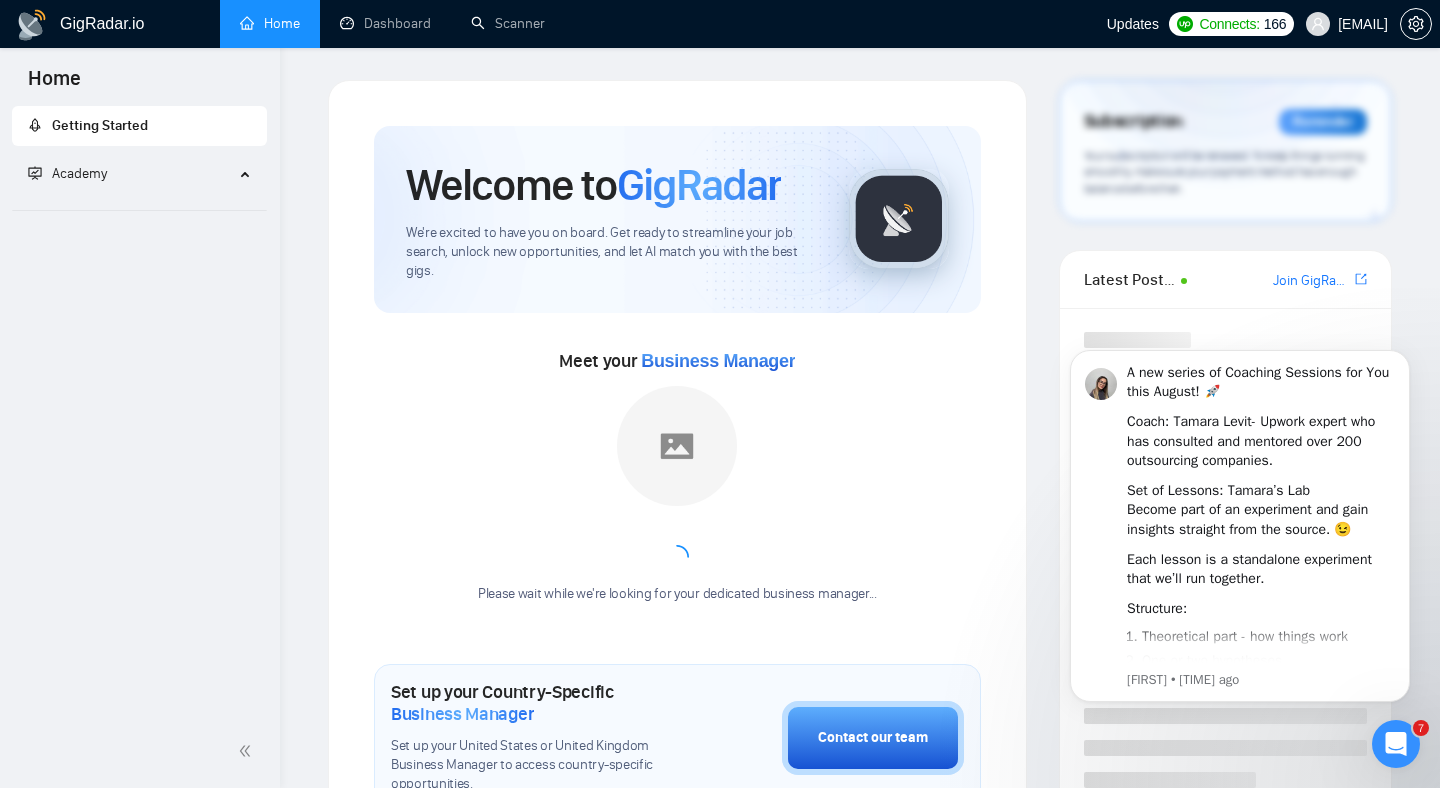 scroll, scrollTop: 0, scrollLeft: 0, axis: both 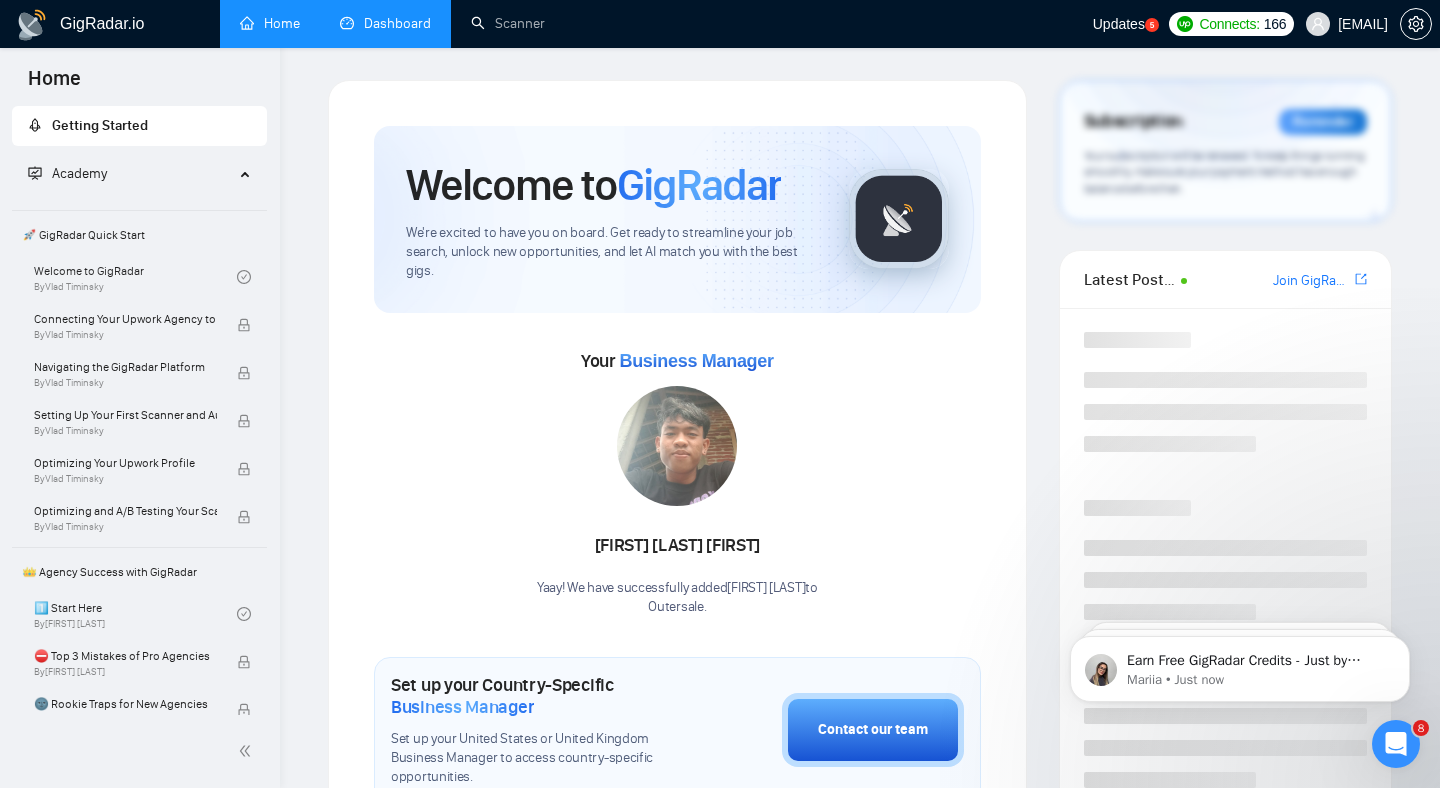 click on "Dashboard" at bounding box center (385, 23) 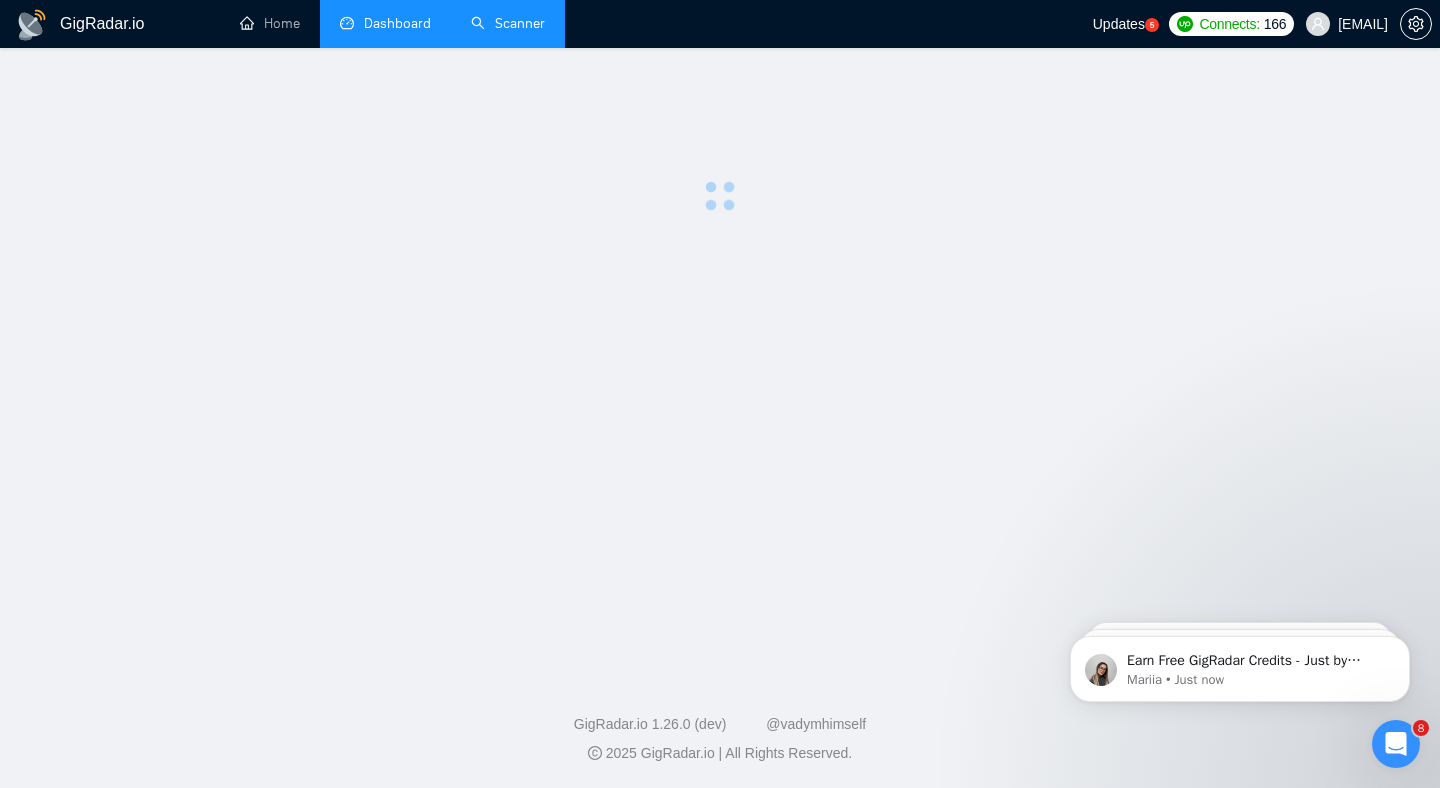 click on "Scanner" at bounding box center [508, 23] 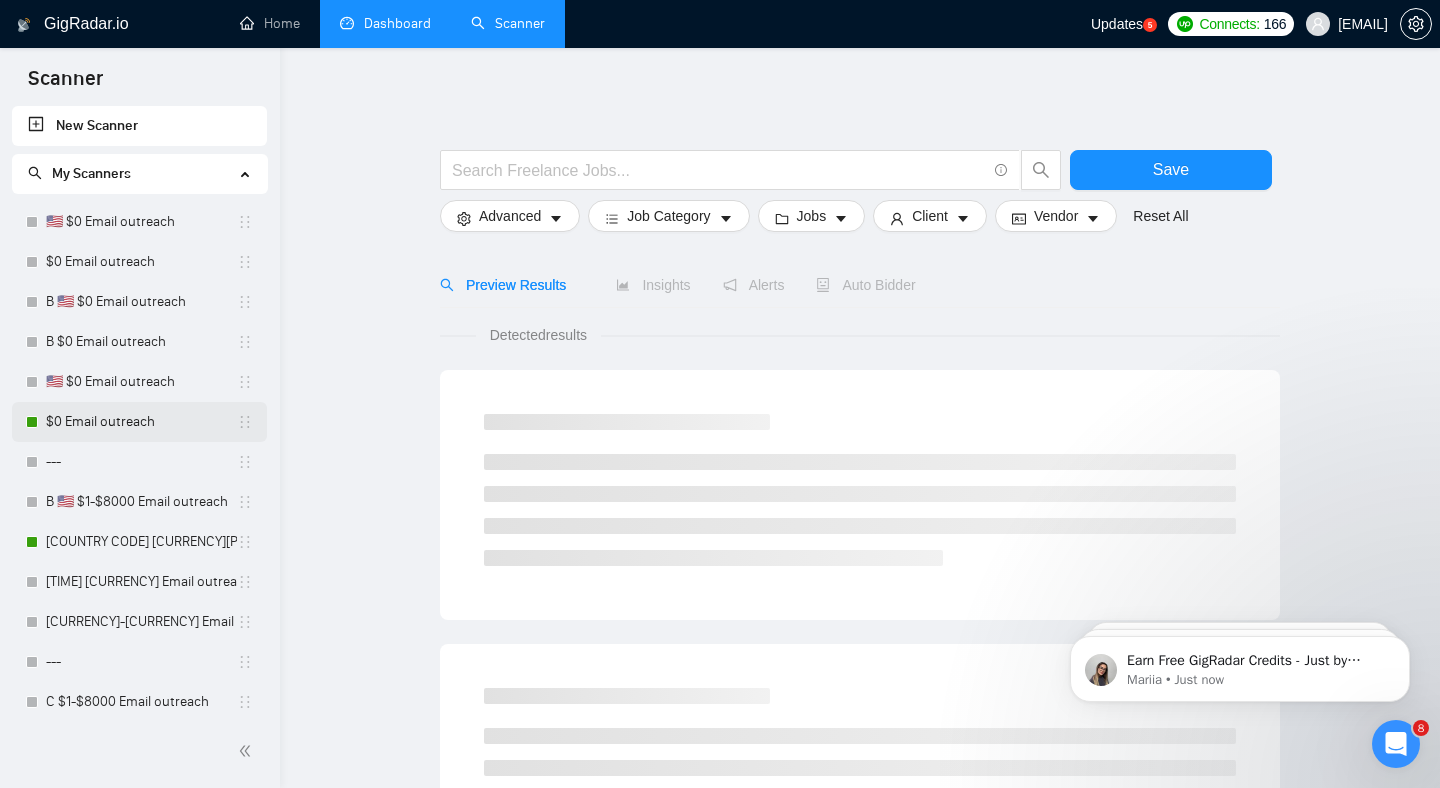click on "$0 Email outreach" at bounding box center [141, 422] 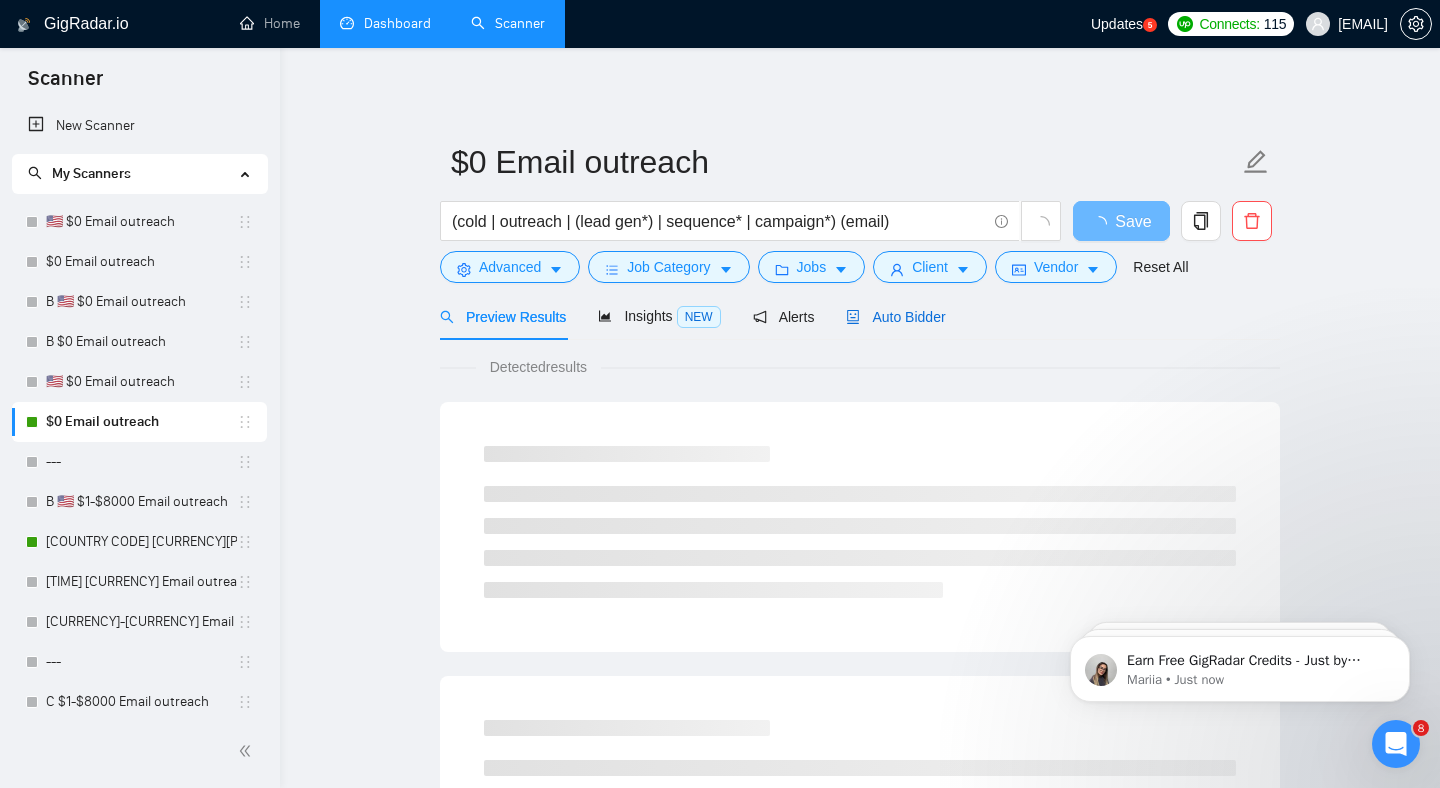 click on "Auto Bidder" at bounding box center [895, 317] 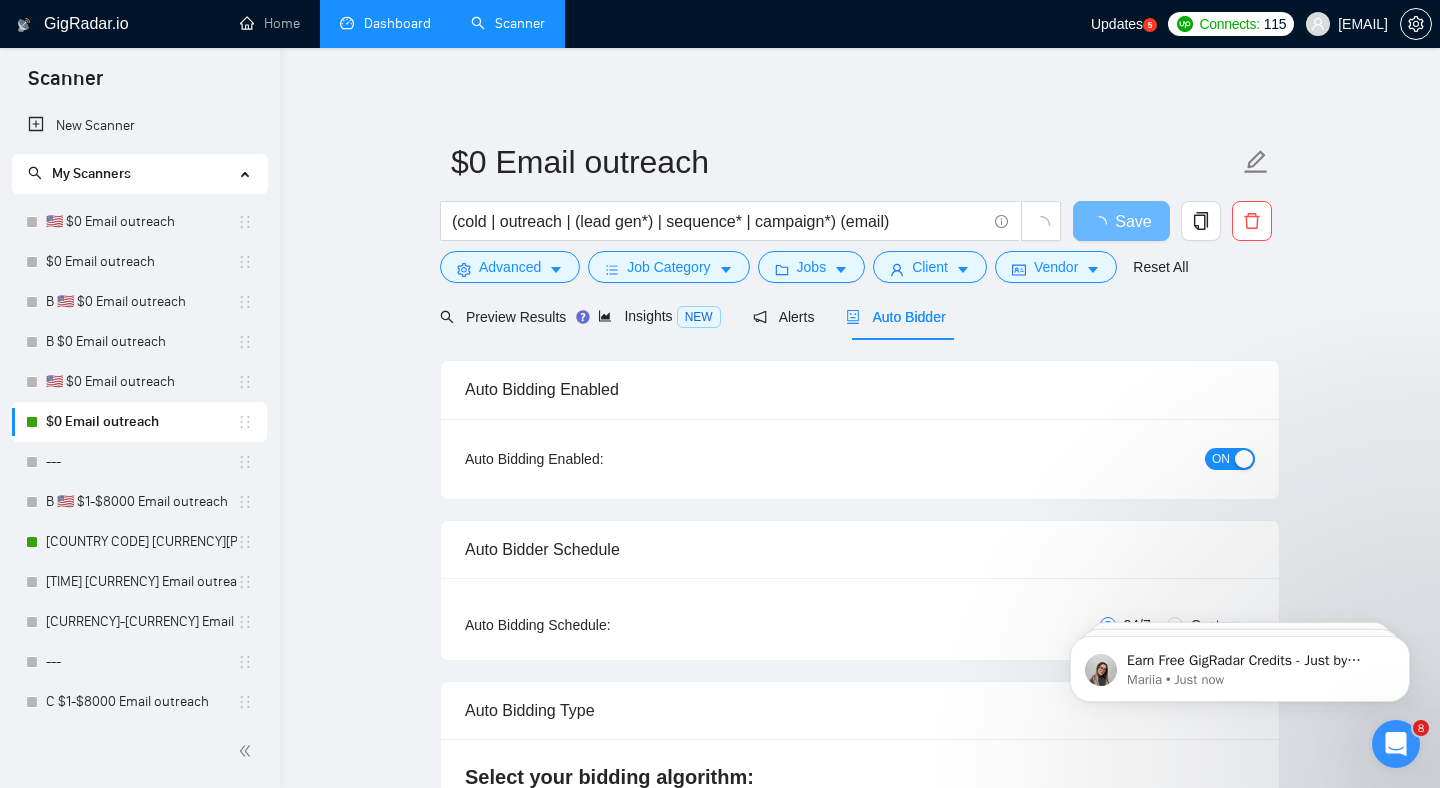 click on "ON" at bounding box center (1221, 459) 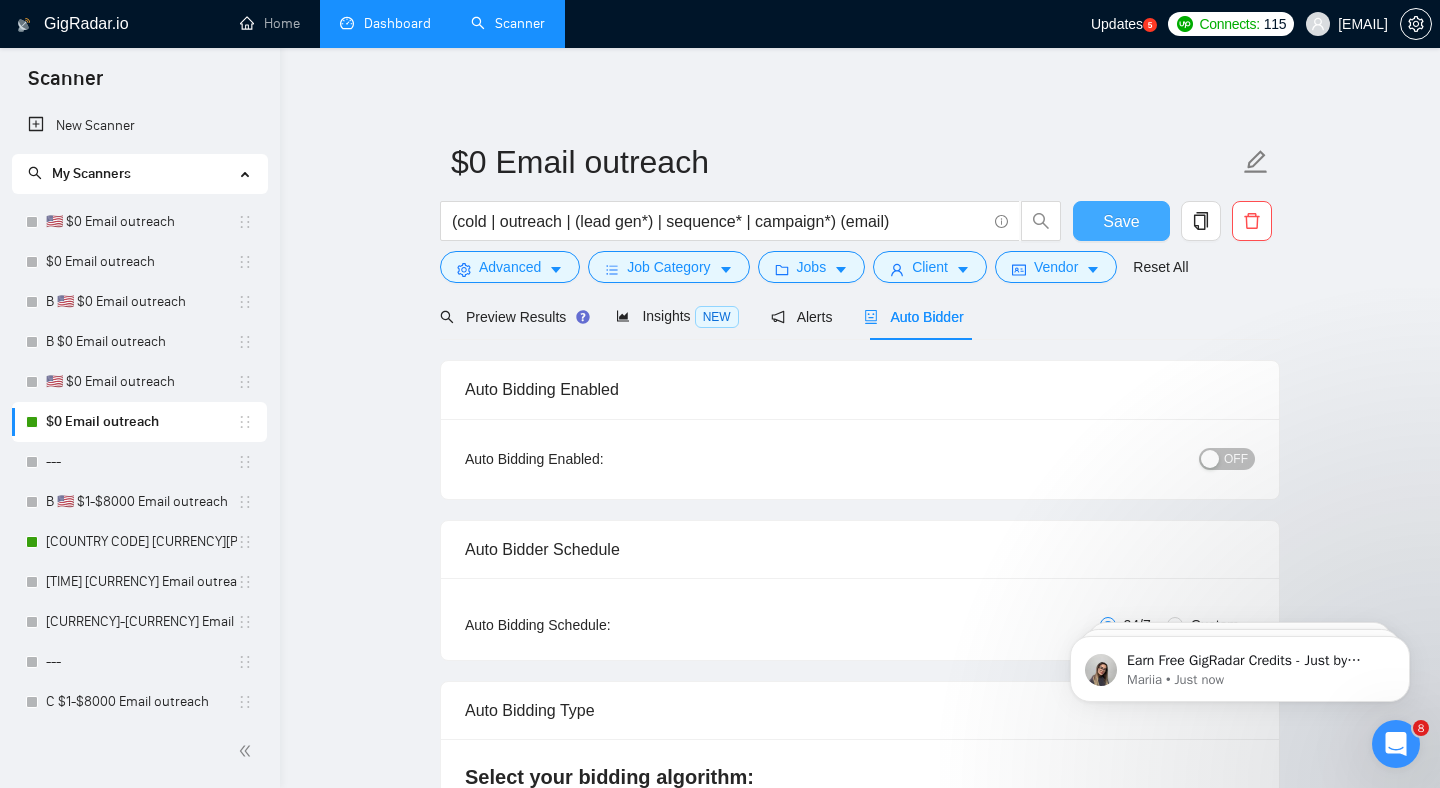 click on "Save" at bounding box center [1121, 221] 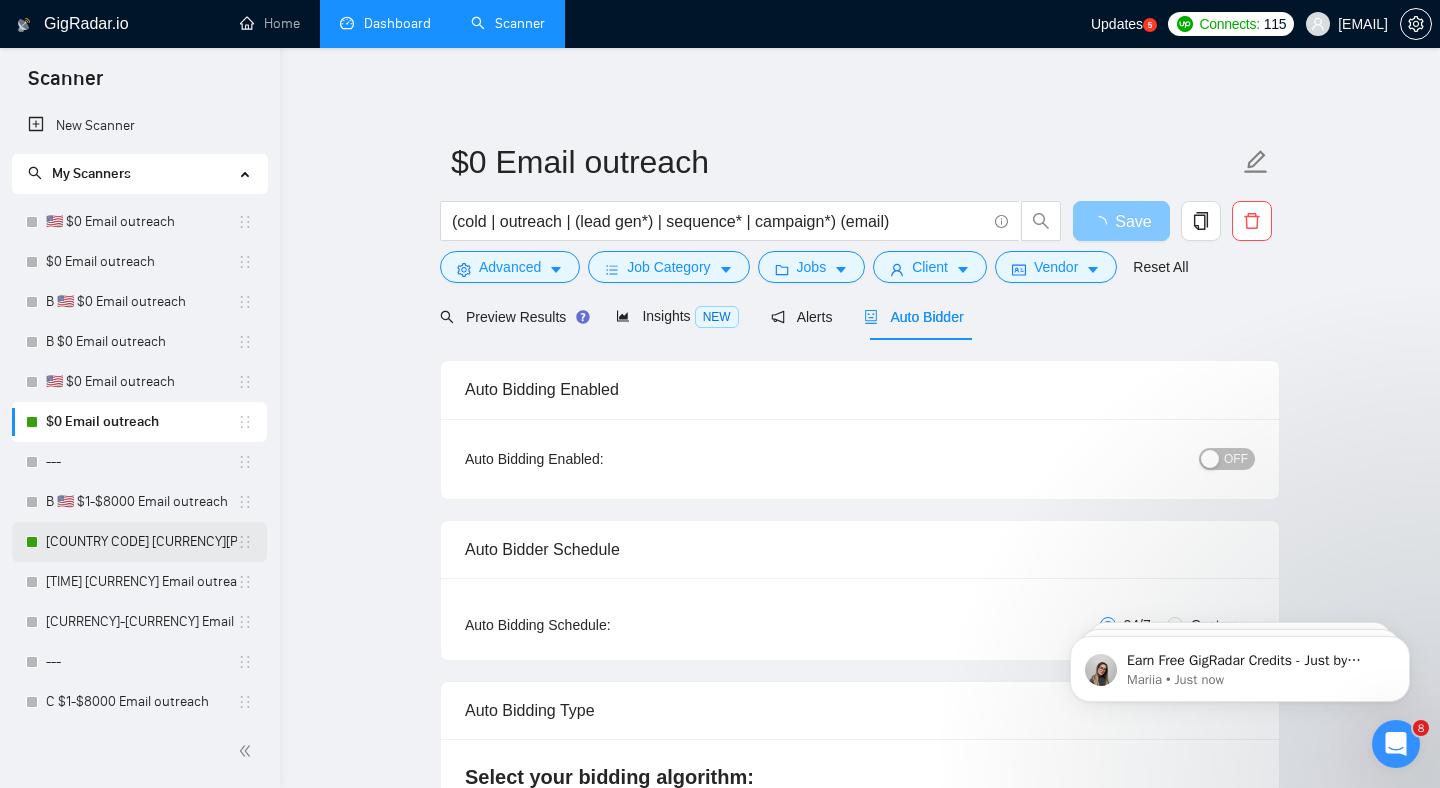 scroll, scrollTop: 137, scrollLeft: 0, axis: vertical 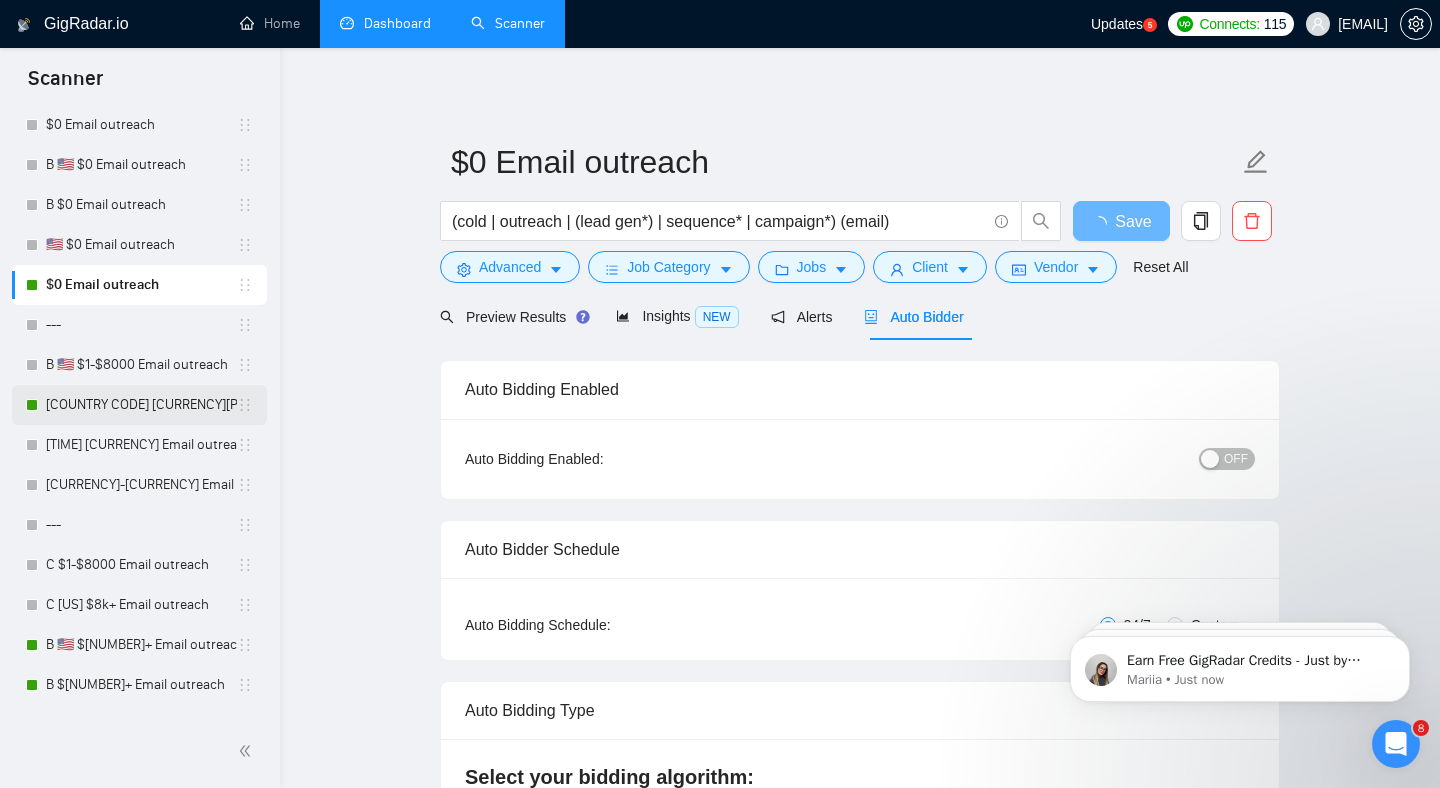 click on "[COUNTRY CODE] [CURRENCY][PRICE] [JOB TITLE]" at bounding box center (141, 405) 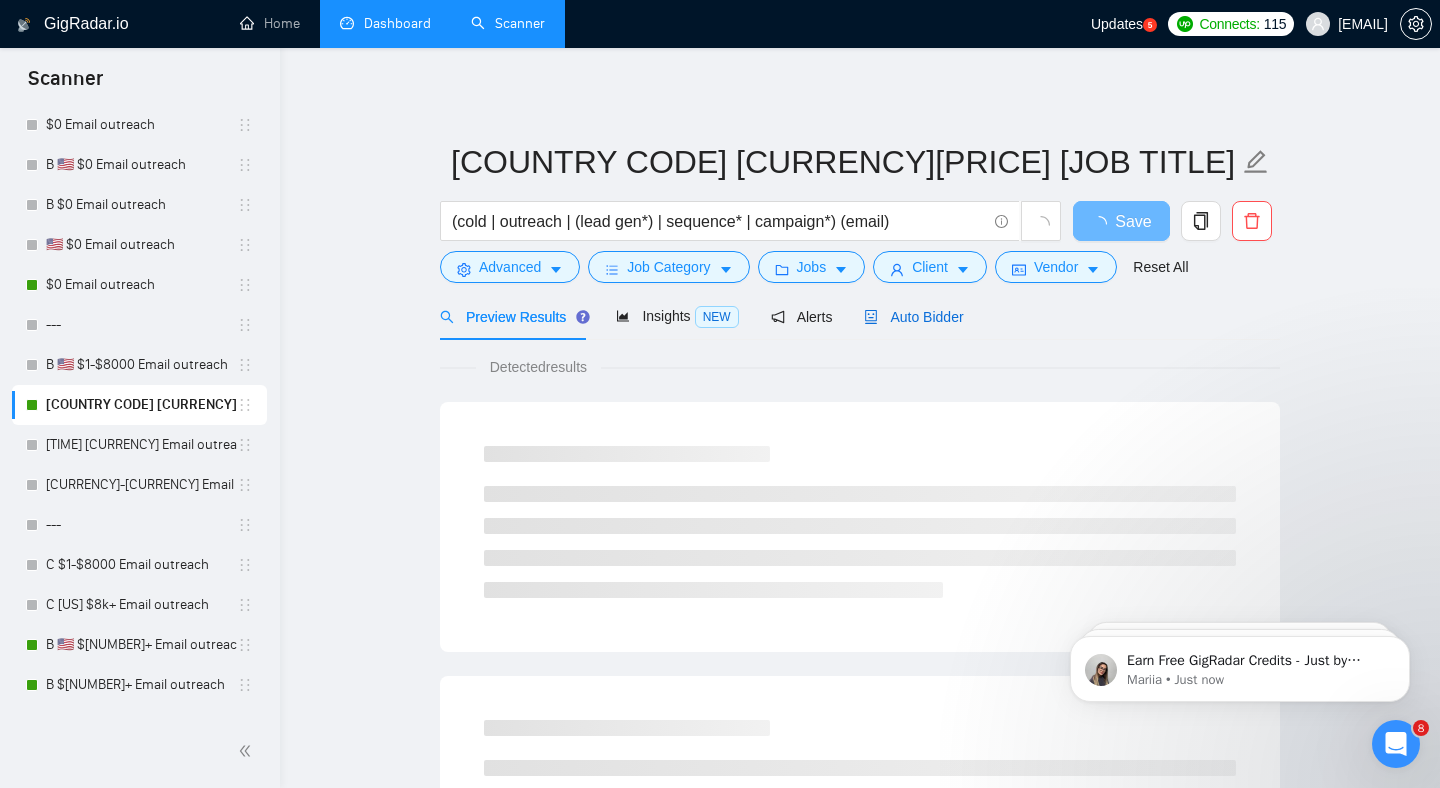 drag, startPoint x: 921, startPoint y: 313, endPoint x: 966, endPoint y: 337, distance: 51 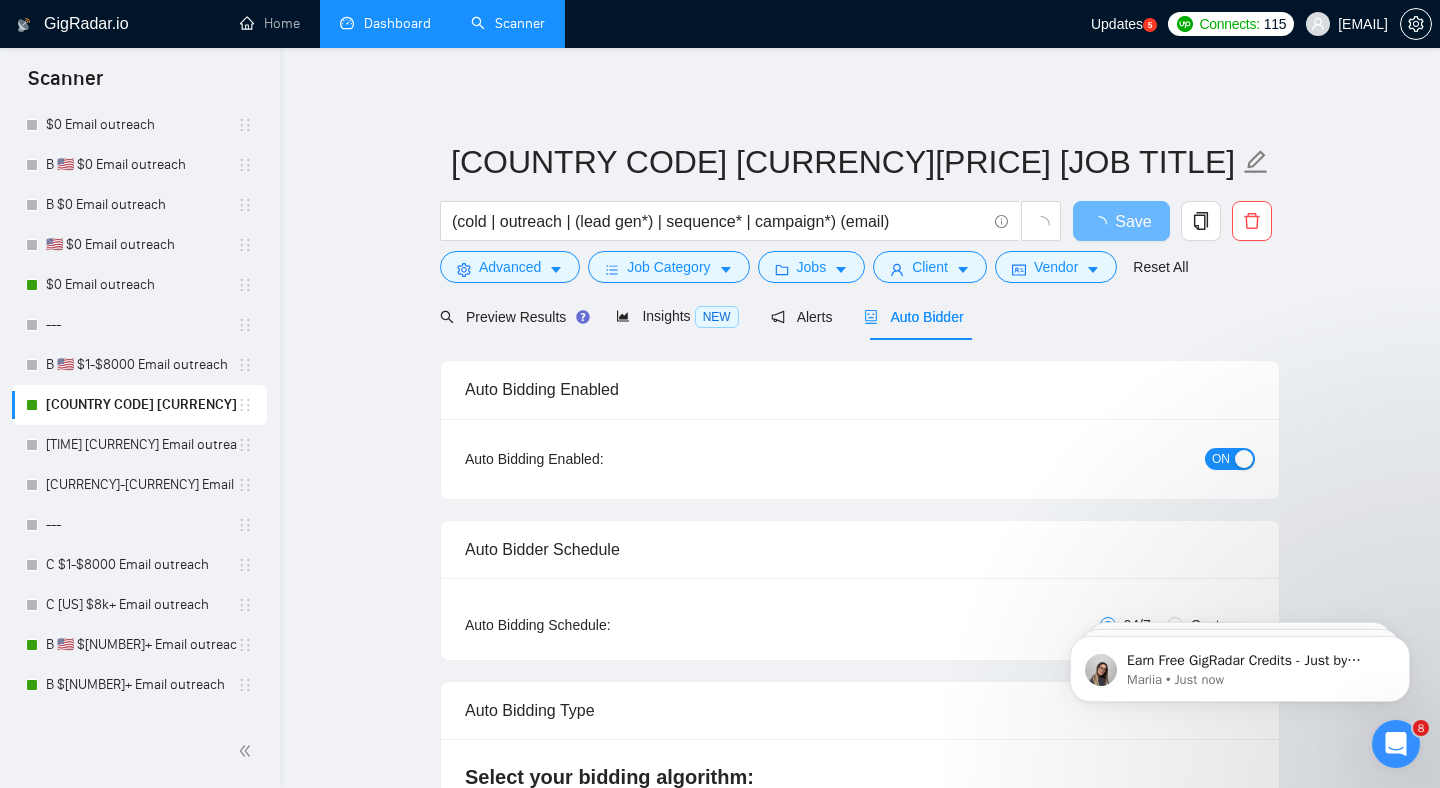 click on "ON" at bounding box center (1123, 459) 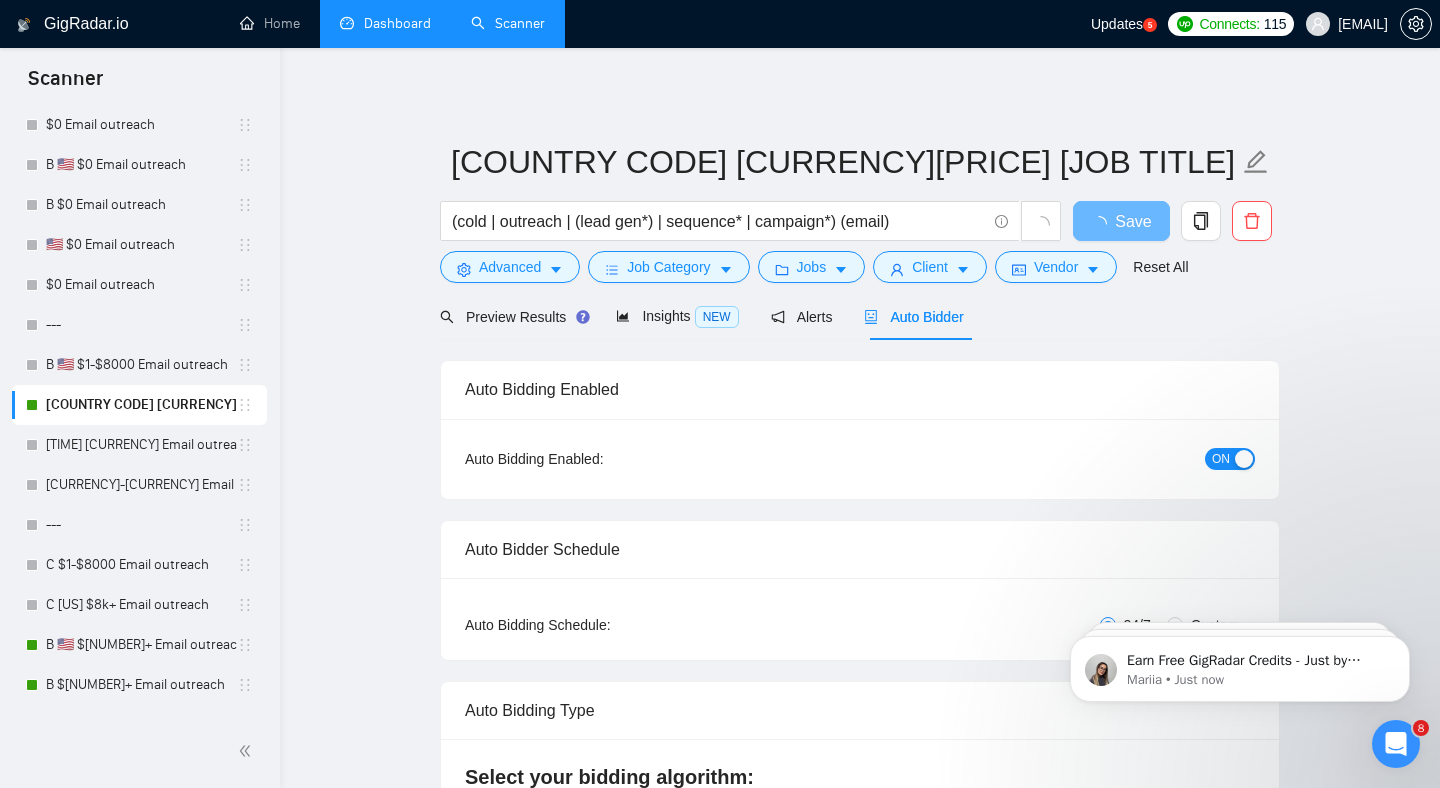 click at bounding box center [1244, 459] 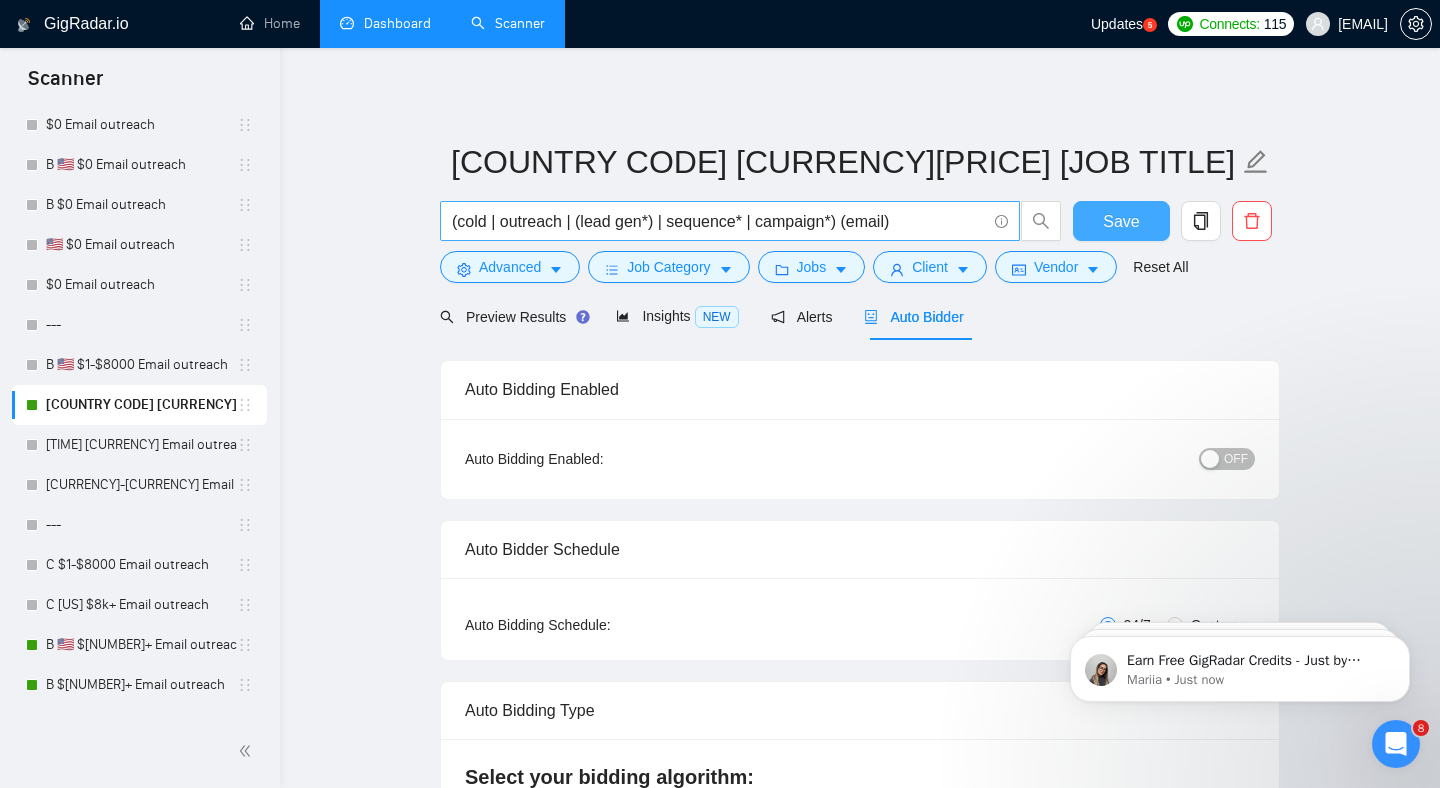 drag, startPoint x: 1105, startPoint y: 212, endPoint x: 1015, endPoint y: 215, distance: 90.04999 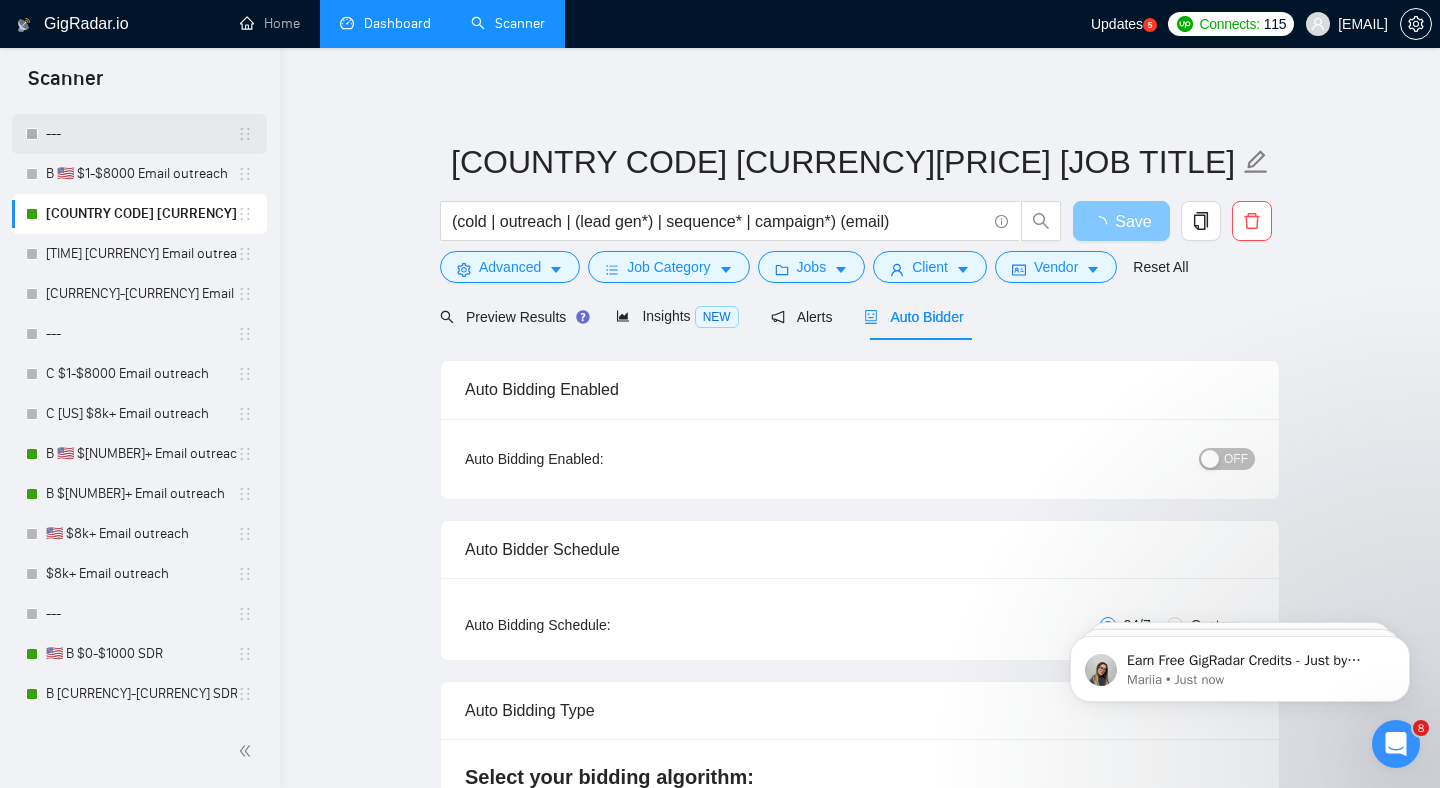 scroll, scrollTop: 329, scrollLeft: 0, axis: vertical 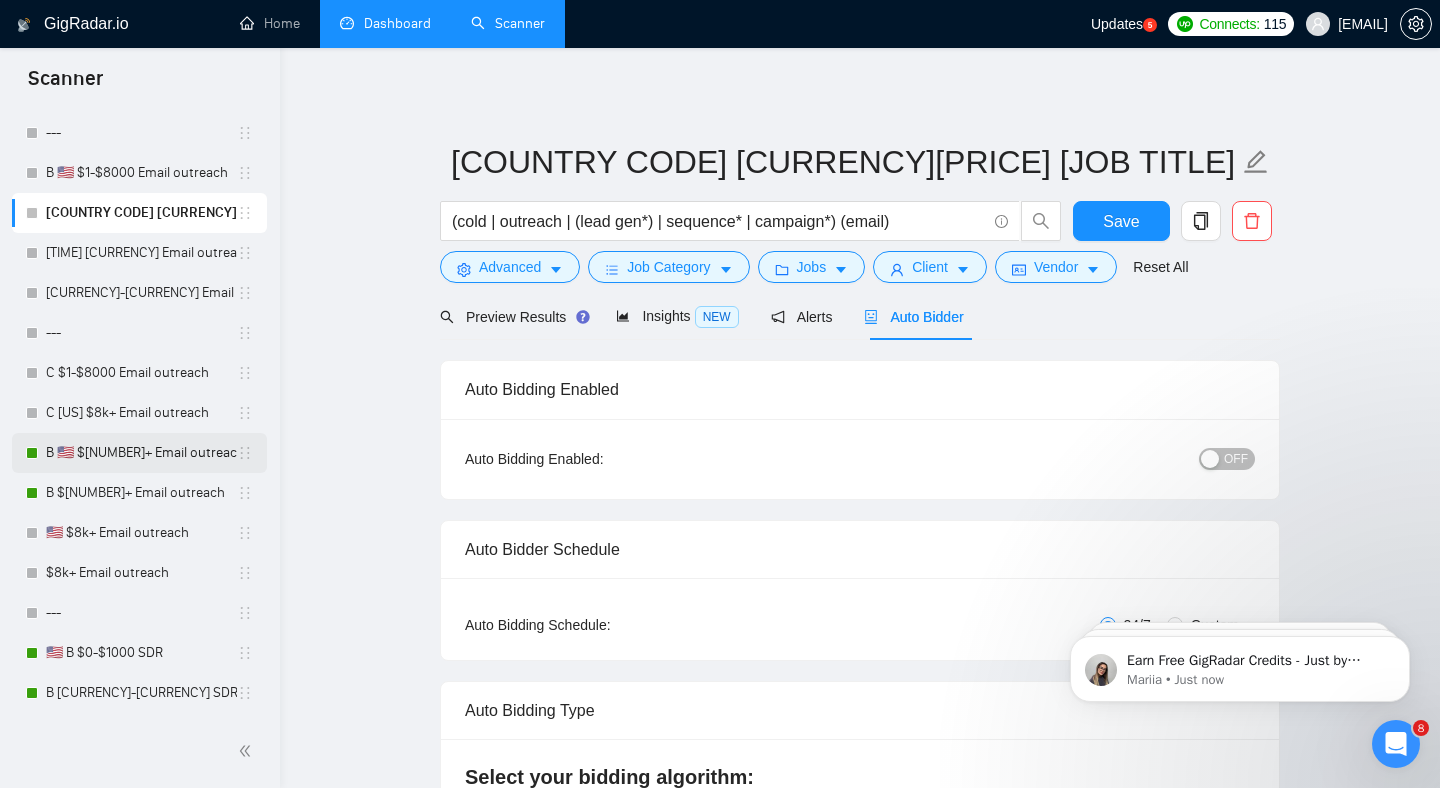 click on "B 🇺🇸 $[NUMBER]+ Email outreach" at bounding box center [141, 453] 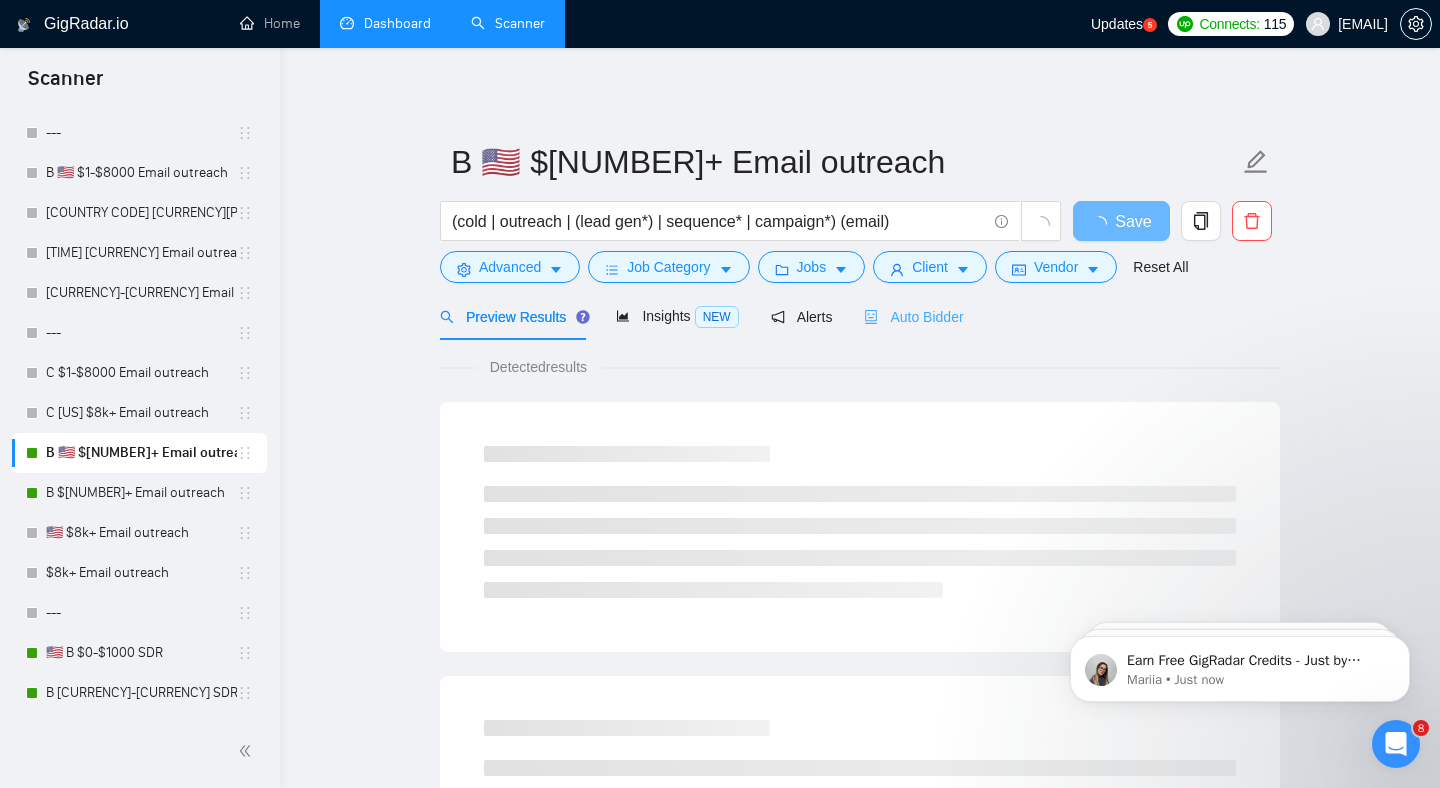 click on "Auto Bidder" at bounding box center [913, 316] 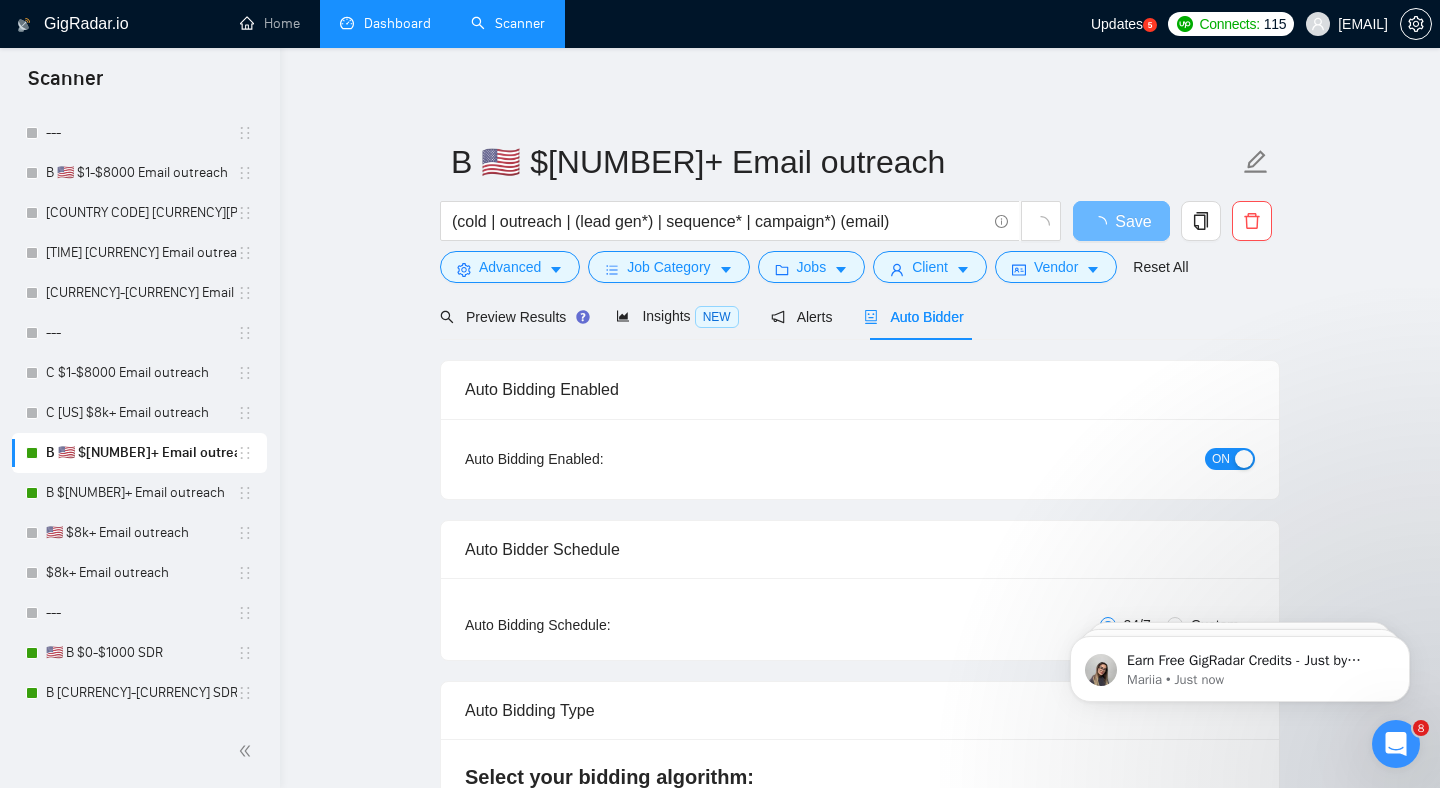 click at bounding box center (1244, 459) 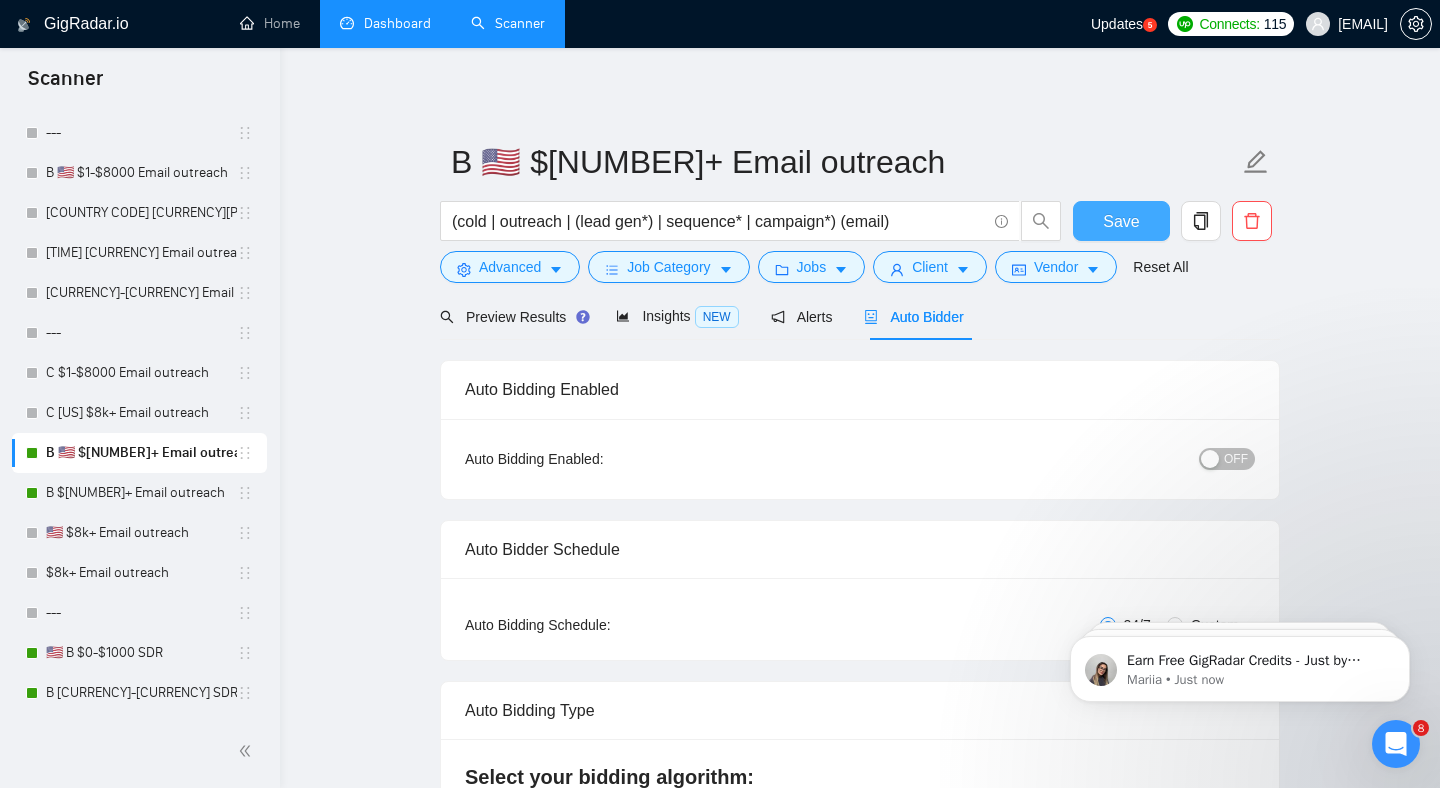 click on "Save" at bounding box center (1121, 221) 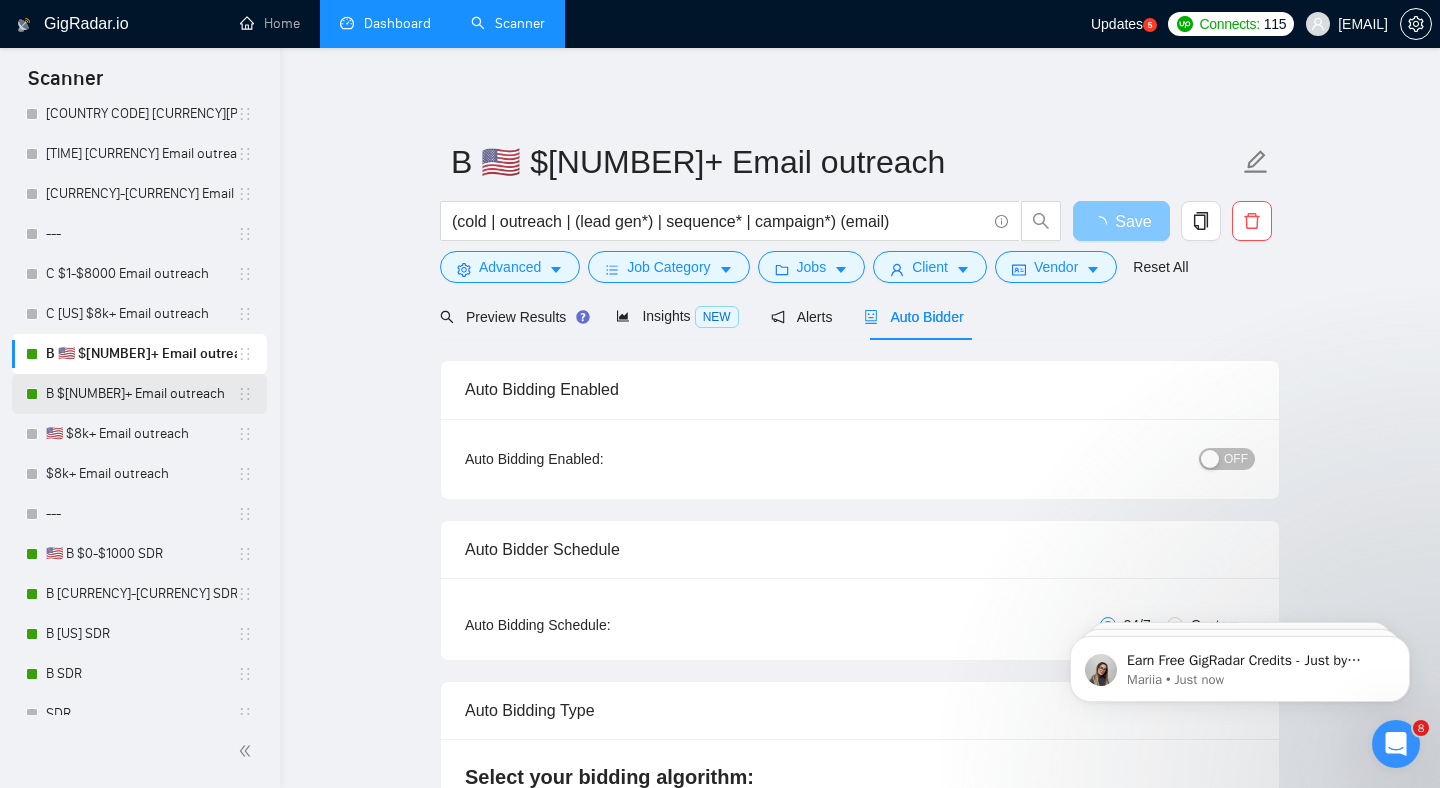 scroll, scrollTop: 430, scrollLeft: 0, axis: vertical 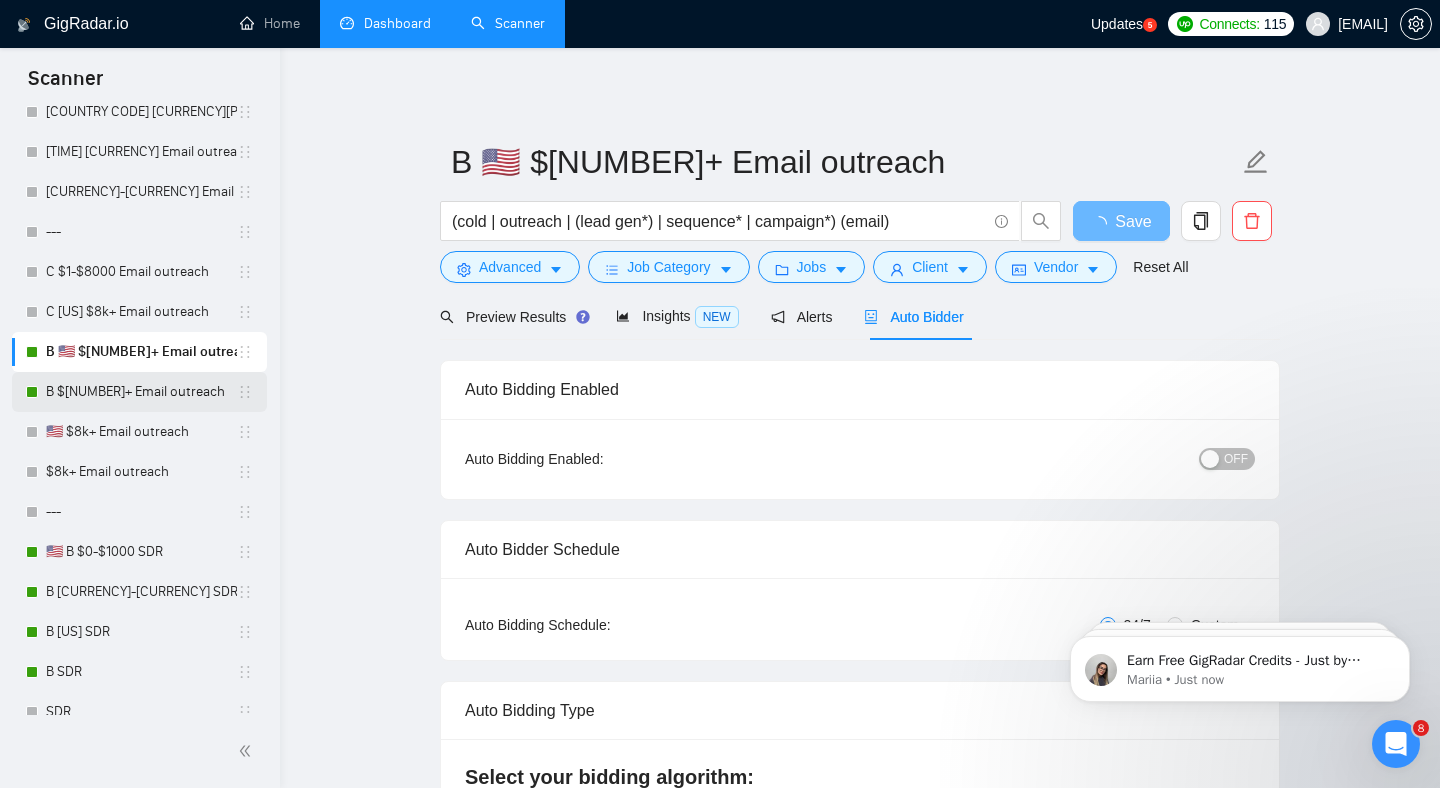 click on "B $[NUMBER]+ Email outreach" at bounding box center (141, 392) 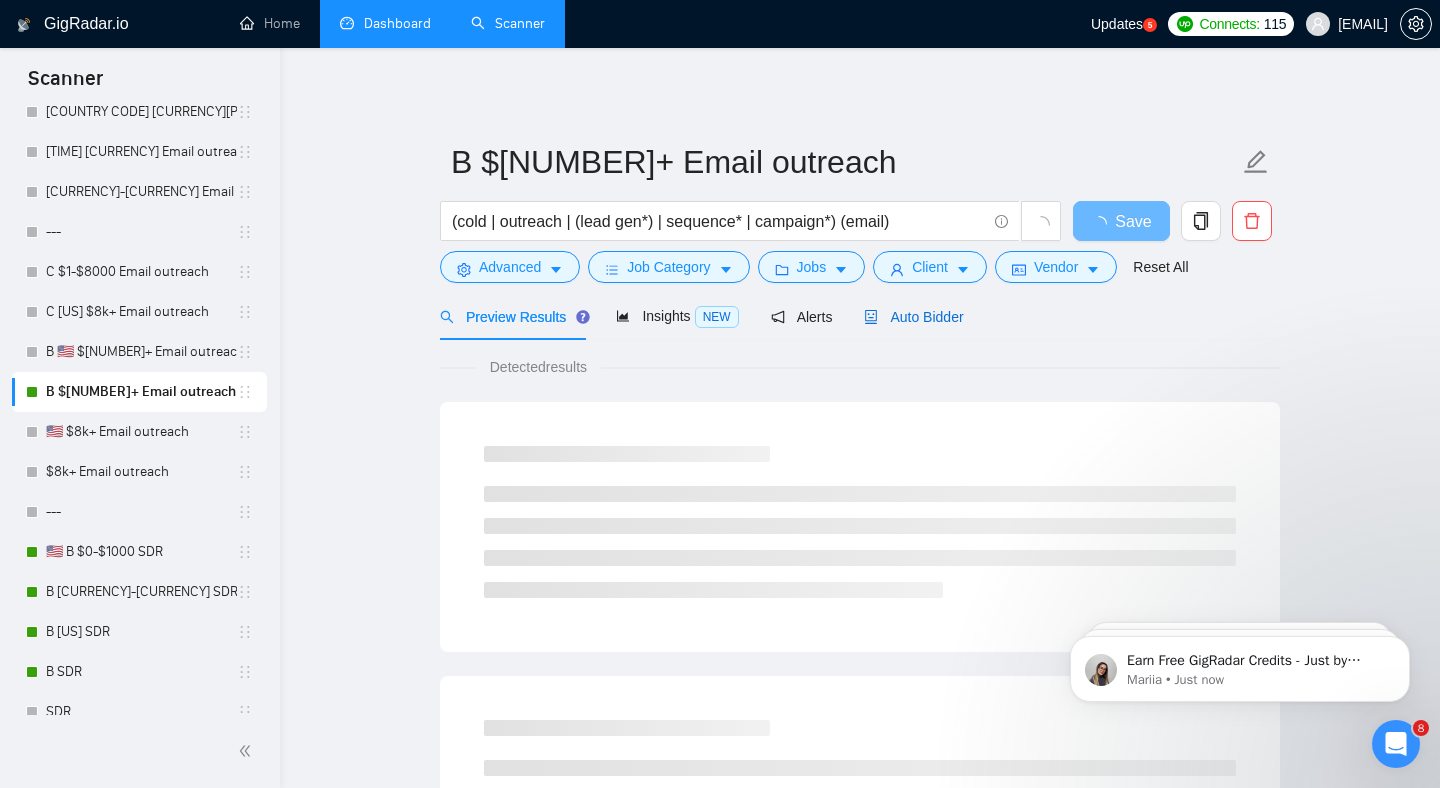 click on "Auto Bidder" at bounding box center (913, 317) 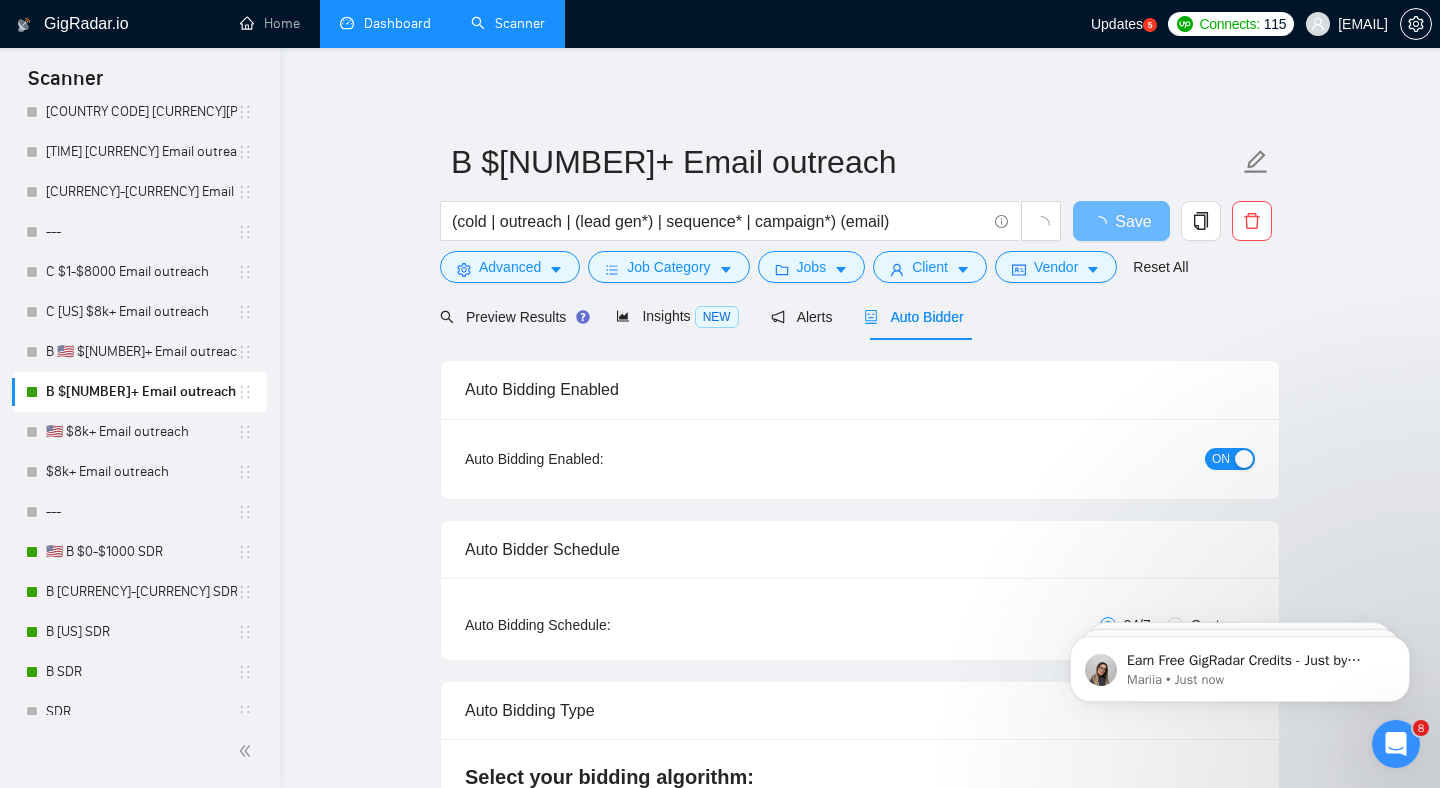 click on "ON" at bounding box center (1221, 459) 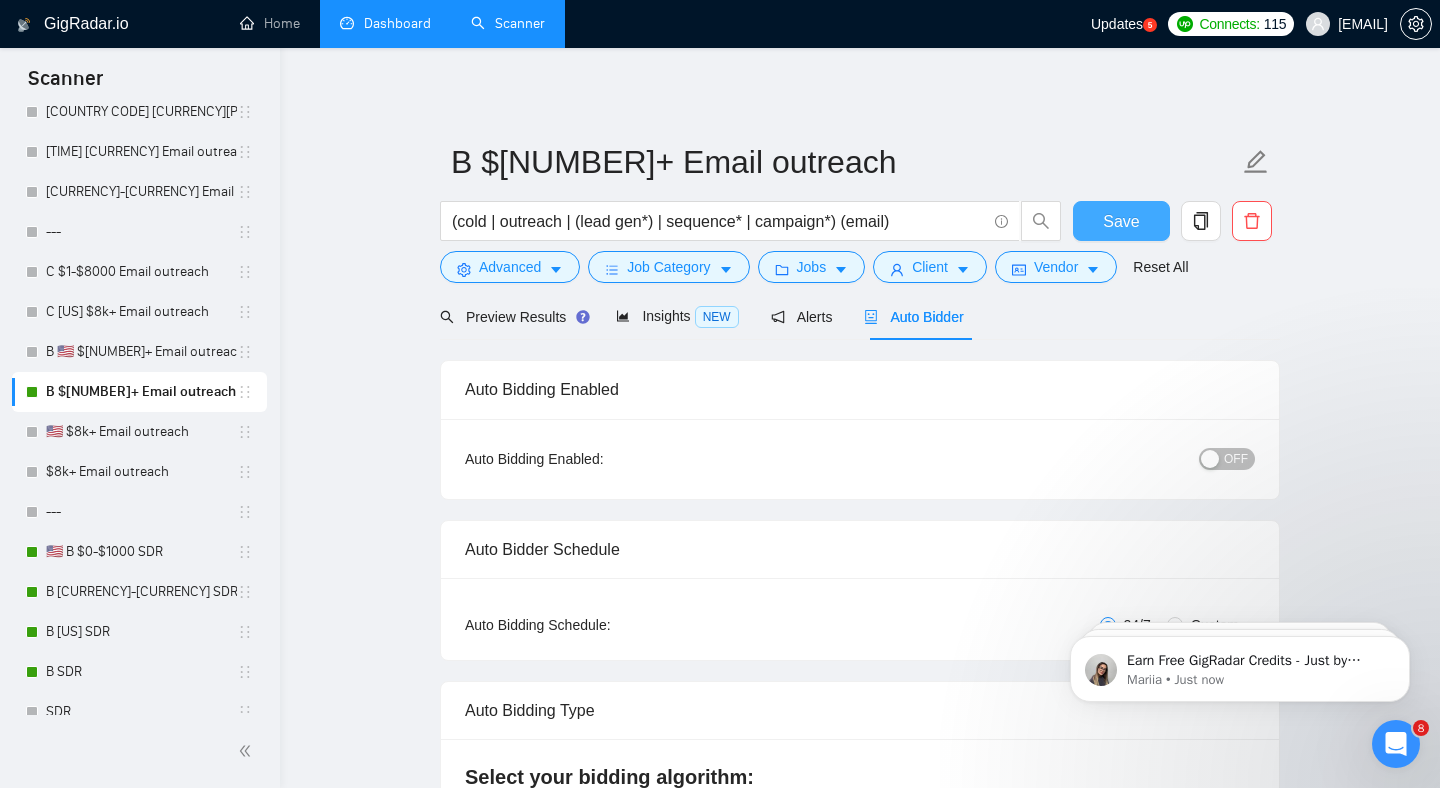 click on "Save" at bounding box center [1121, 221] 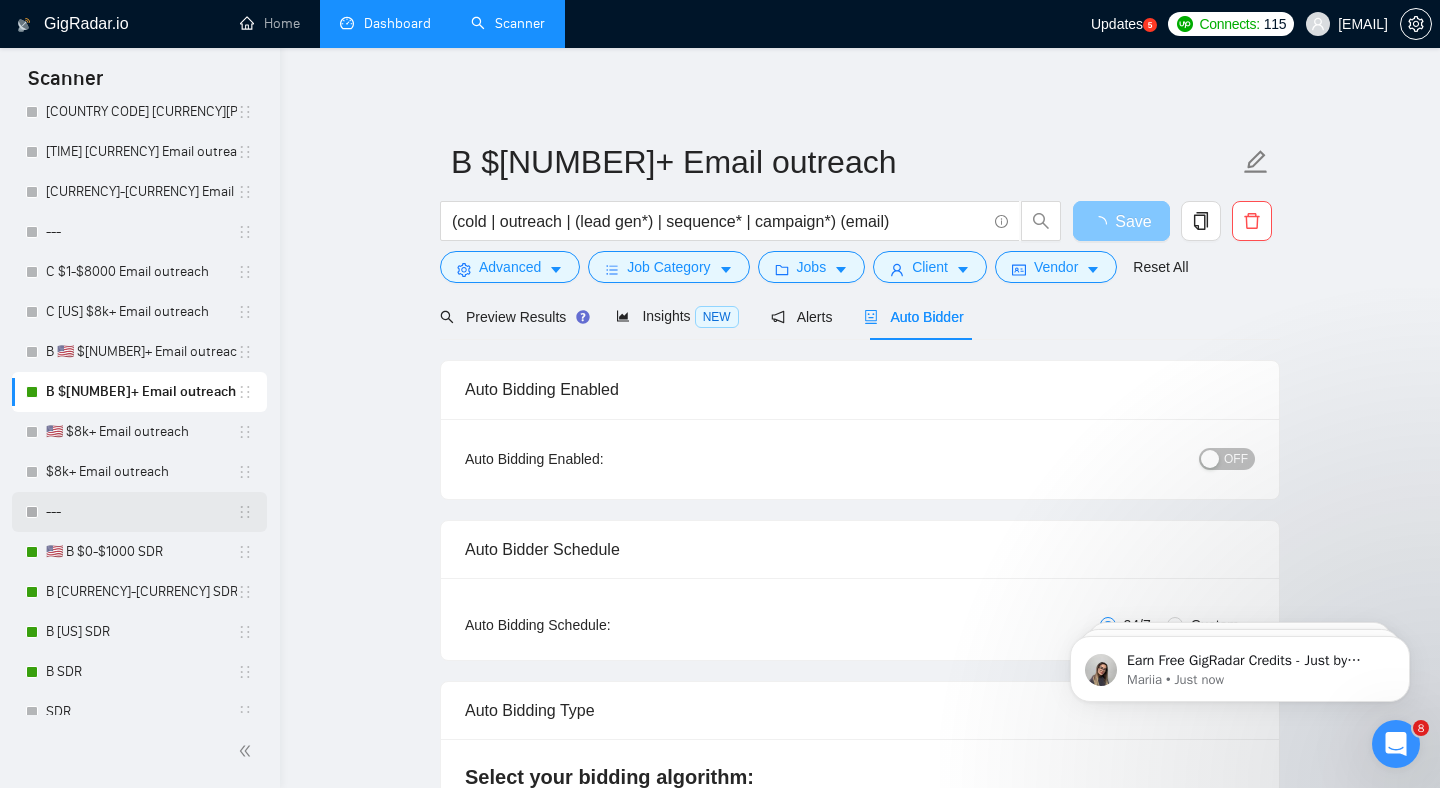 scroll, scrollTop: 668, scrollLeft: 0, axis: vertical 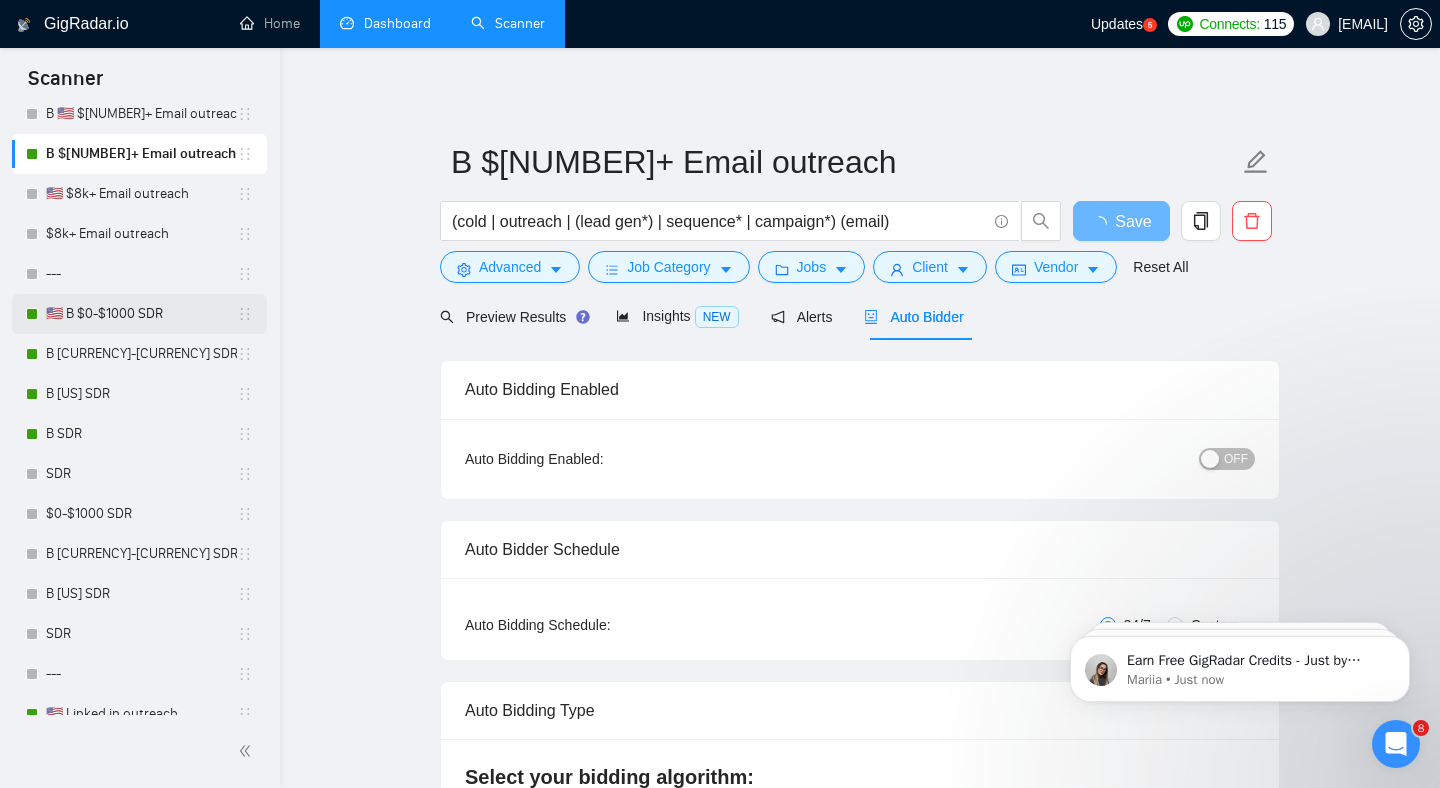 click on "🇺🇸 B $0-$1000 SDR" at bounding box center (141, 314) 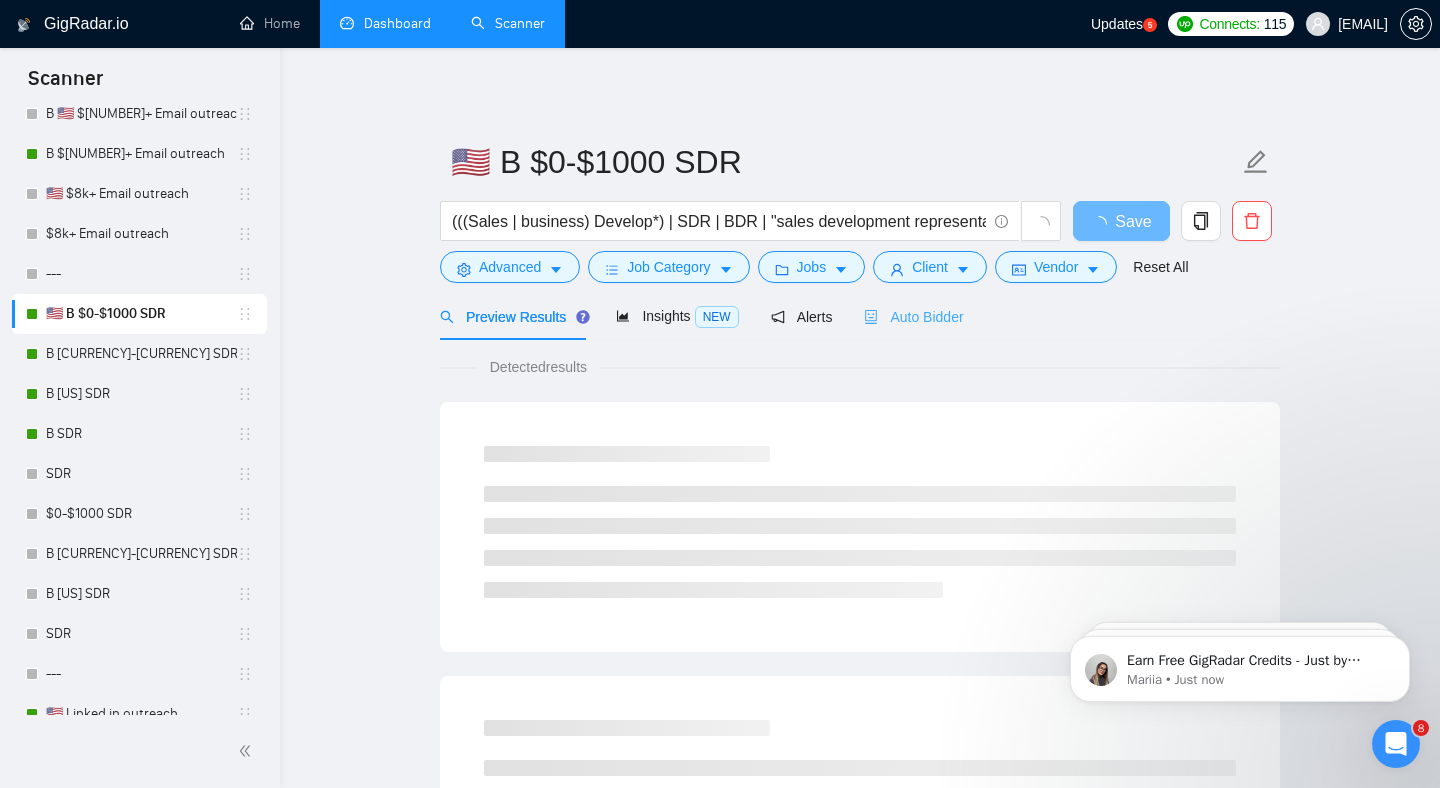 click on "Auto Bidder" at bounding box center (913, 316) 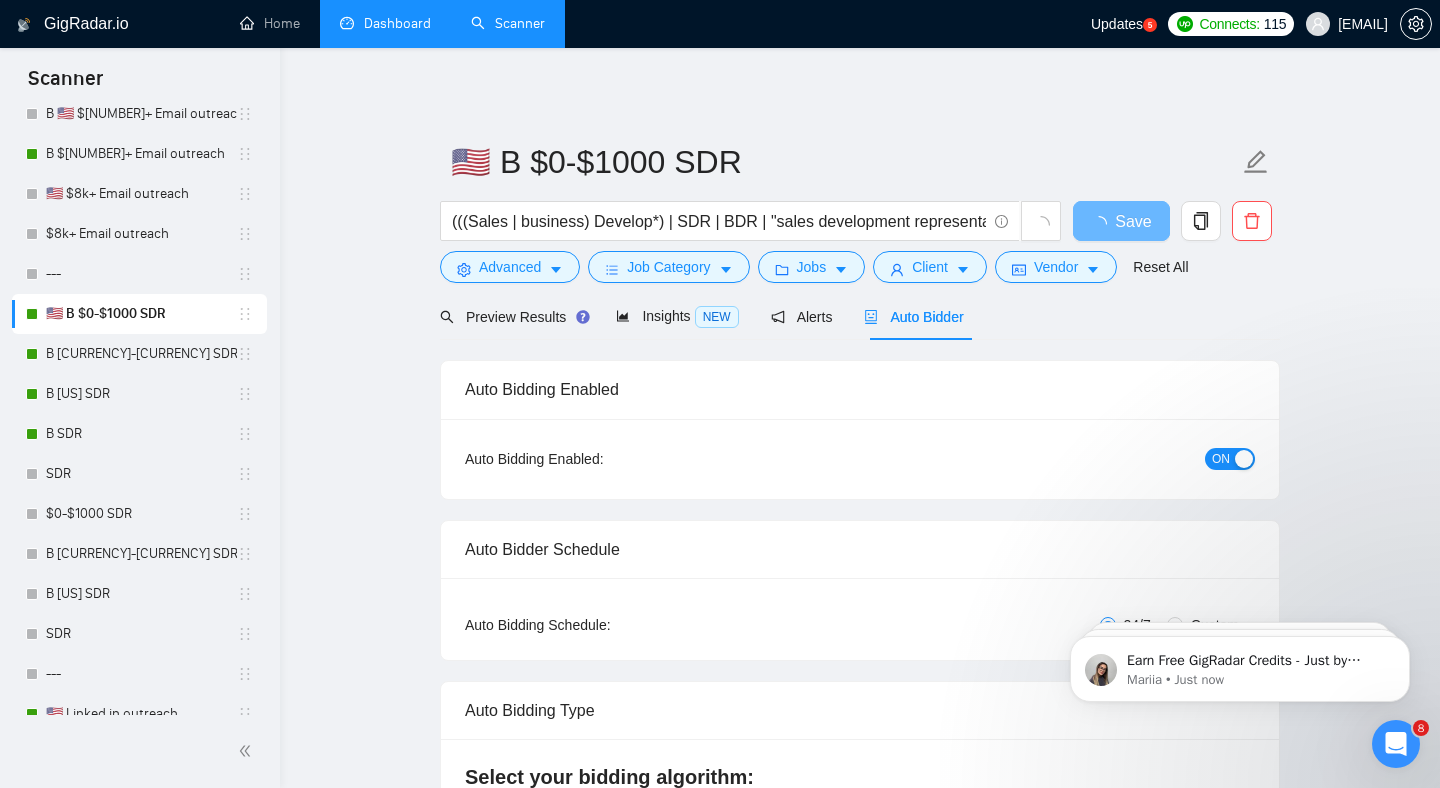 click at bounding box center [1244, 459] 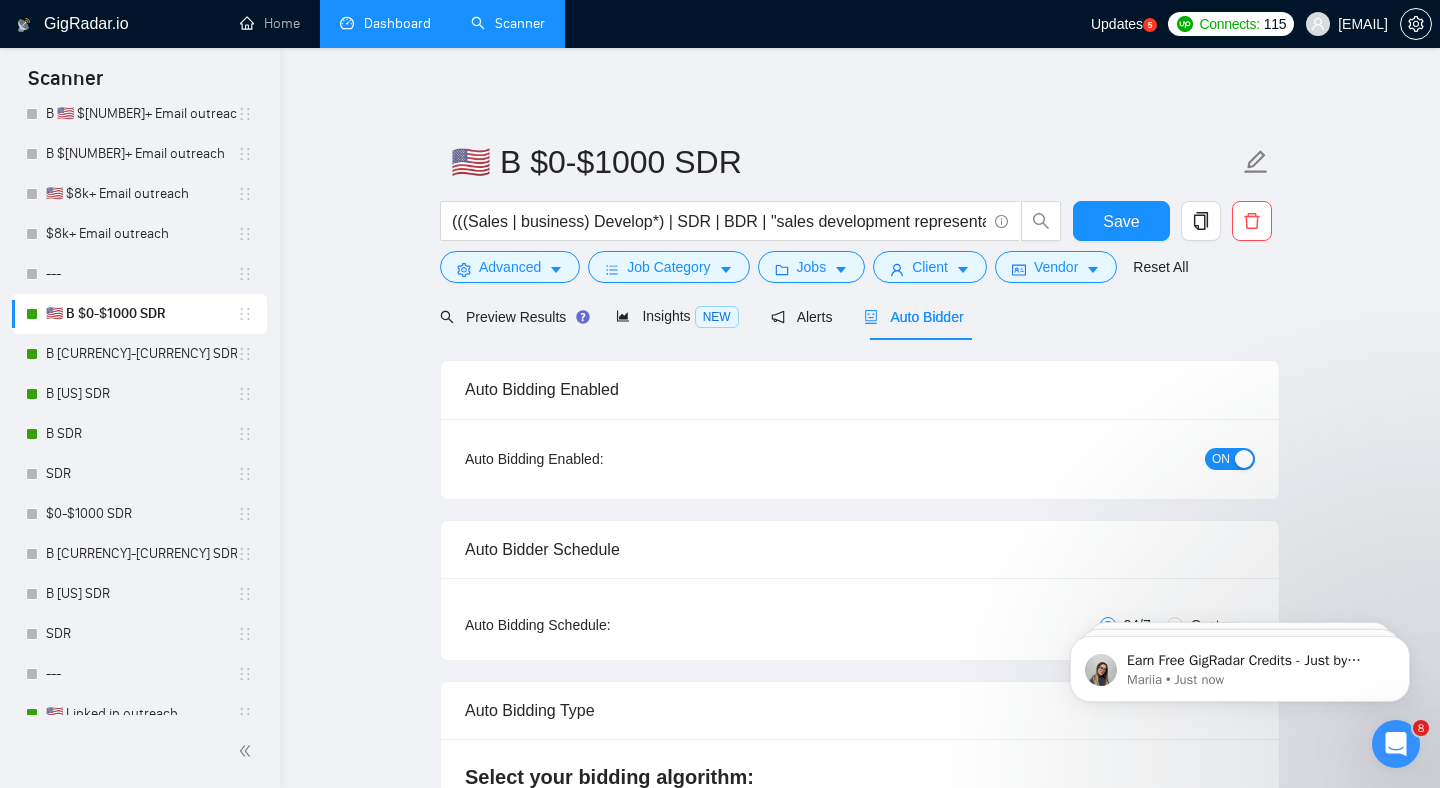 click on "ON" at bounding box center (1221, 459) 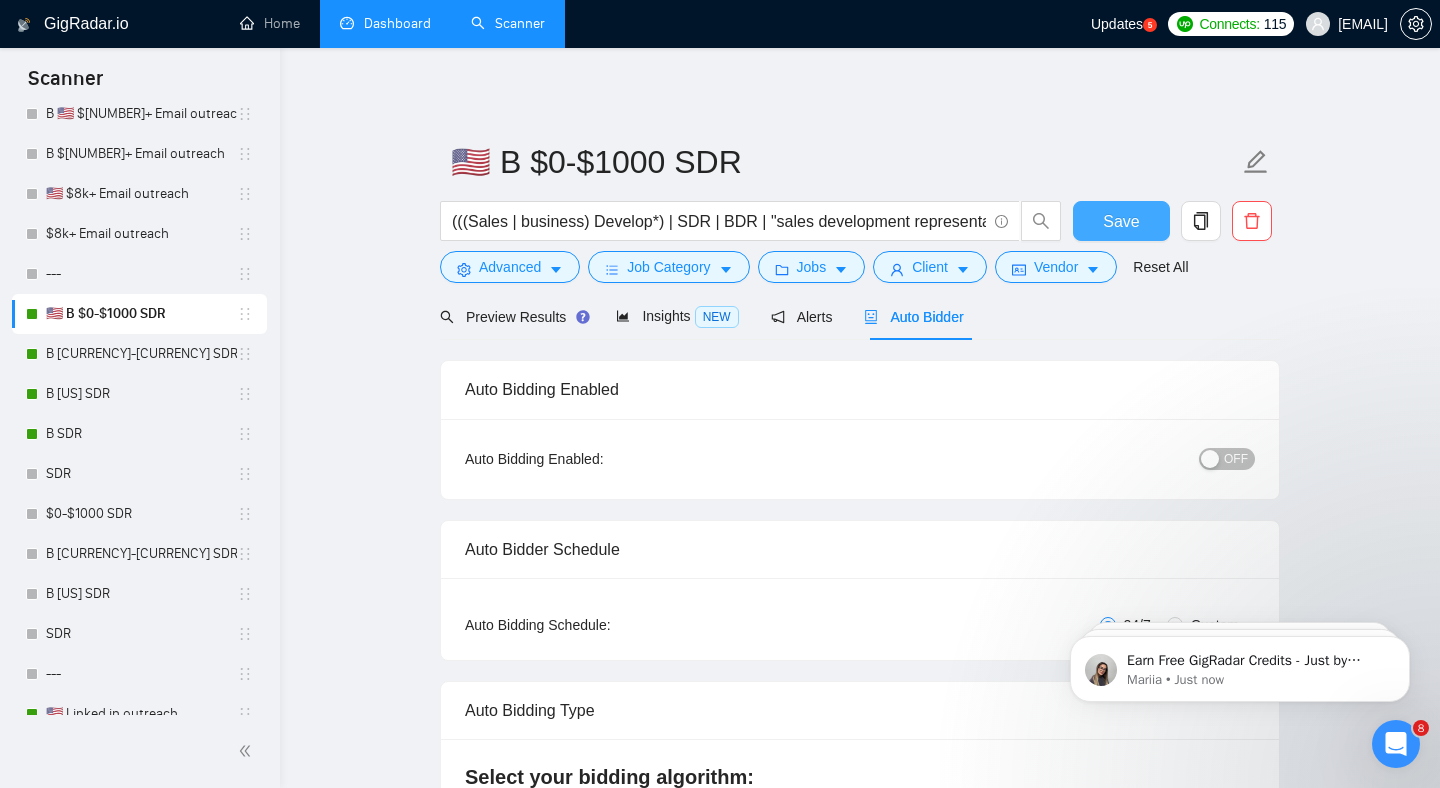 click on "Save" at bounding box center (1121, 221) 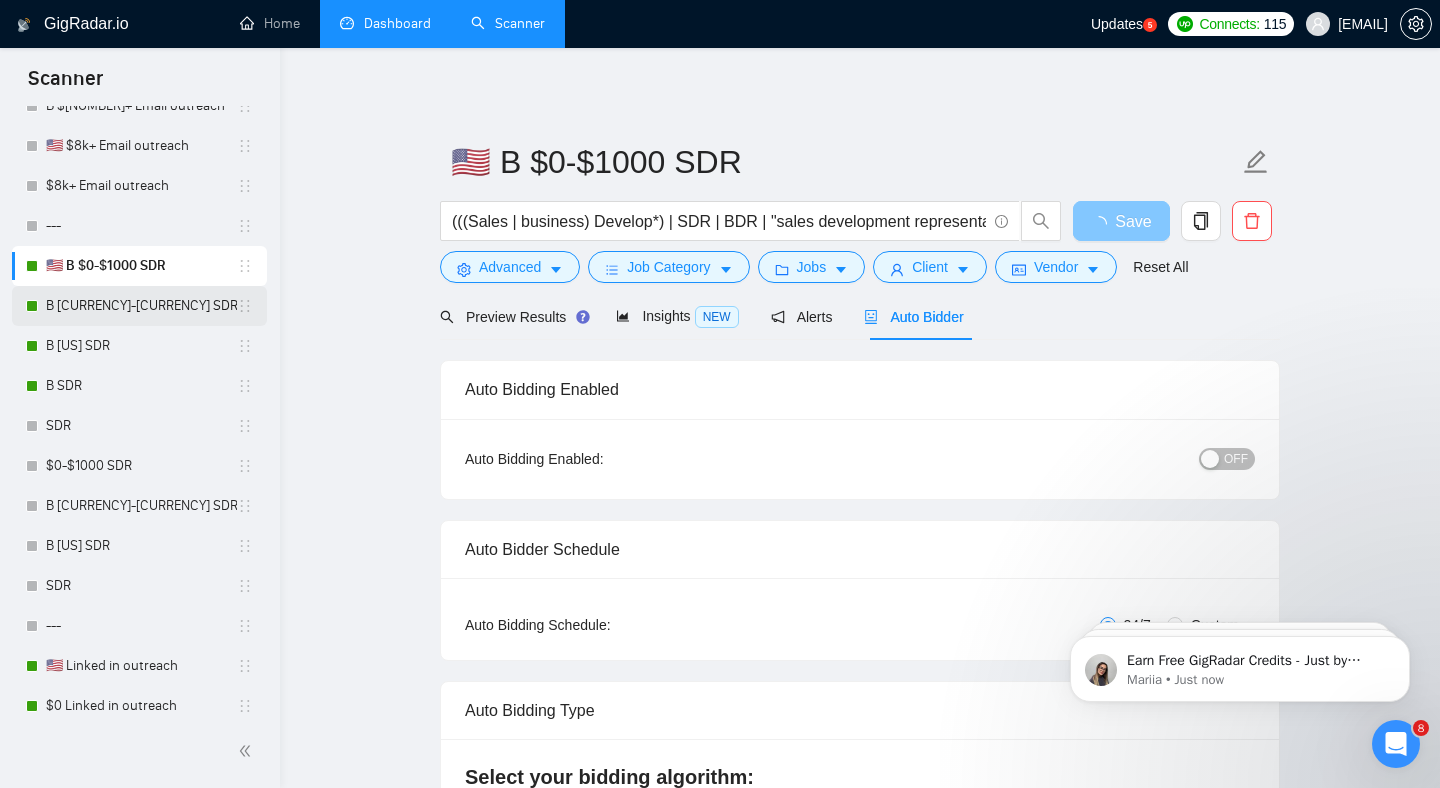 scroll, scrollTop: 673, scrollLeft: 0, axis: vertical 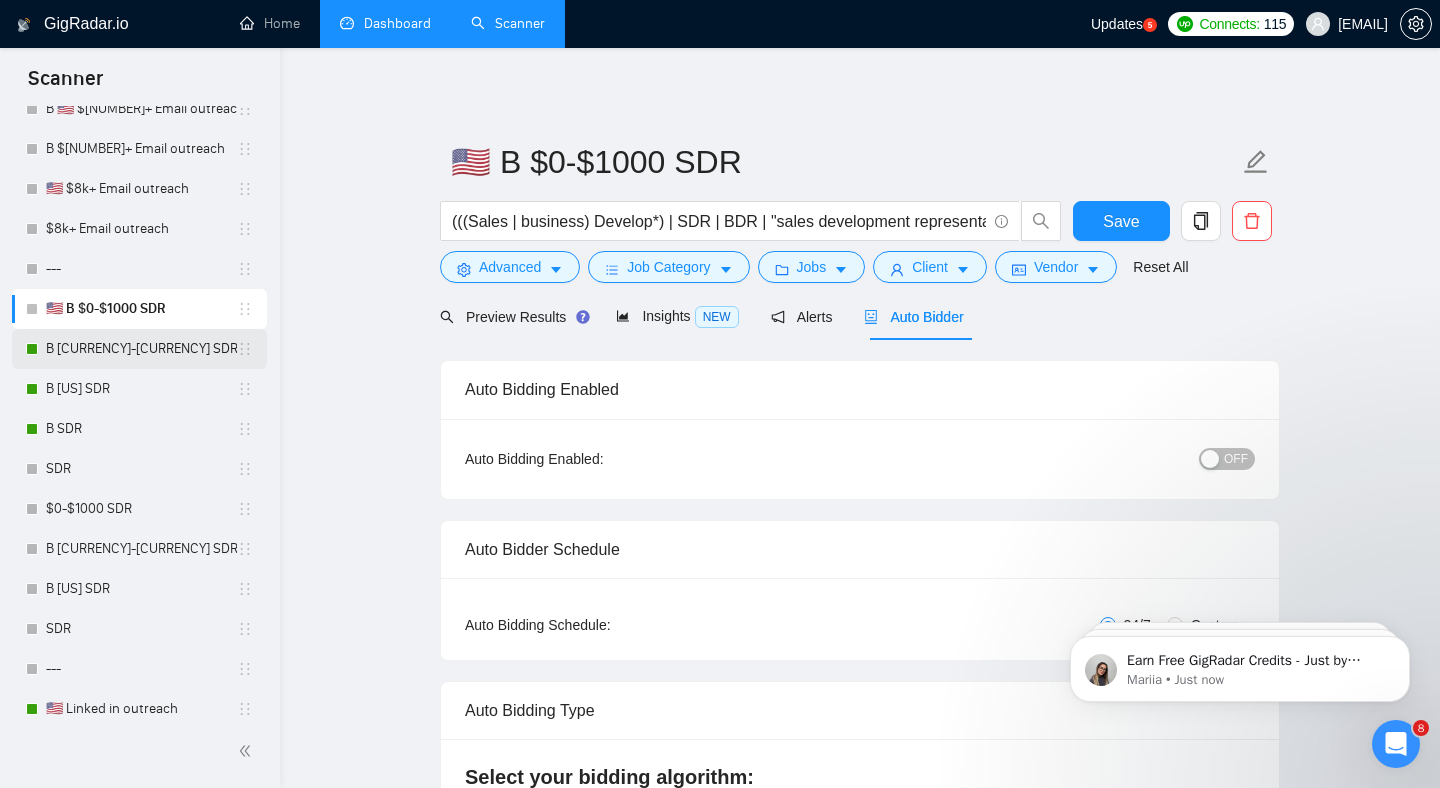 click on "B [CURRENCY]-[CURRENCY] SDR" at bounding box center [141, 349] 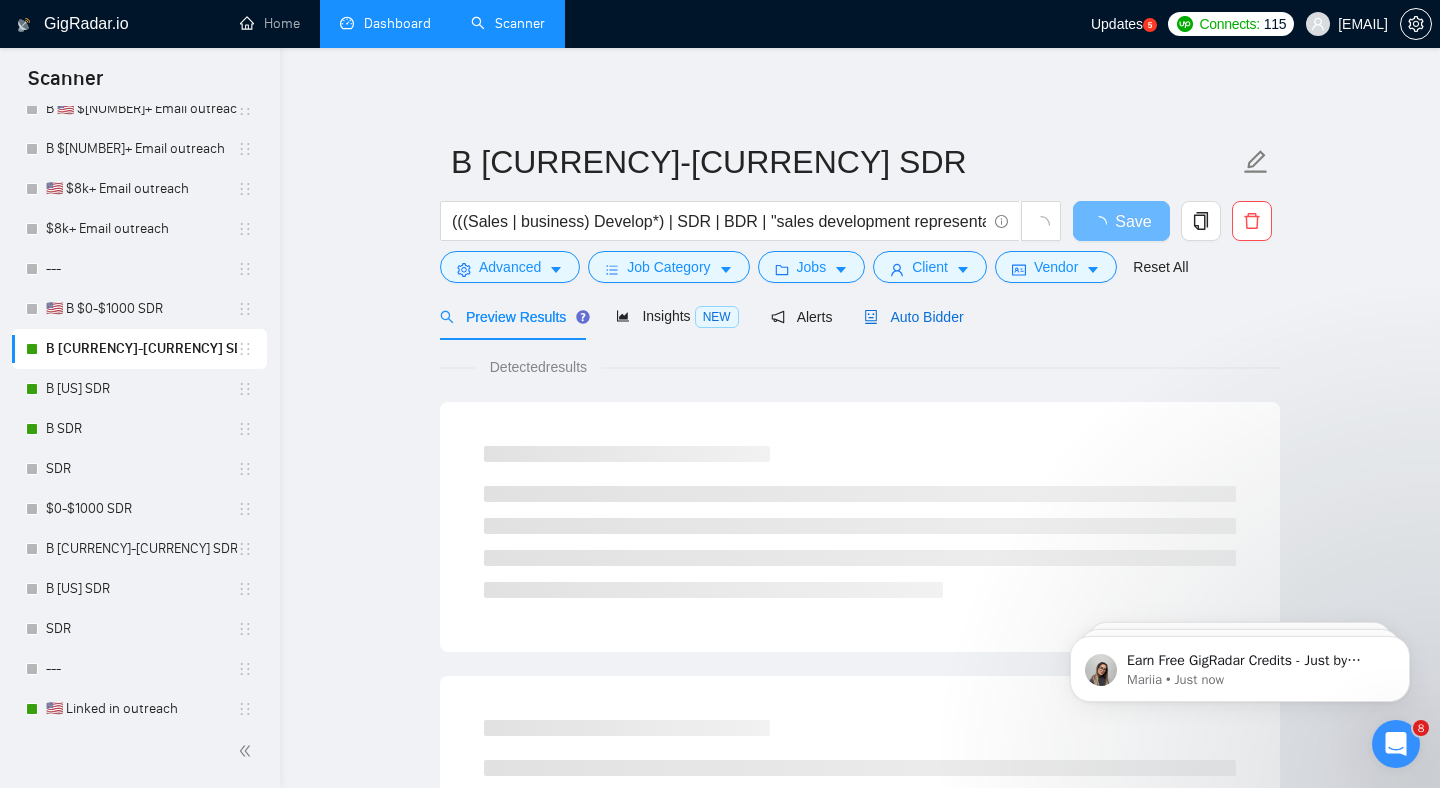 drag, startPoint x: 949, startPoint y: 315, endPoint x: 1005, endPoint y: 315, distance: 56 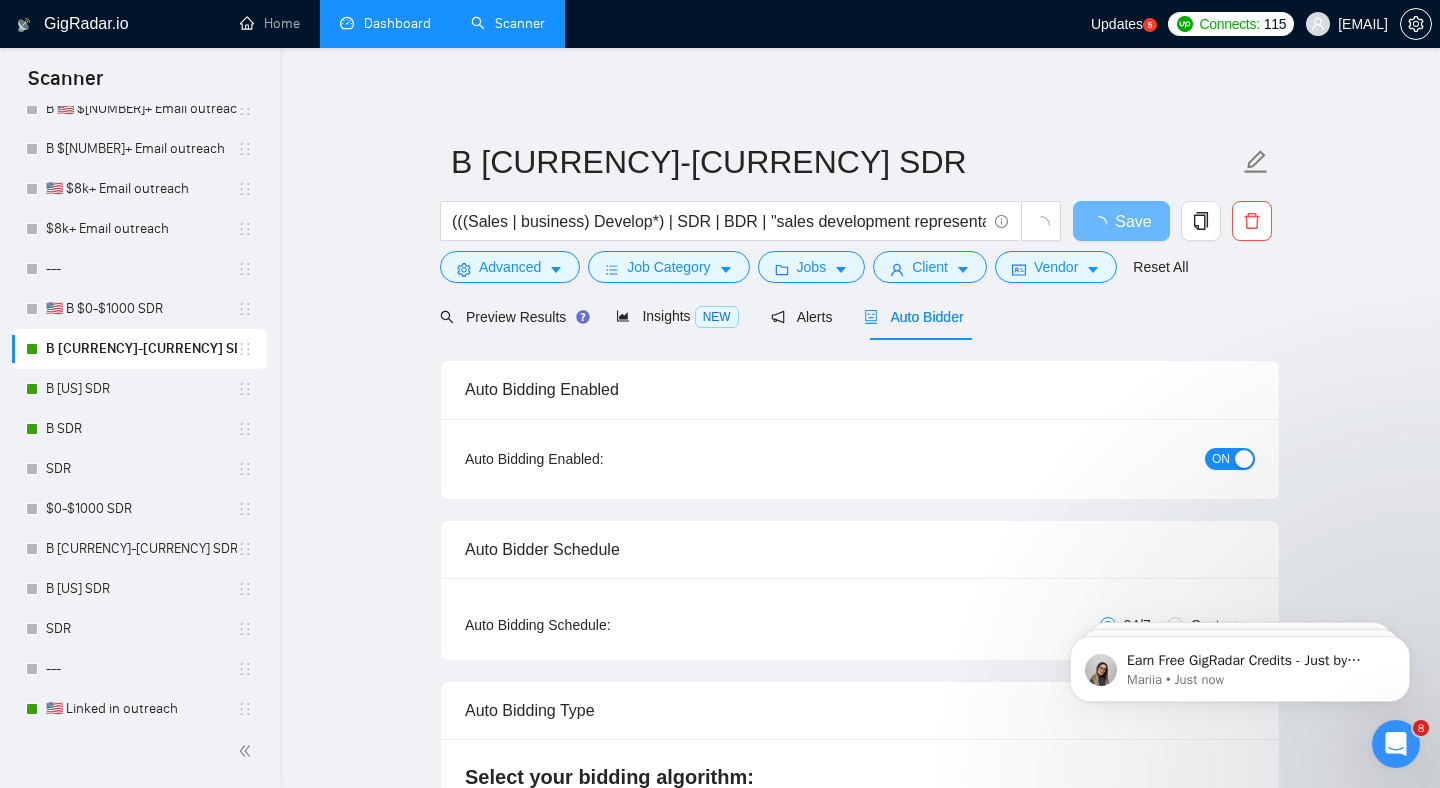 click on "ON" at bounding box center [1123, 459] 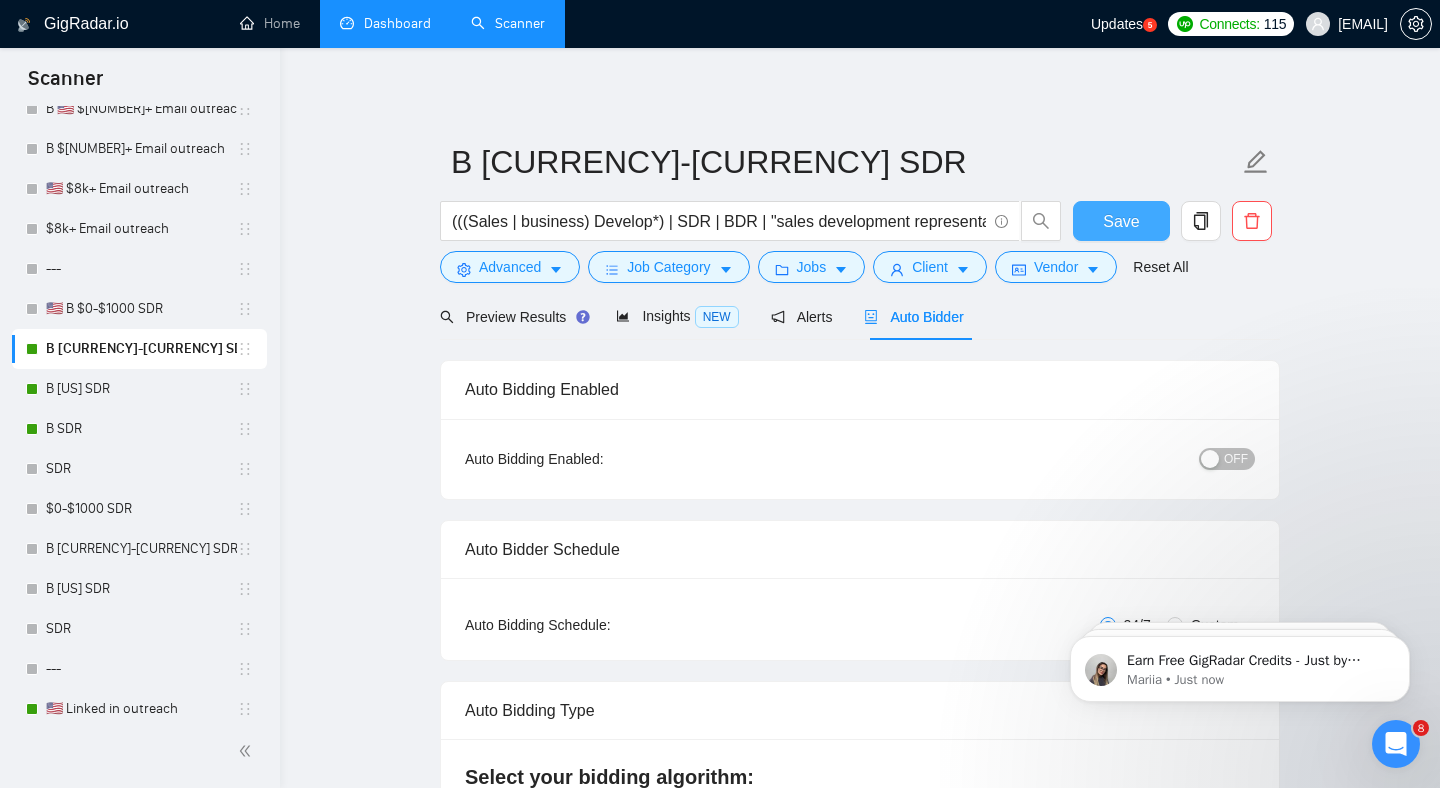 click on "Save" at bounding box center (1121, 221) 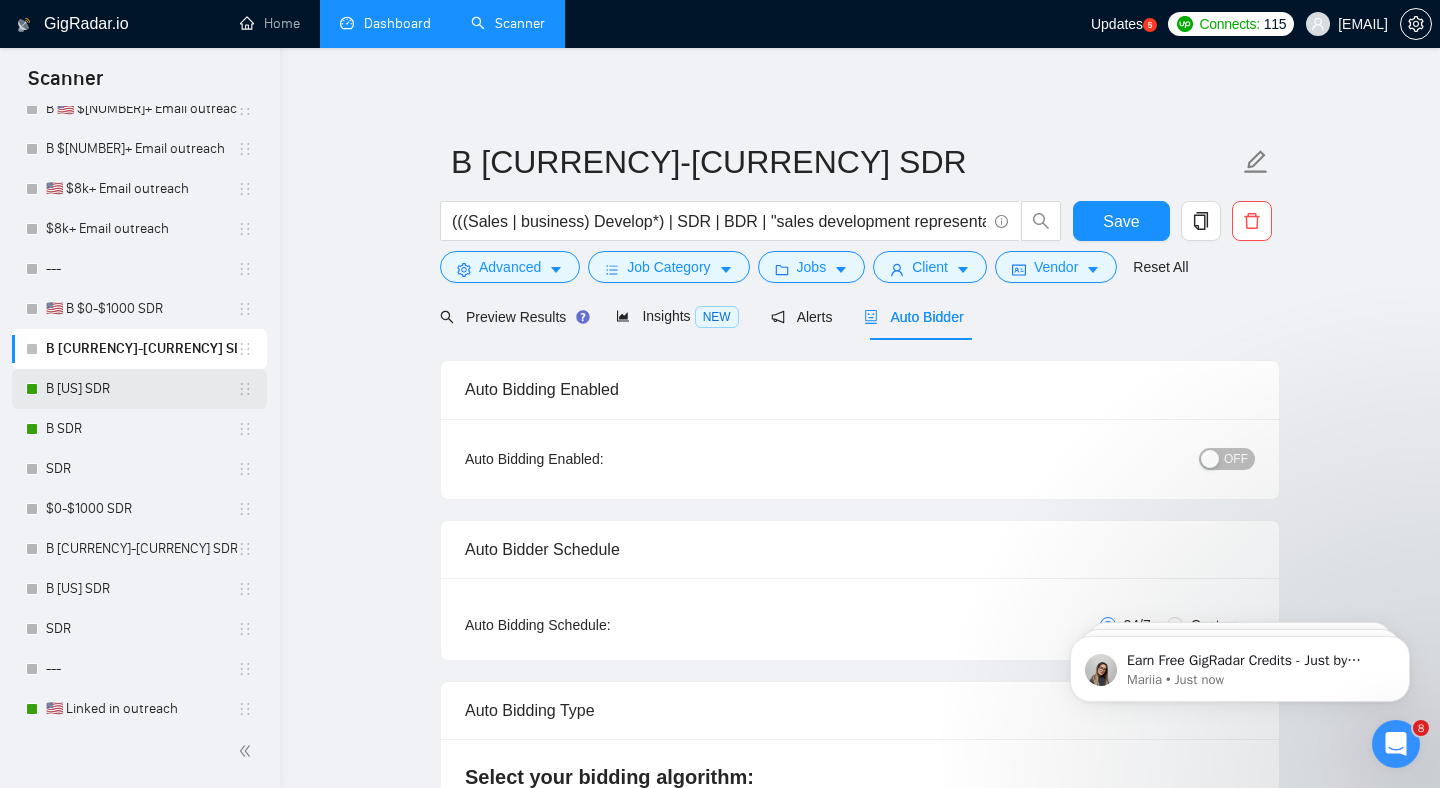 click on "B [US] SDR" at bounding box center [141, 389] 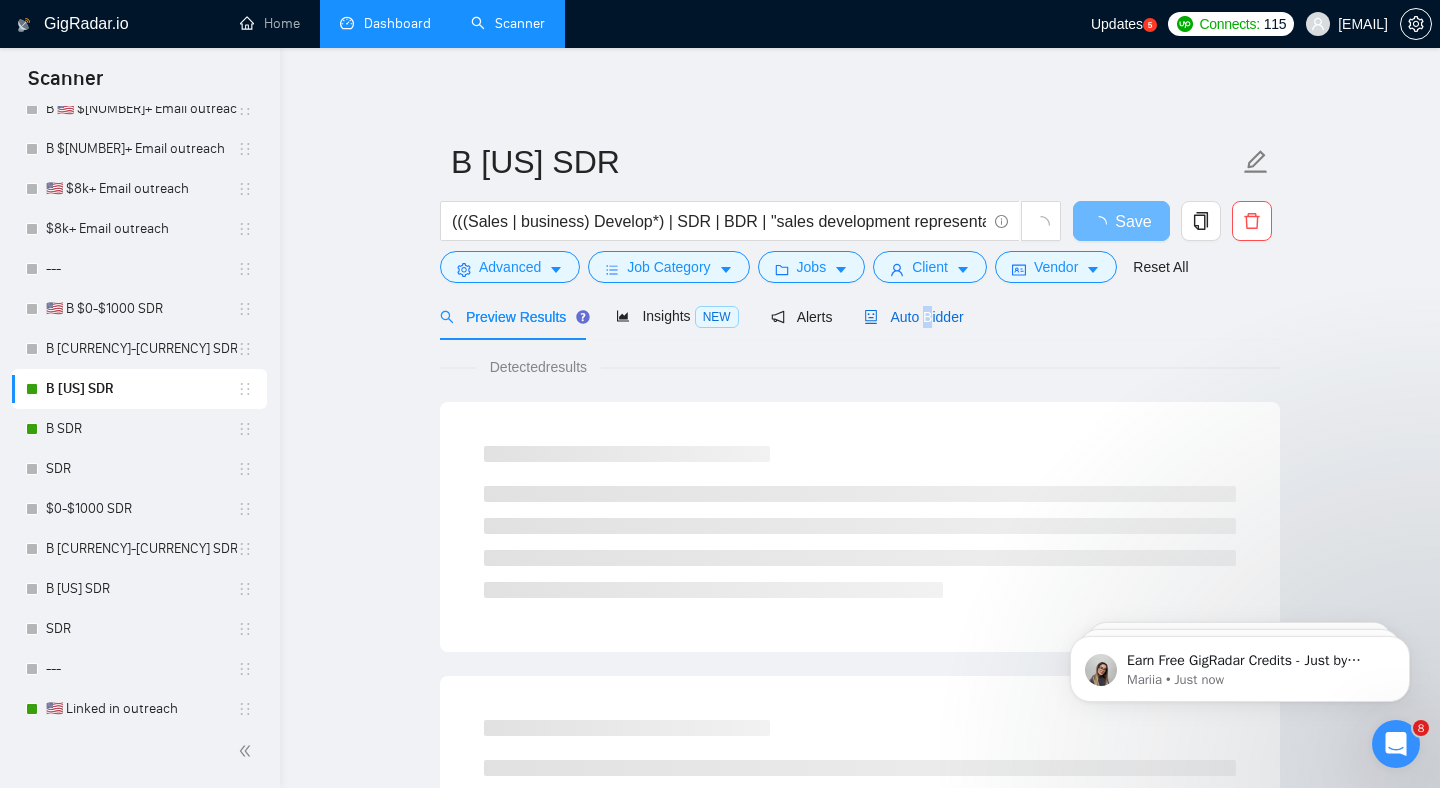 click on "Auto Bidder" at bounding box center (913, 317) 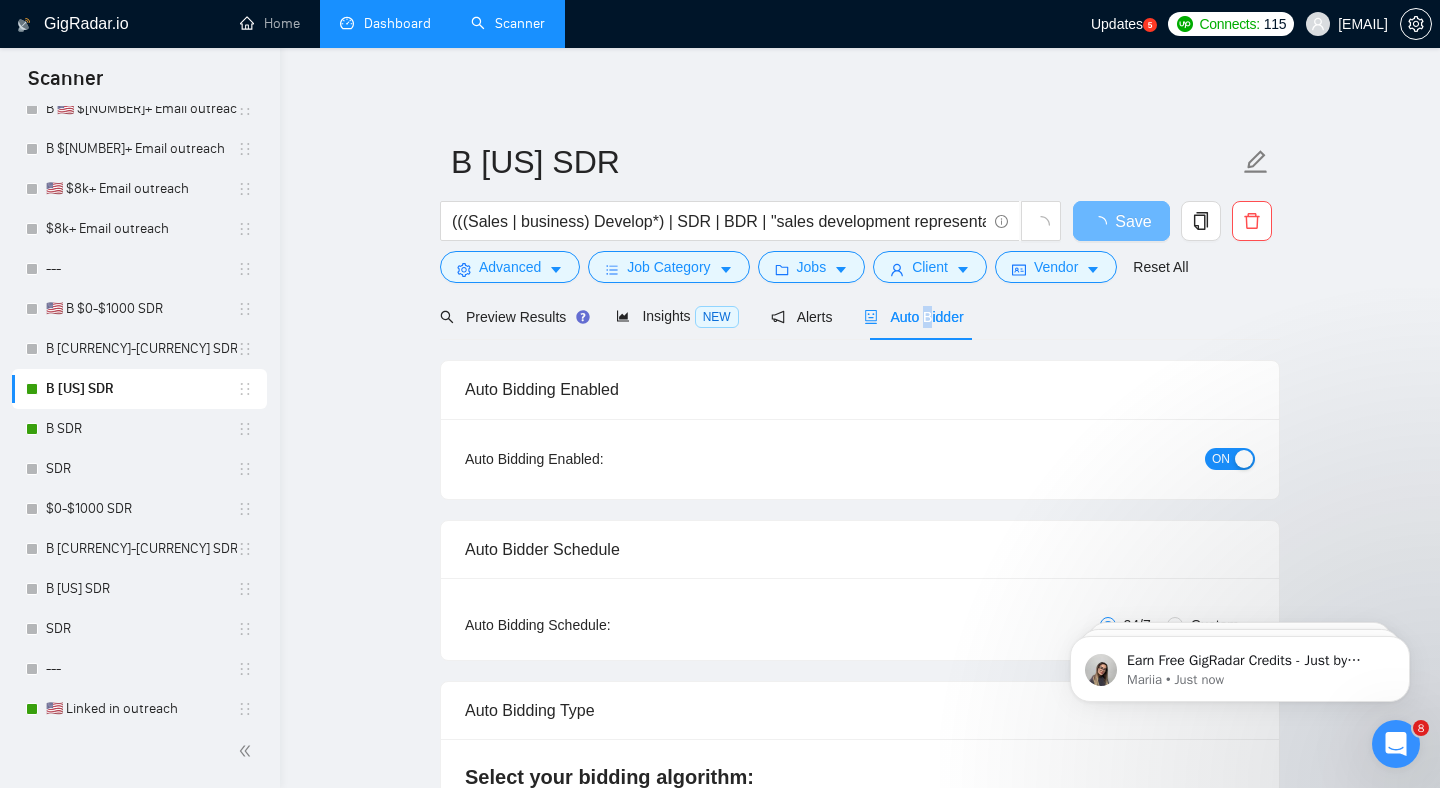 click at bounding box center (1244, 459) 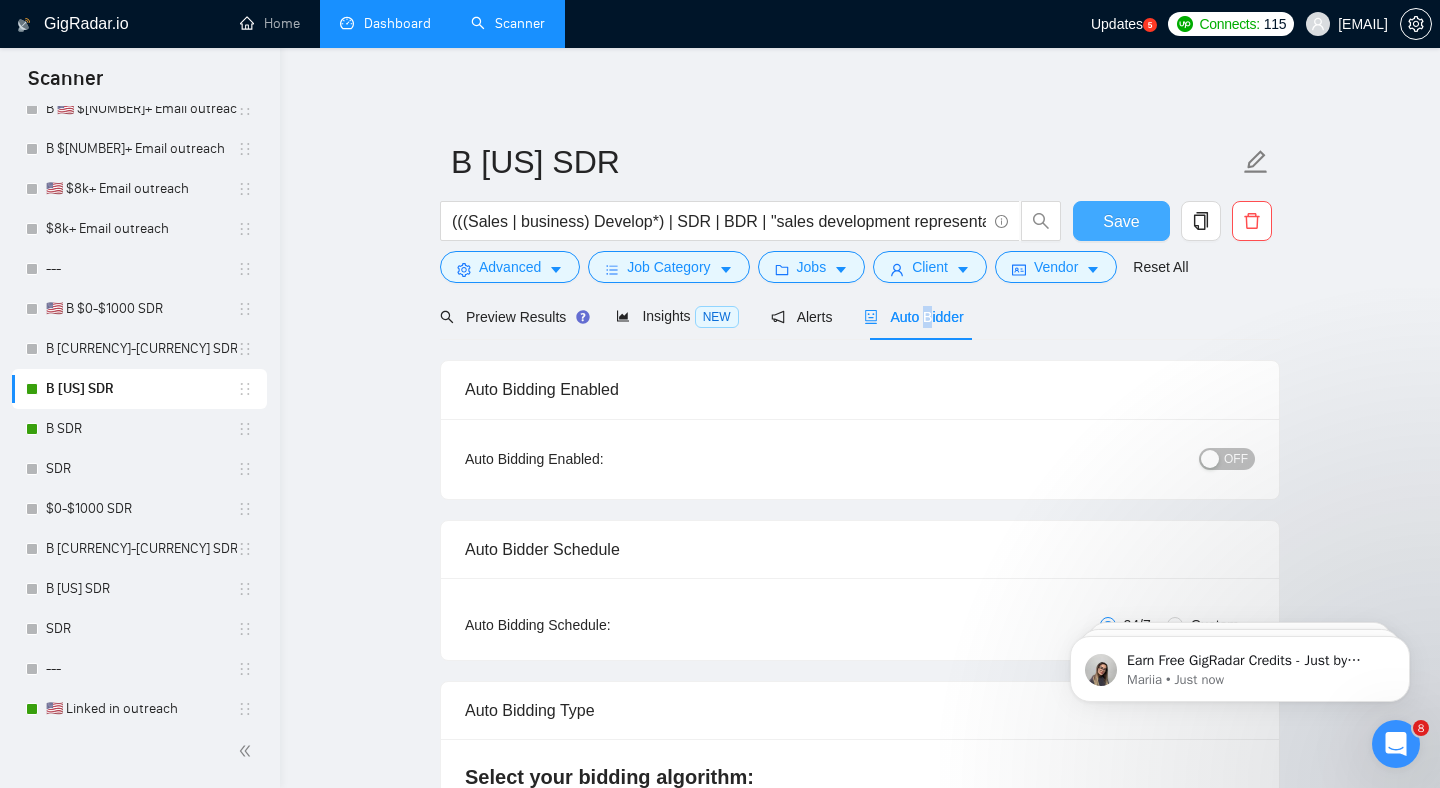 click on "Save" at bounding box center (1121, 221) 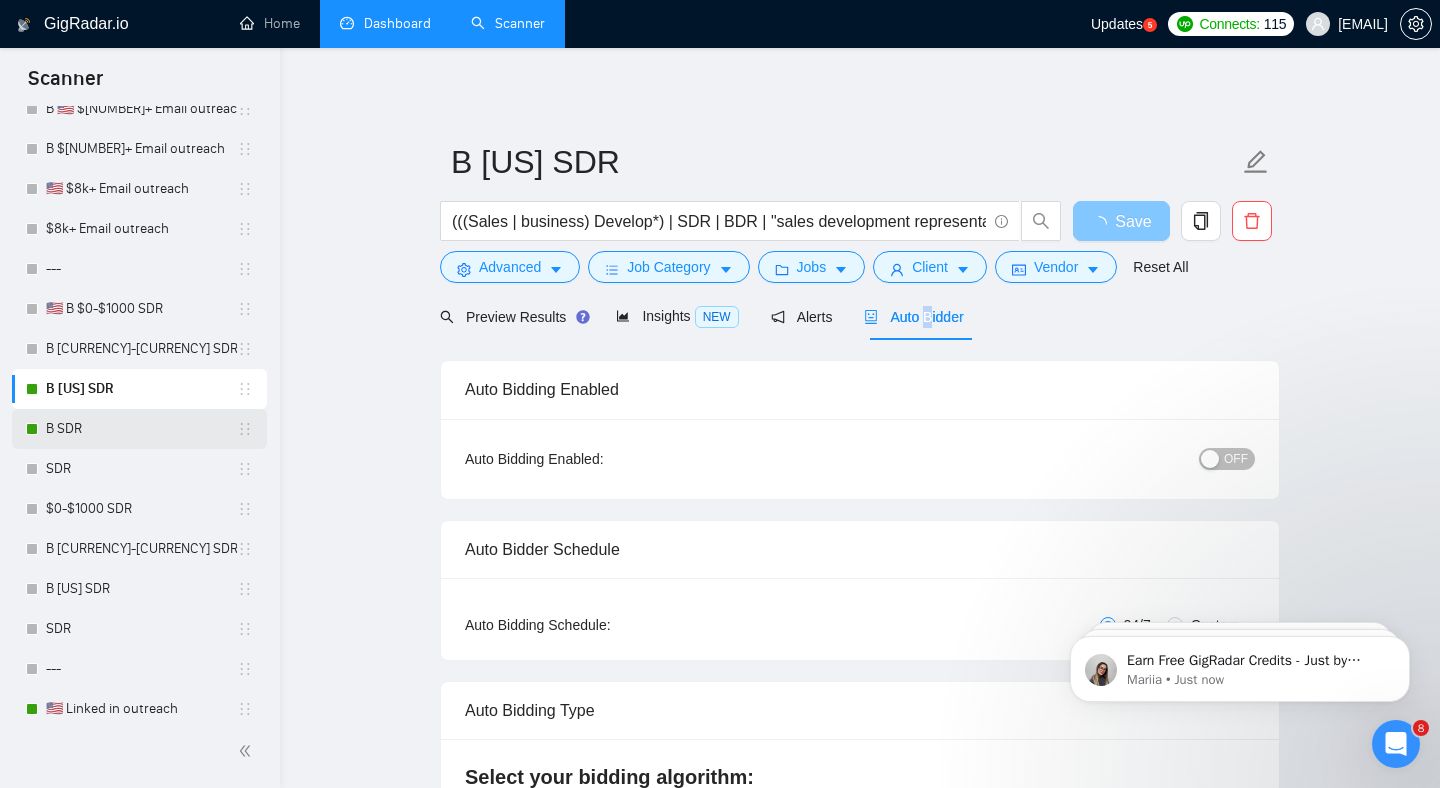 scroll, scrollTop: 733, scrollLeft: 0, axis: vertical 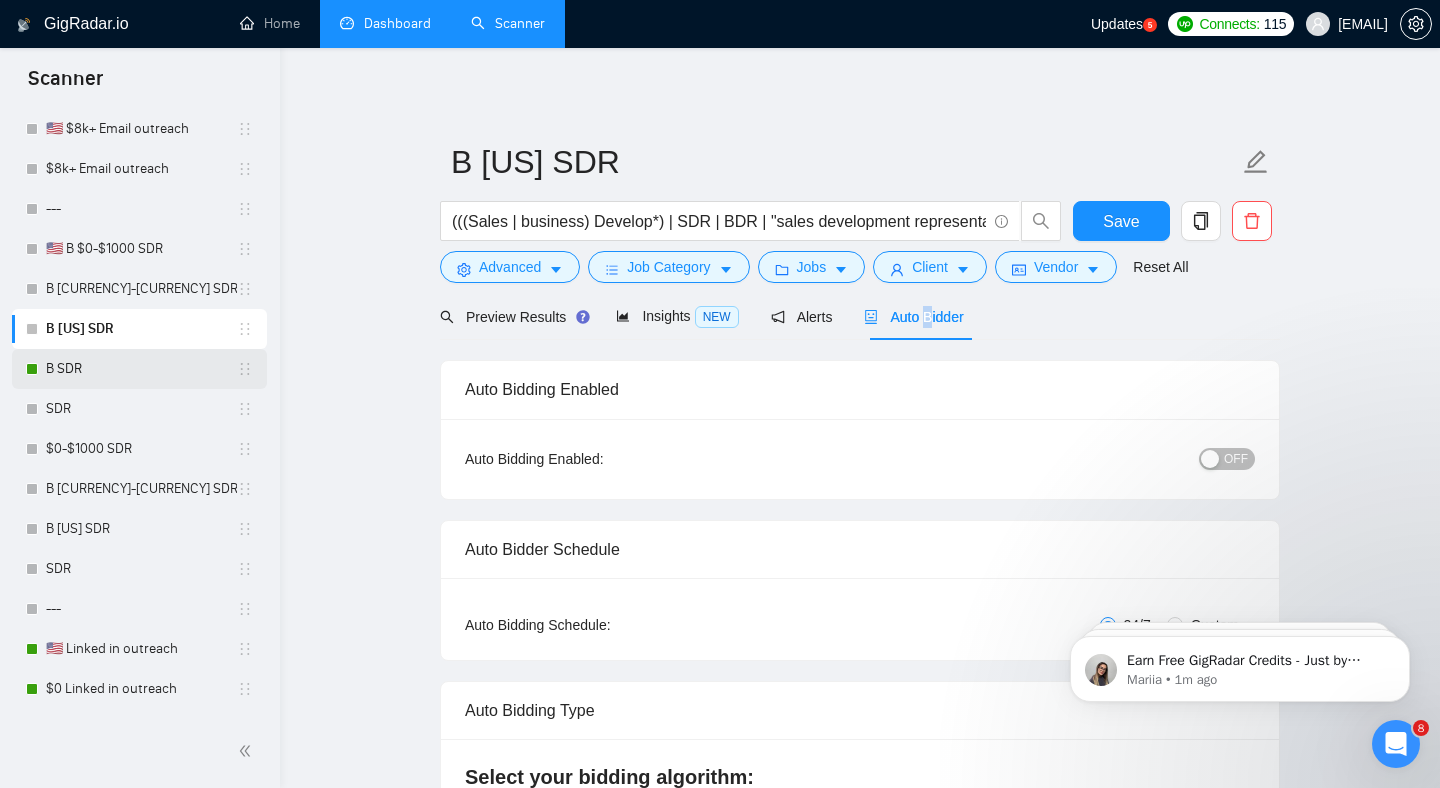 click on "B SDR" at bounding box center [141, 369] 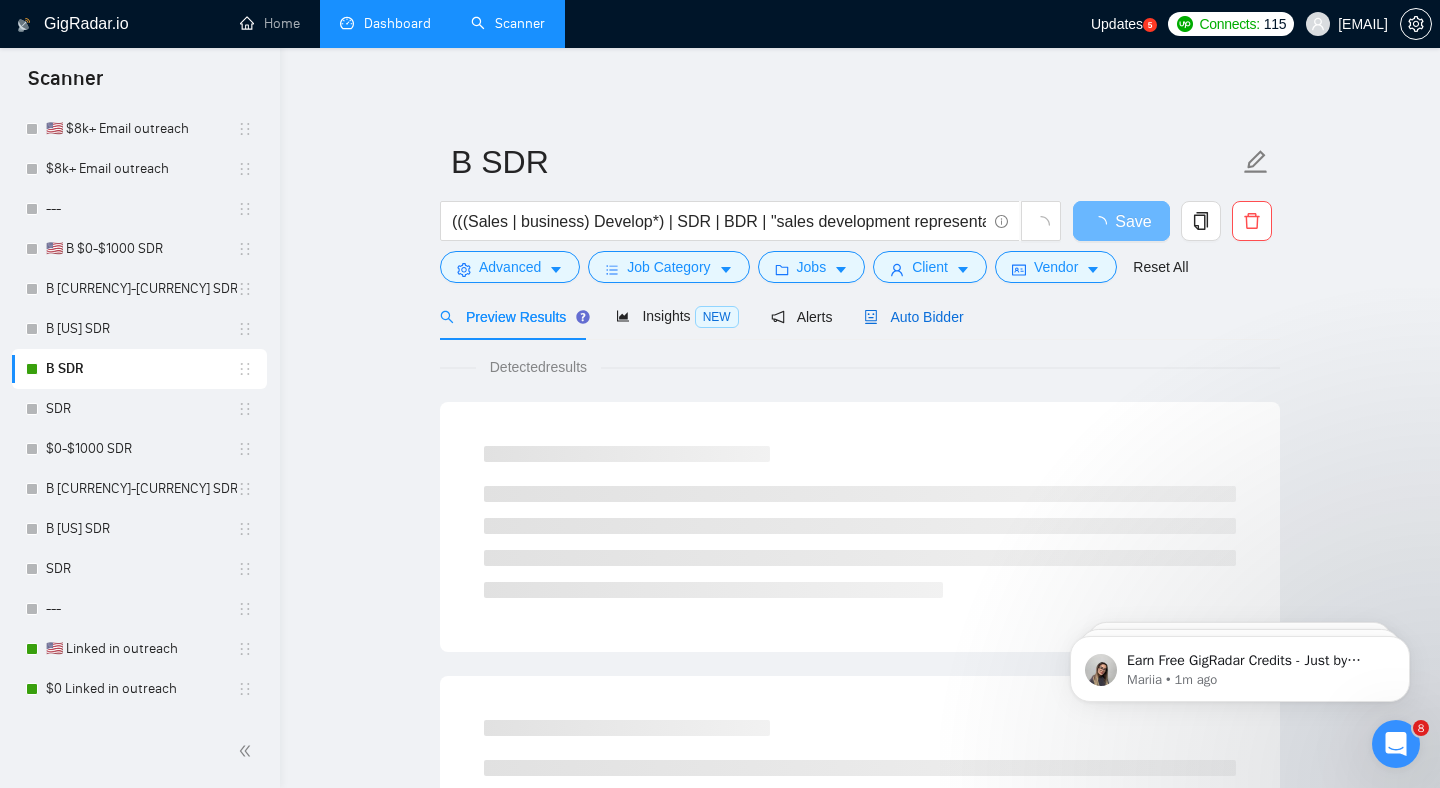 click on "Auto Bidder" at bounding box center [913, 317] 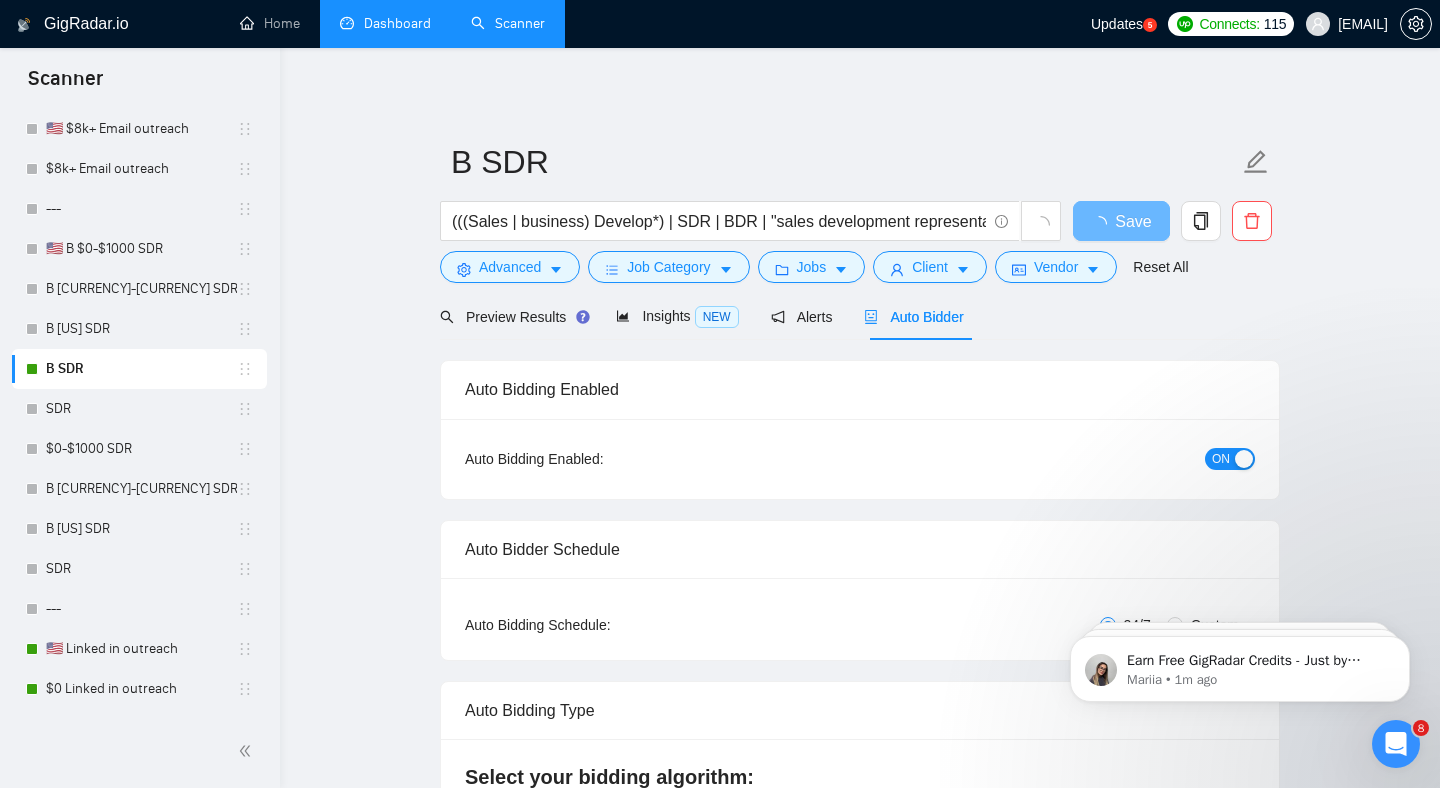 click at bounding box center (1244, 459) 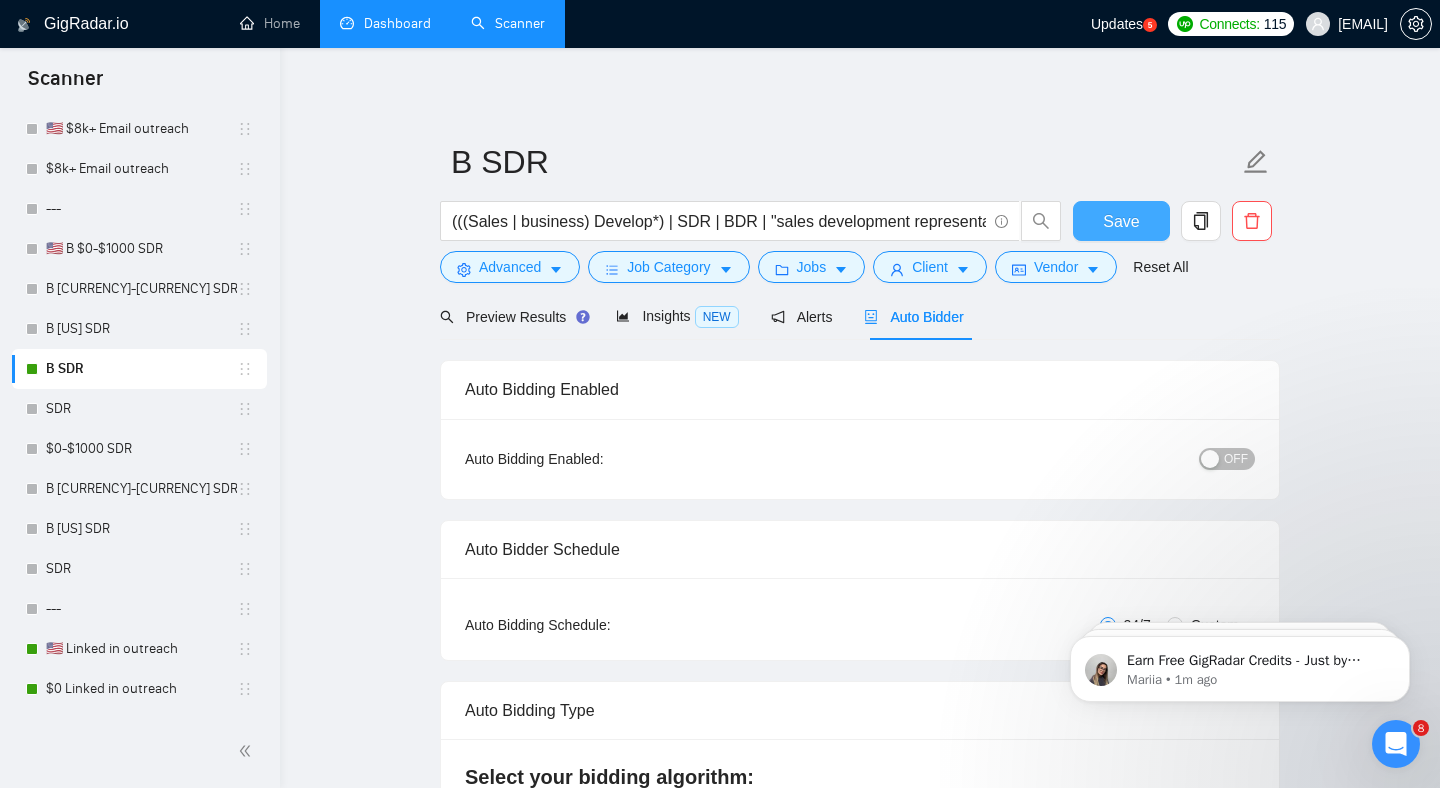 click on "Save" at bounding box center (1121, 221) 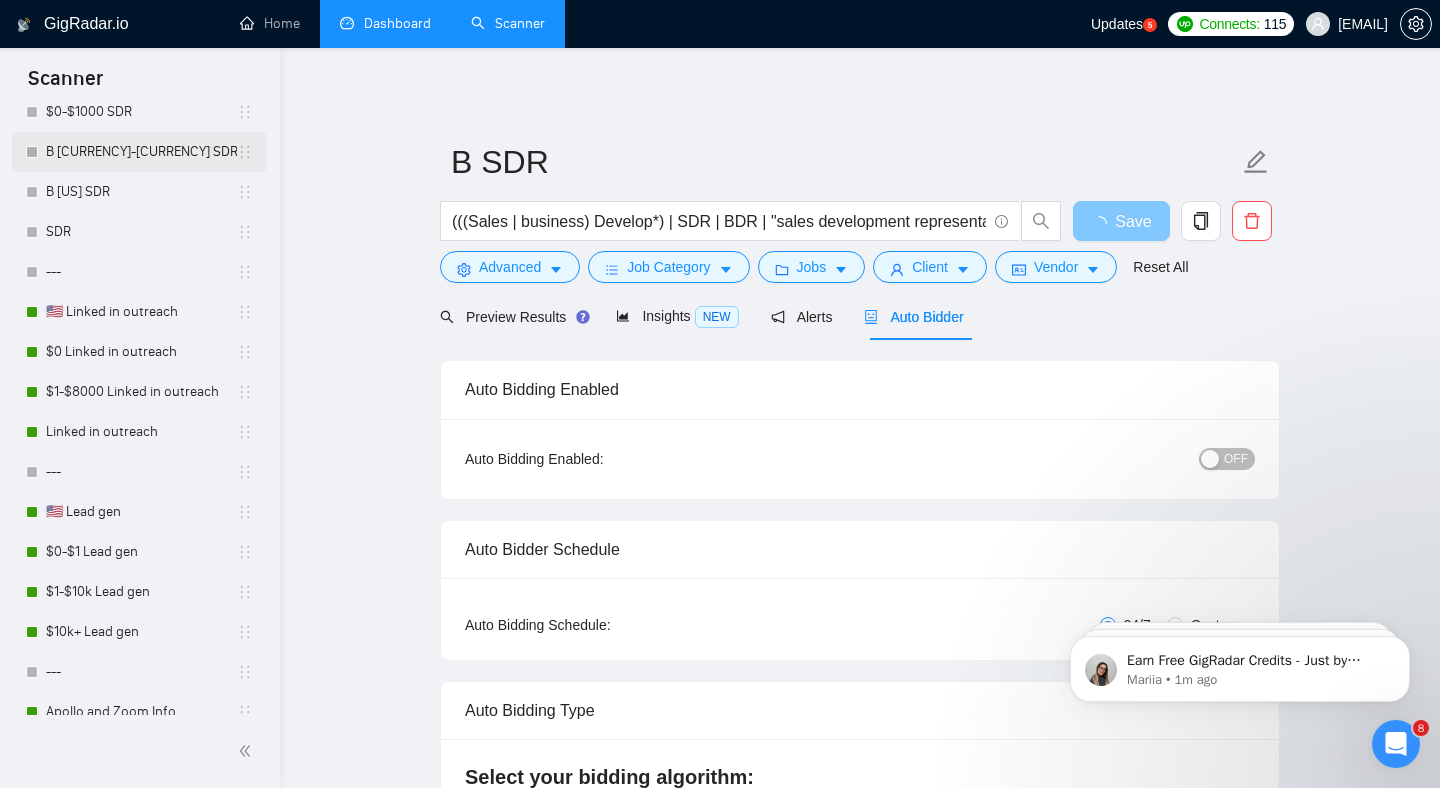 scroll, scrollTop: 1064, scrollLeft: 0, axis: vertical 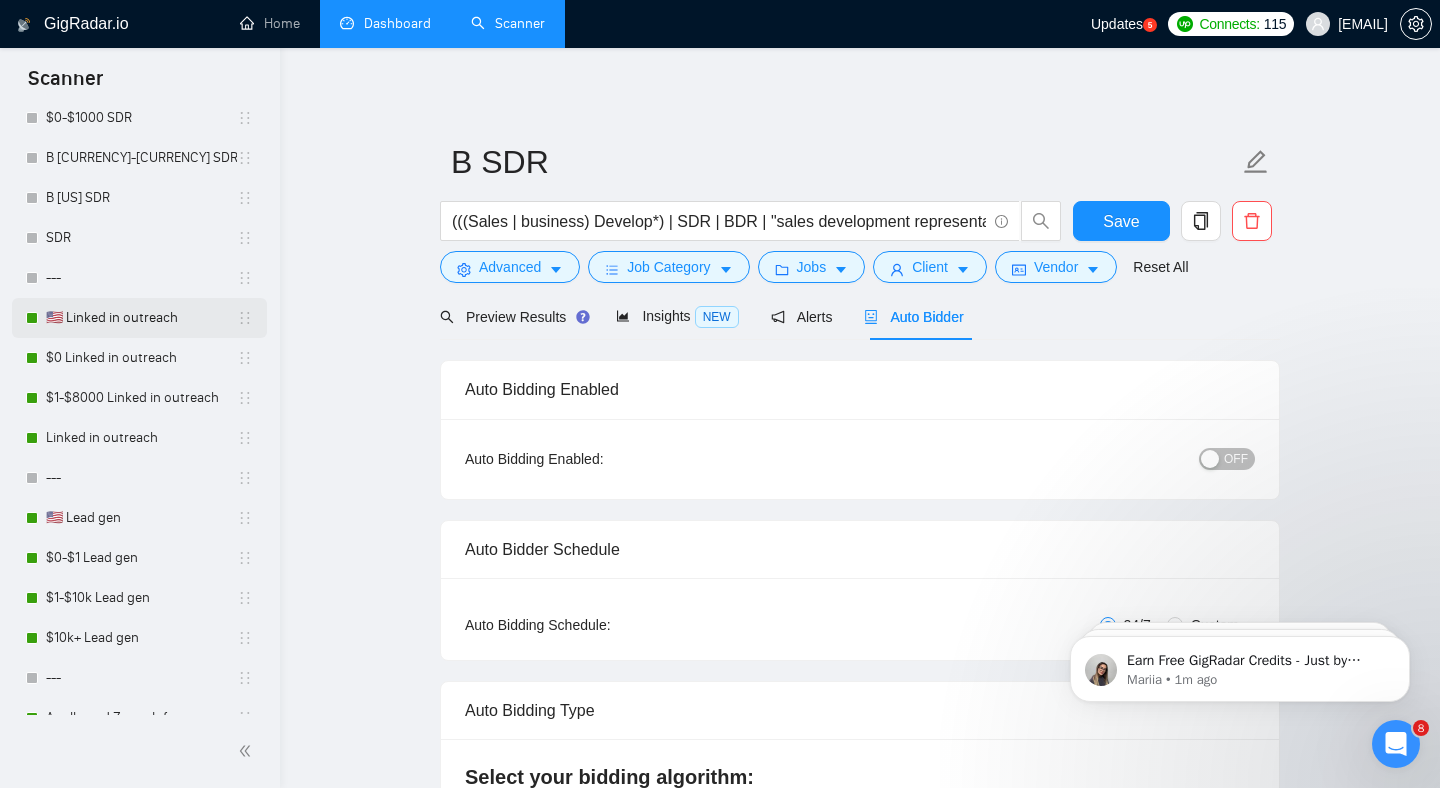 click on "🇺🇸 Linked in outreach" at bounding box center [141, 318] 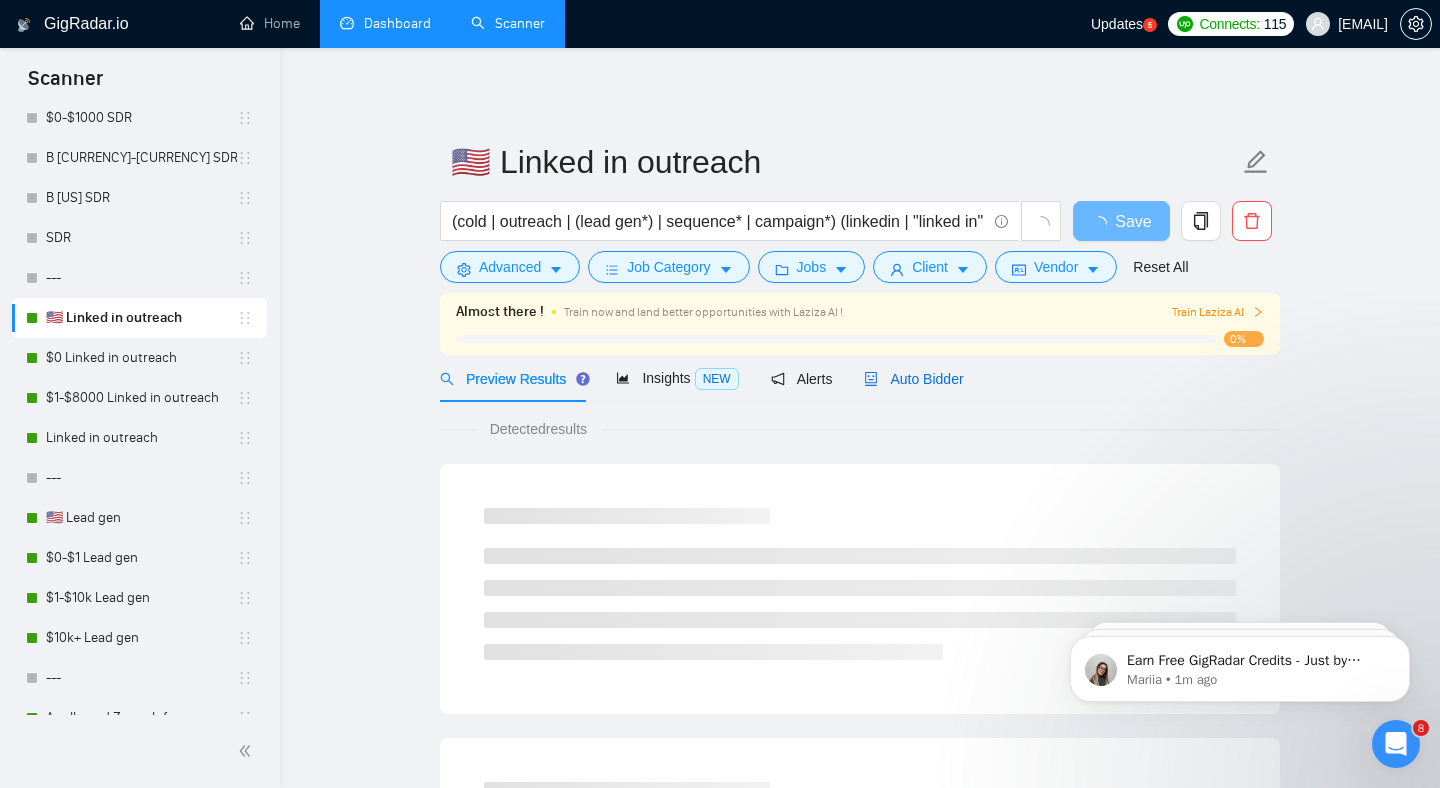 drag, startPoint x: 932, startPoint y: 381, endPoint x: 948, endPoint y: 380, distance: 16.03122 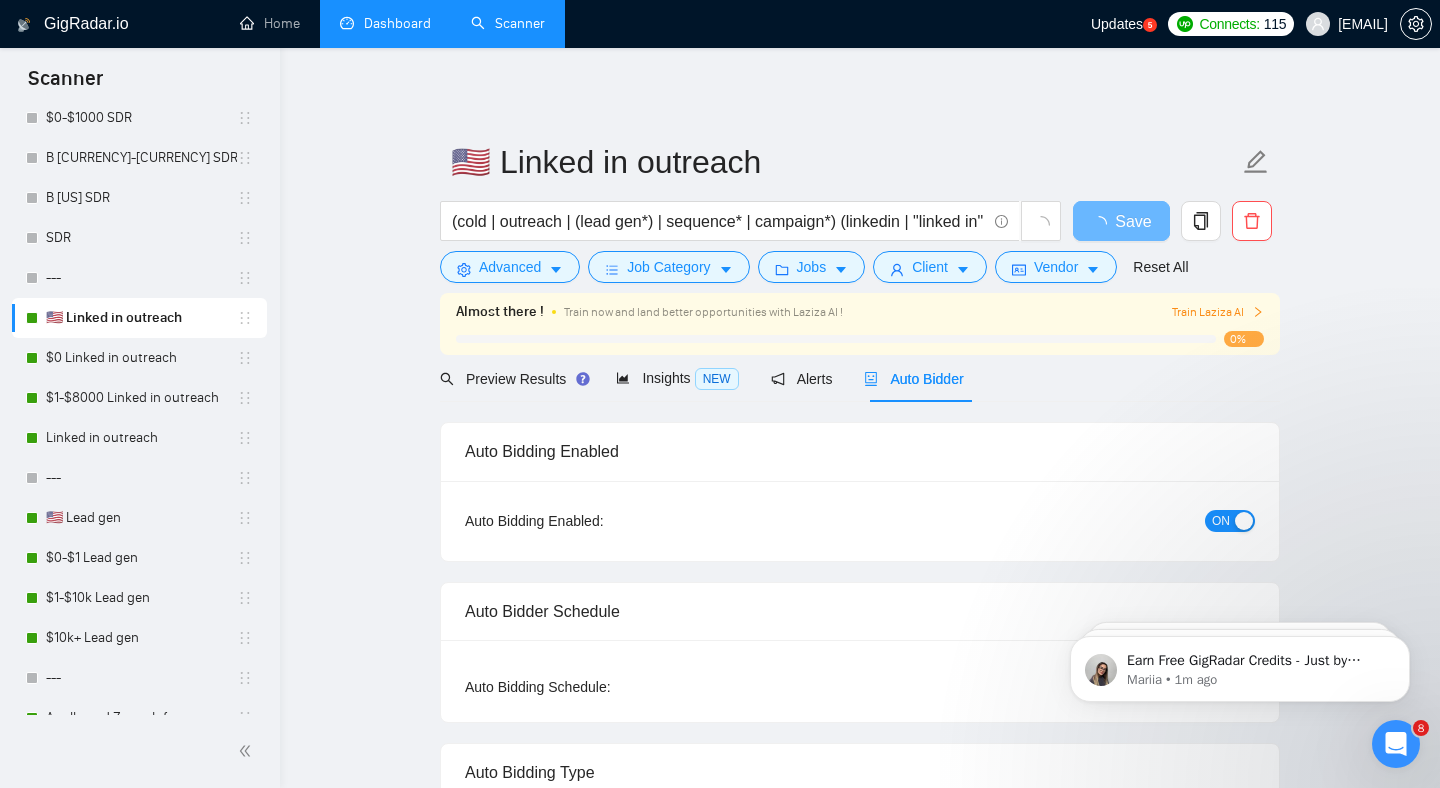 type 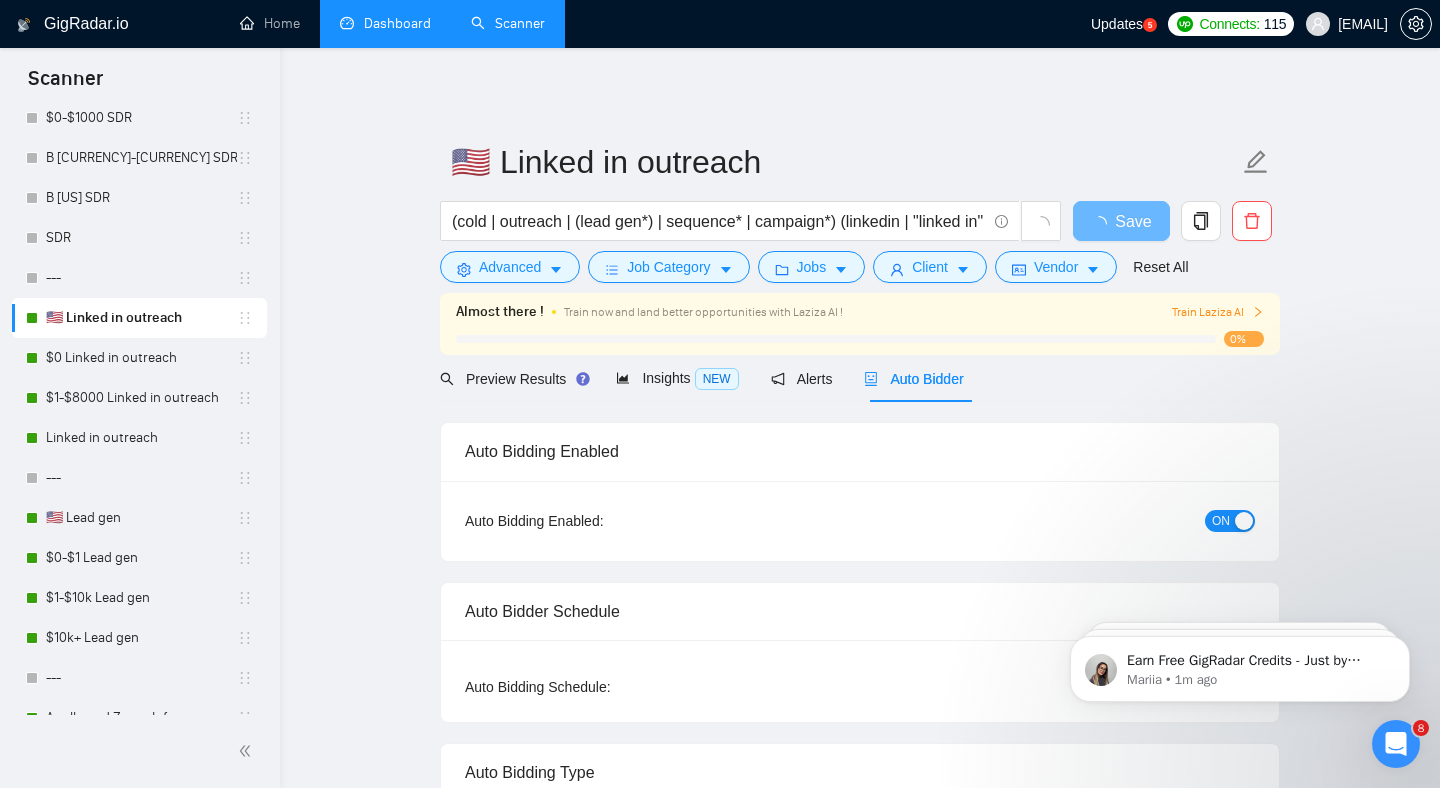click on "ON" at bounding box center (1230, 521) 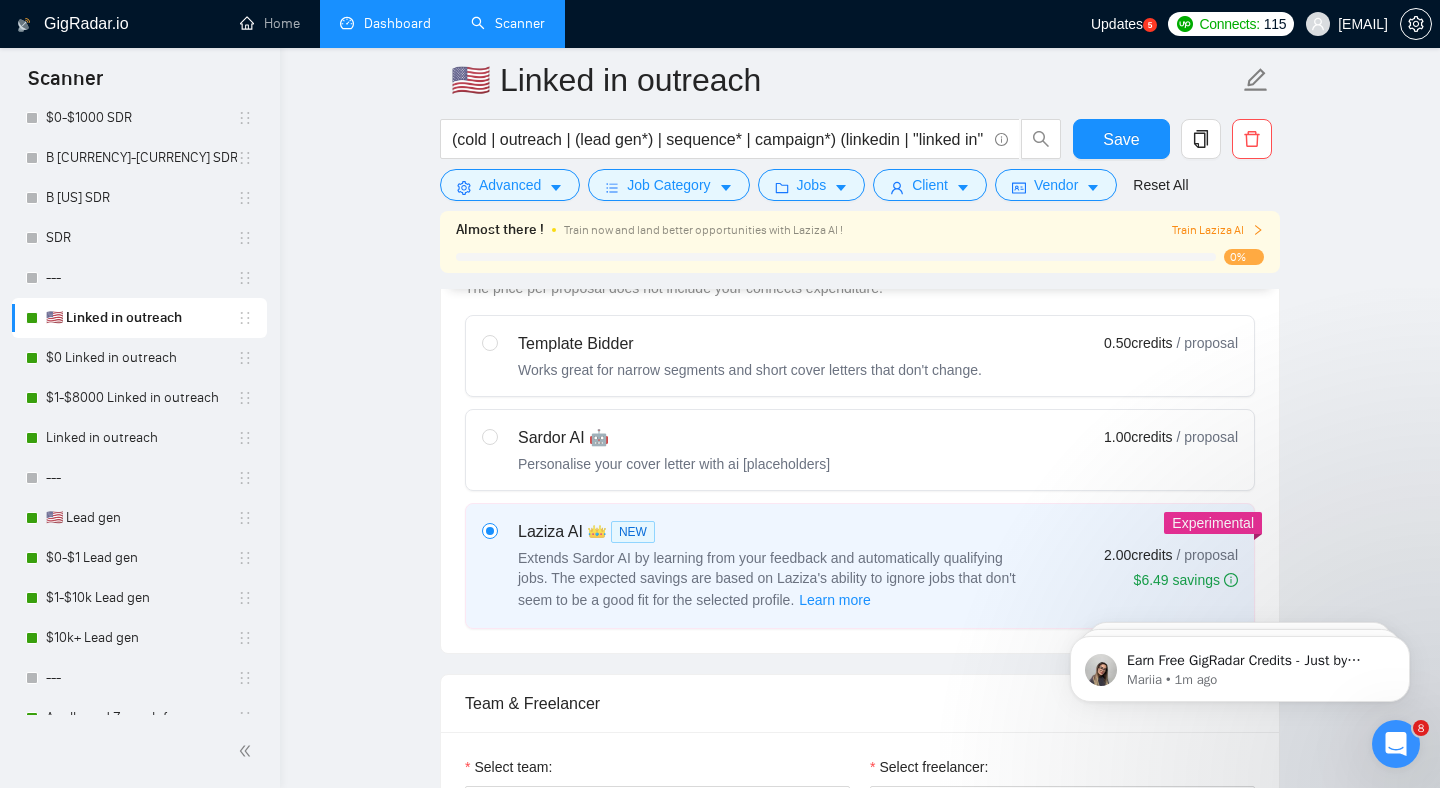scroll, scrollTop: 616, scrollLeft: 0, axis: vertical 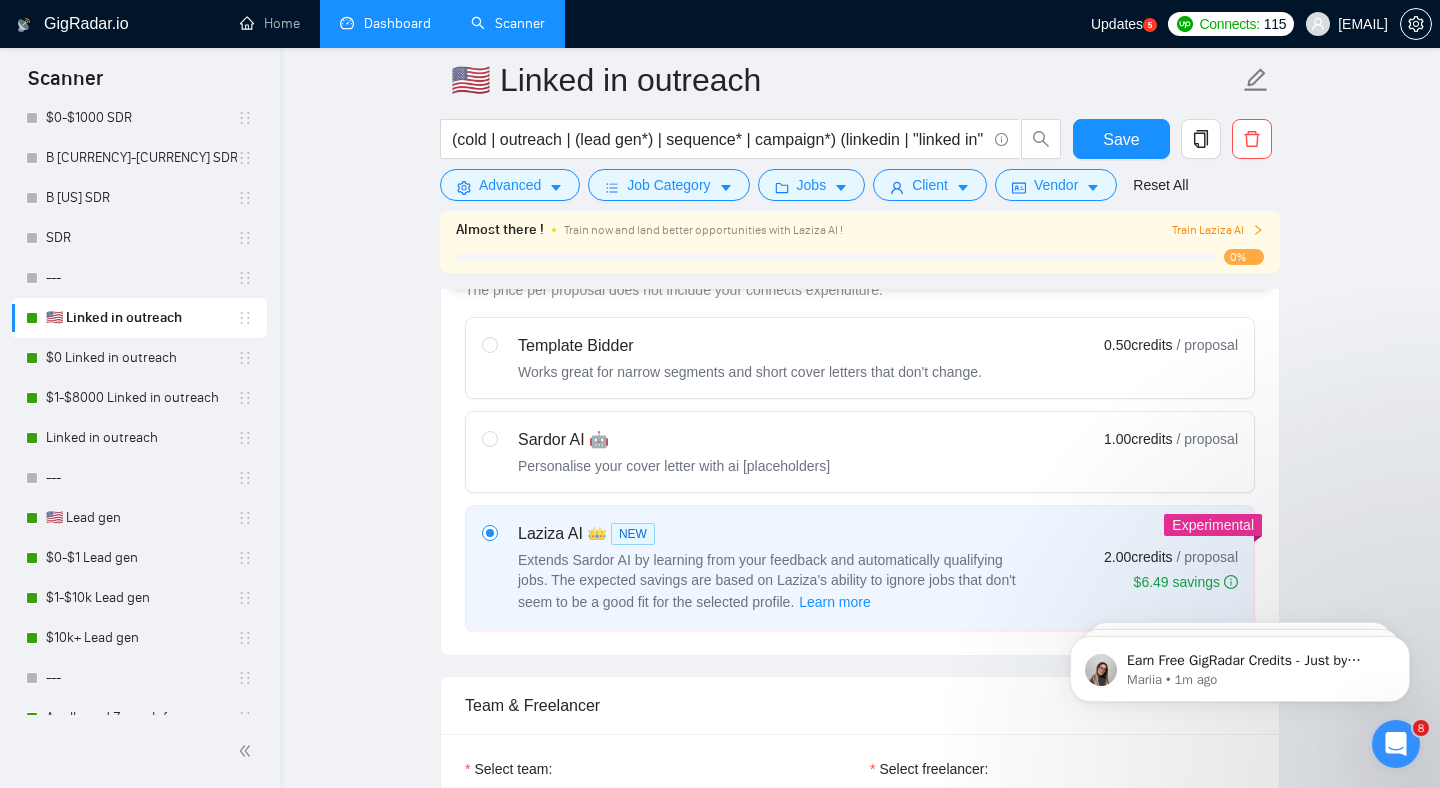 click on "Personalise your cover letter with ai [placeholders]" at bounding box center [674, 466] 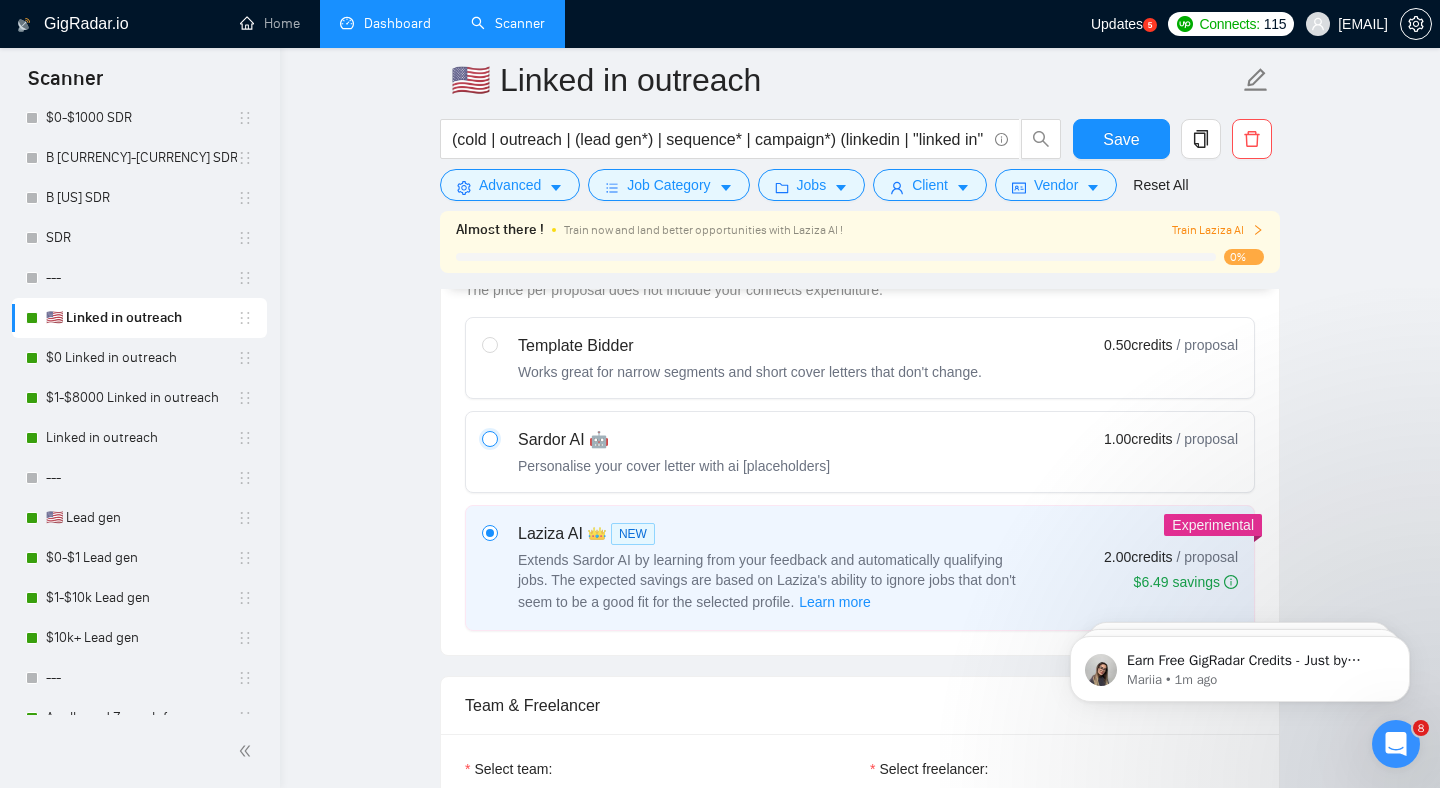 click at bounding box center (489, 438) 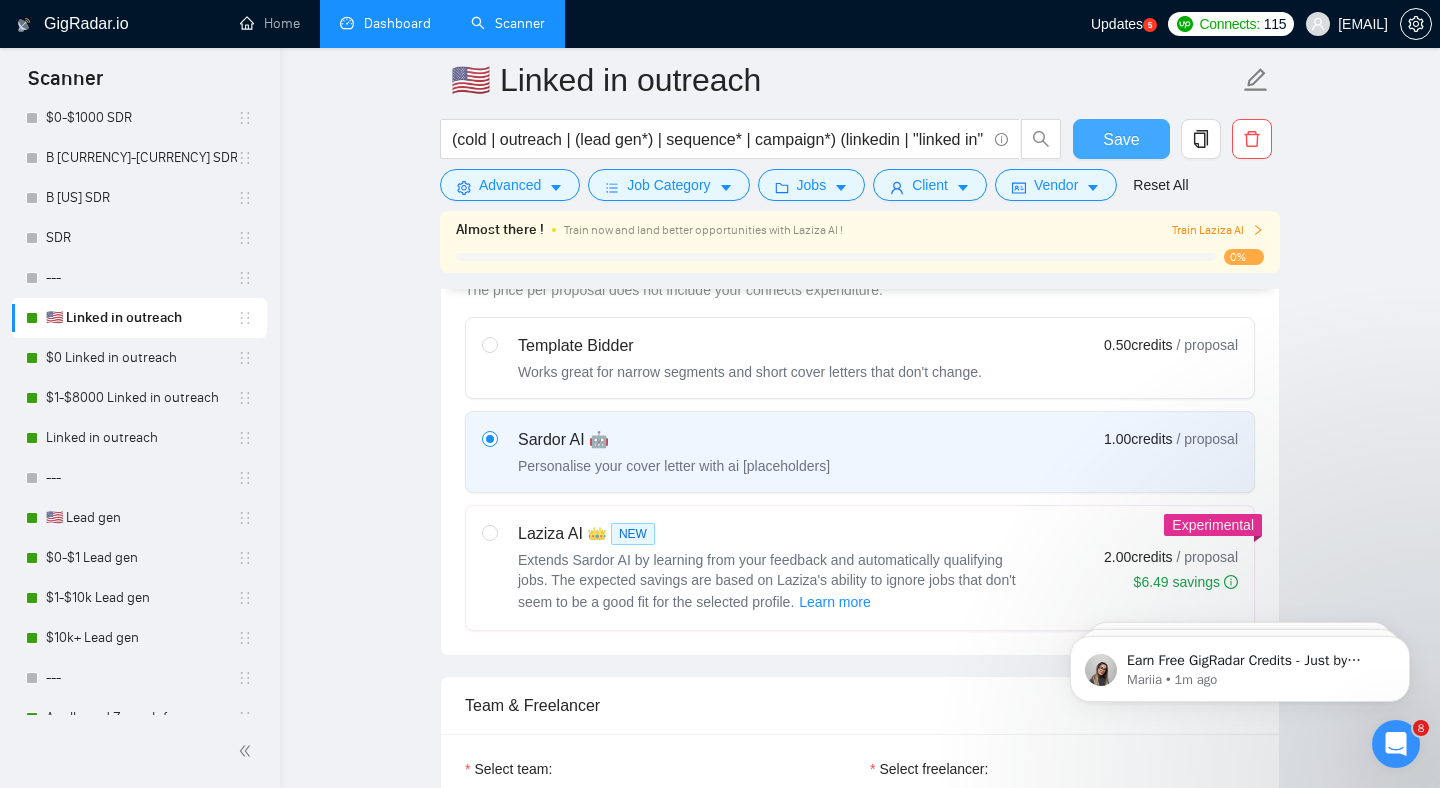 click on "Save" at bounding box center [1121, 139] 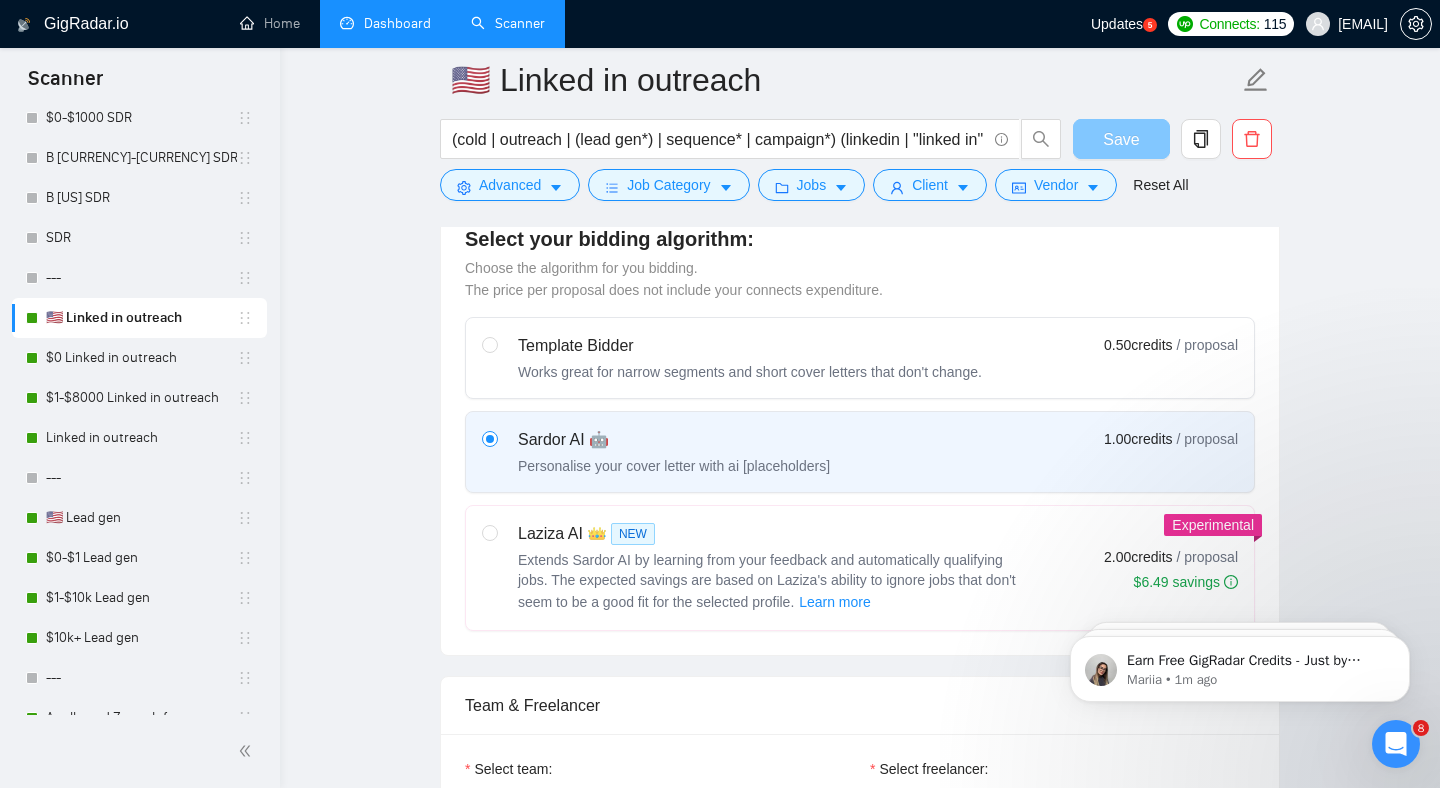 type 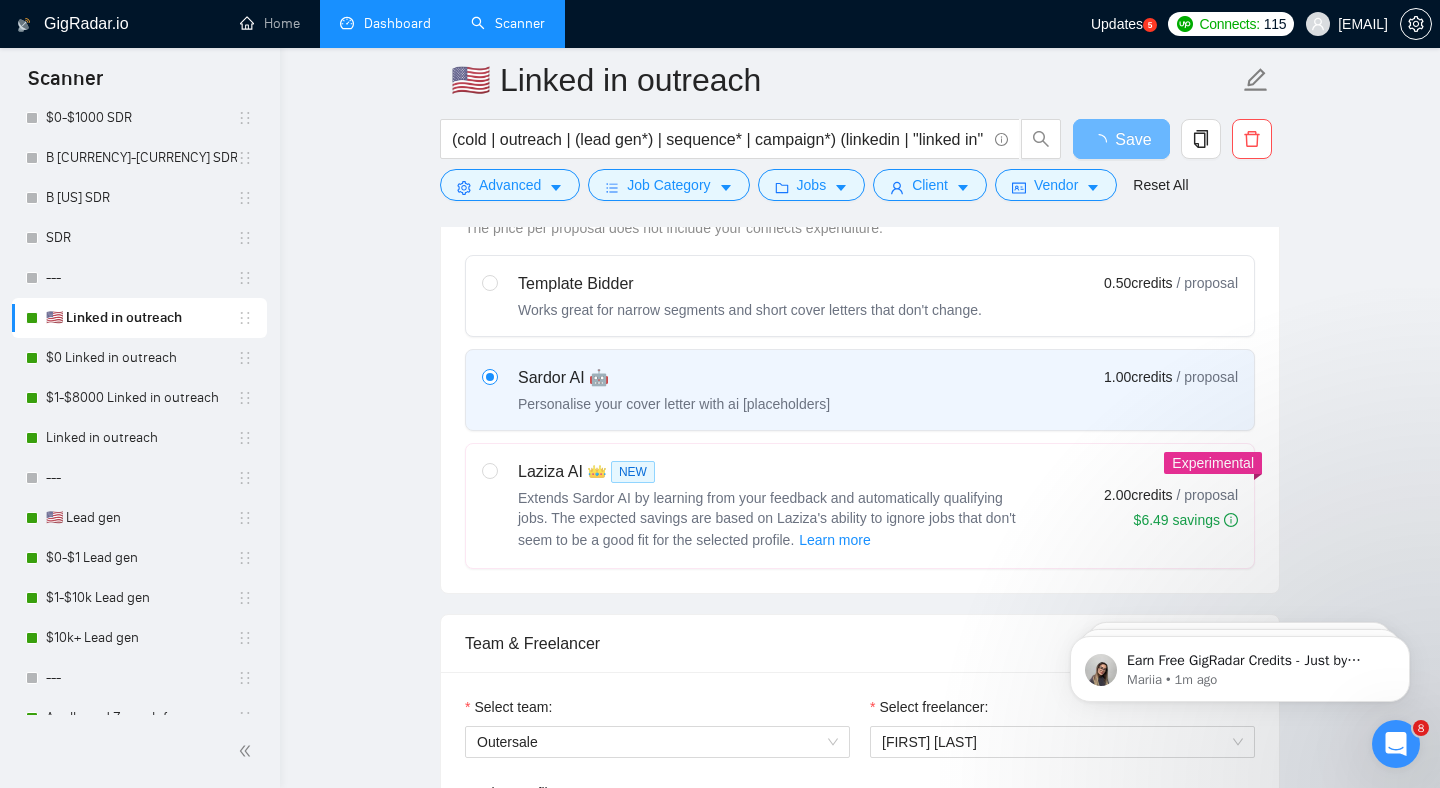 click on "Extends Sardor AI by learning from your feedback and automatically qualifying jobs. The expected savings are based on Laziza's ability to ignore jobs that don't seem to be a good fit for the selected profile.   Learn more" at bounding box center (767, 519) 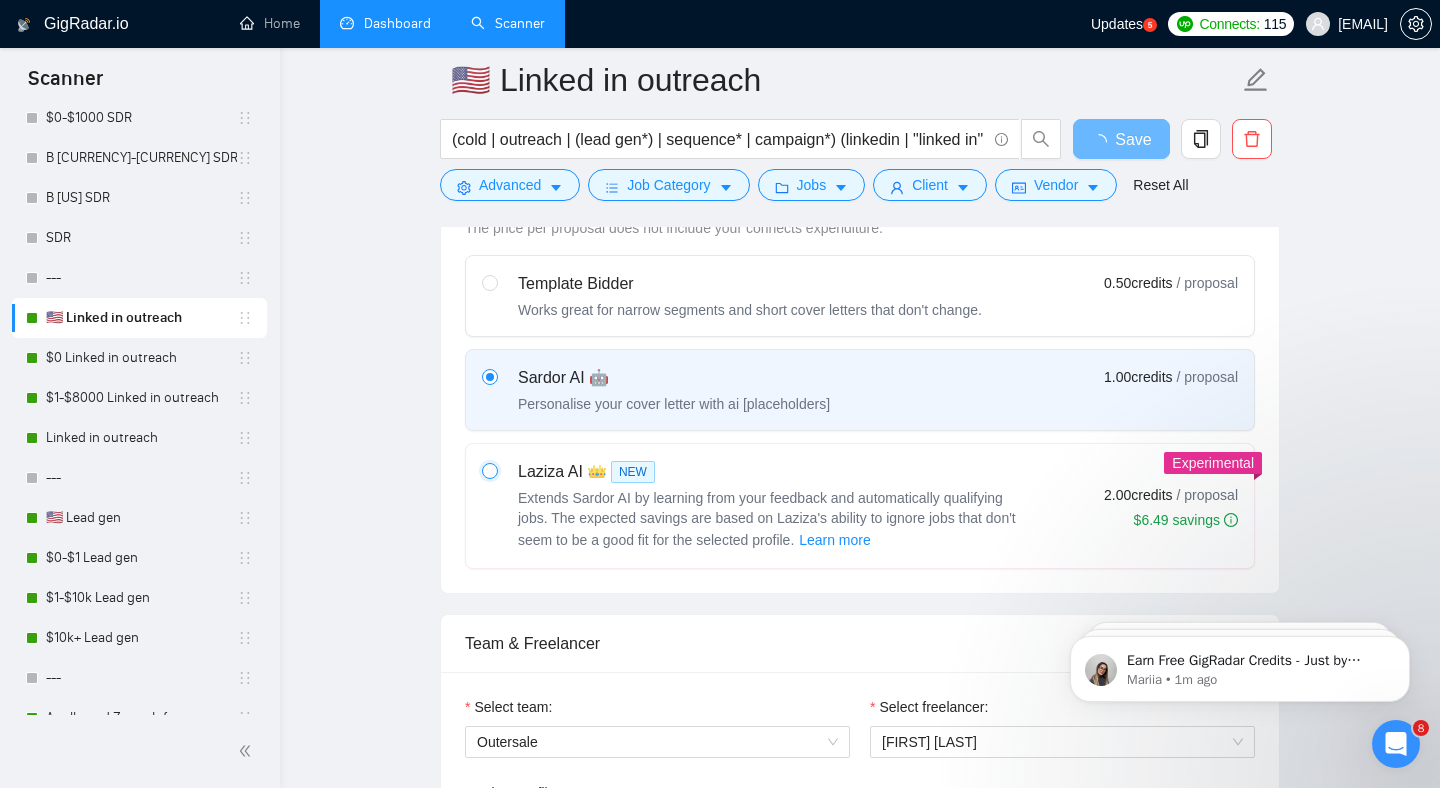 click at bounding box center (489, 470) 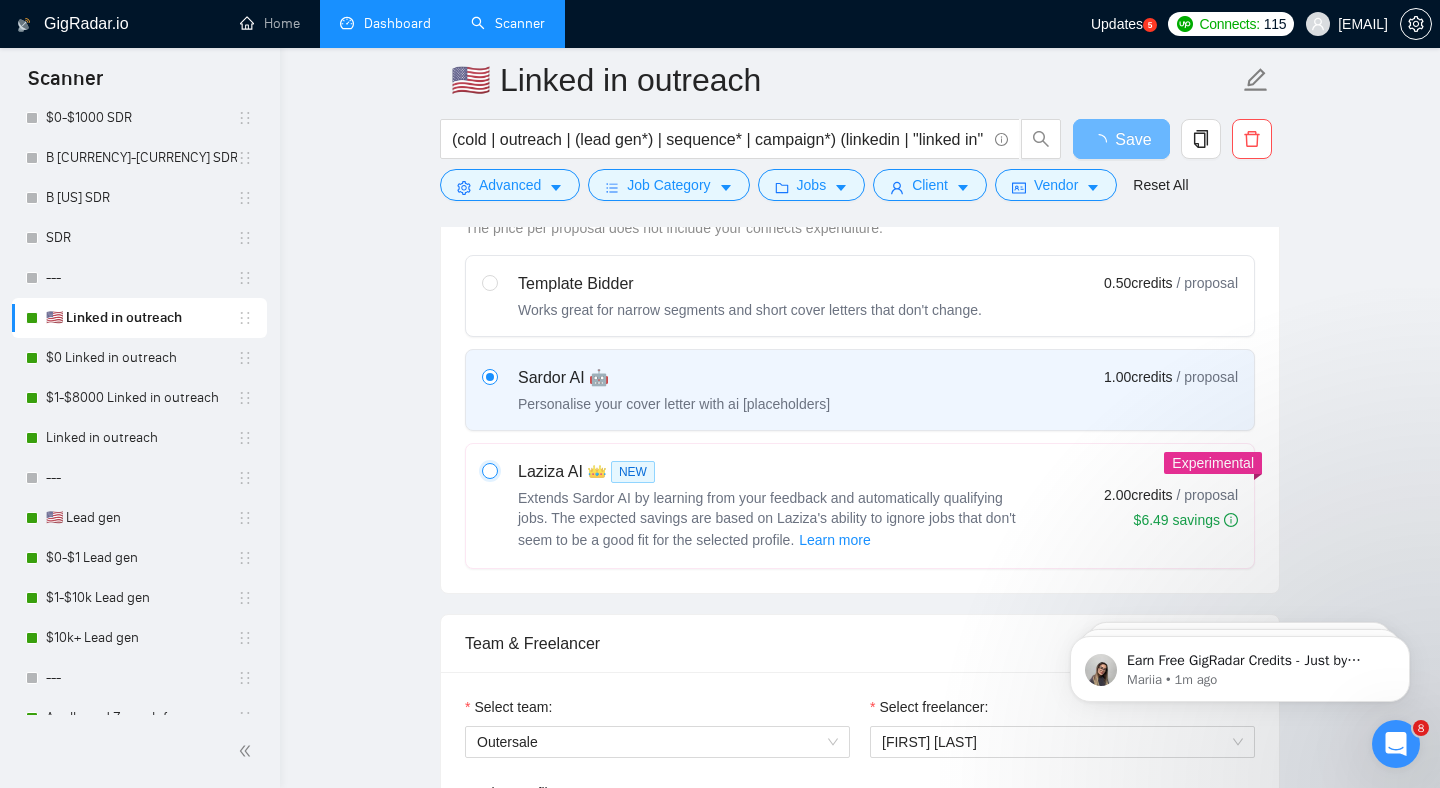 radio on "true" 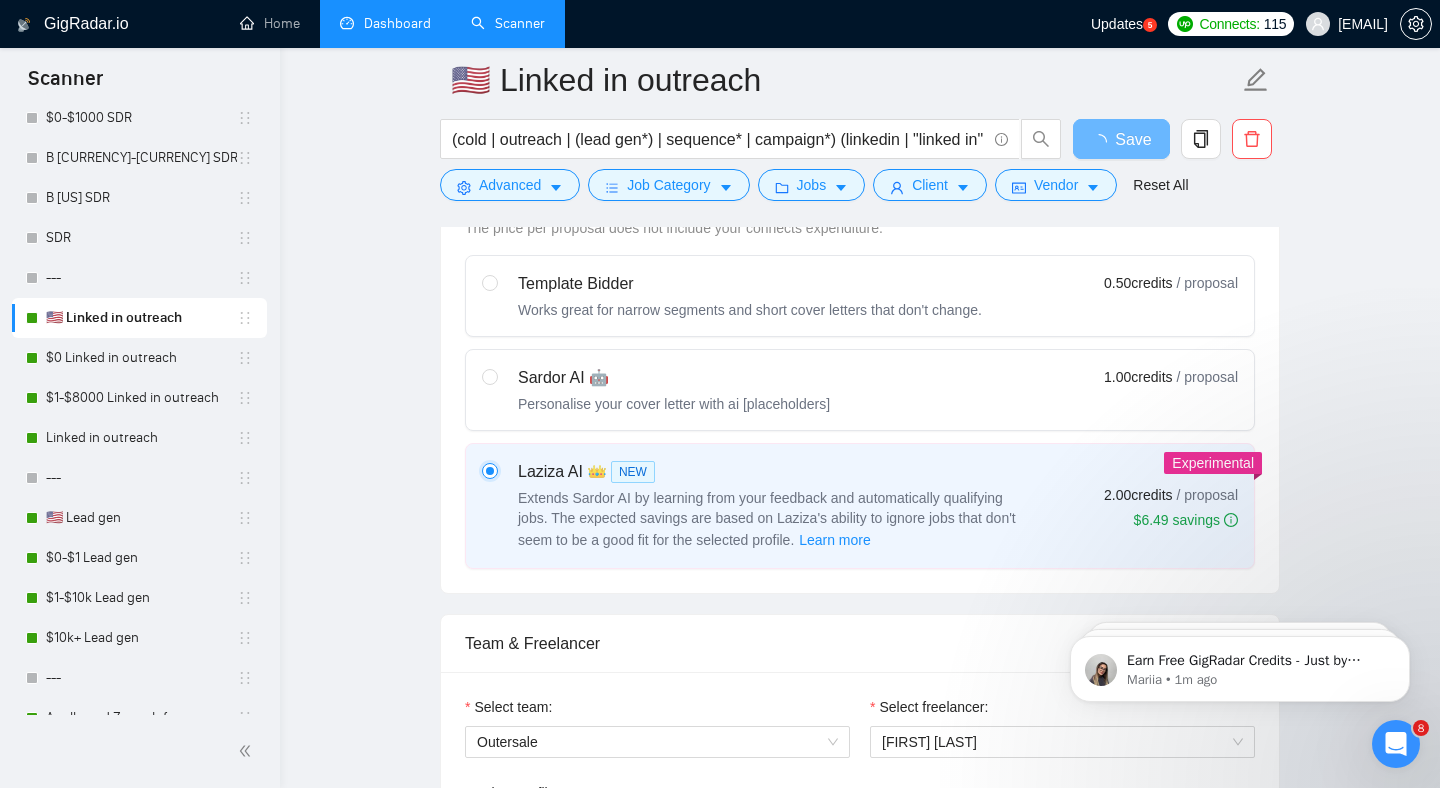 type 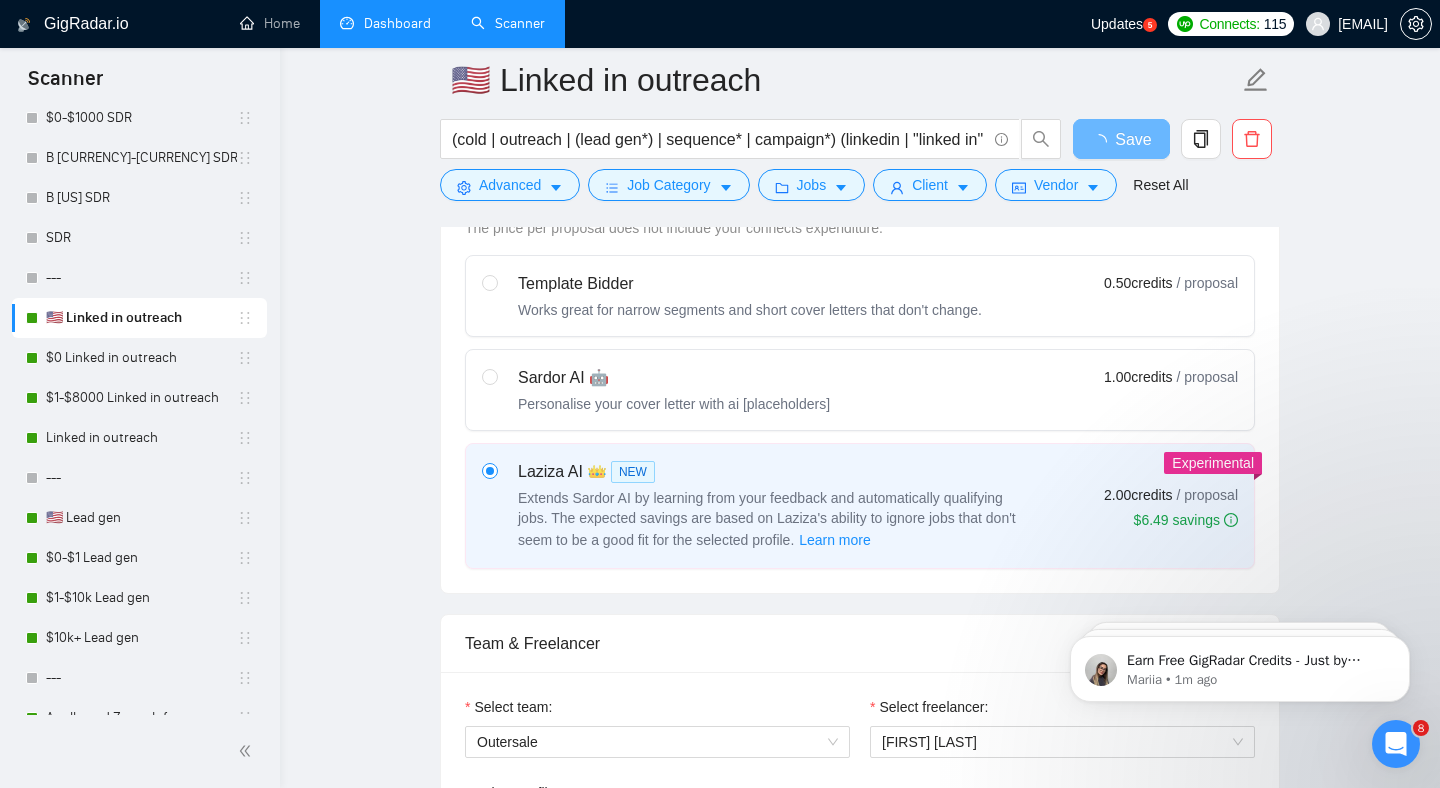 click on "Sardor AI 🤖 Personalise your cover letter with ai [placeholders] 1.00  credits / proposal" at bounding box center (860, 390) 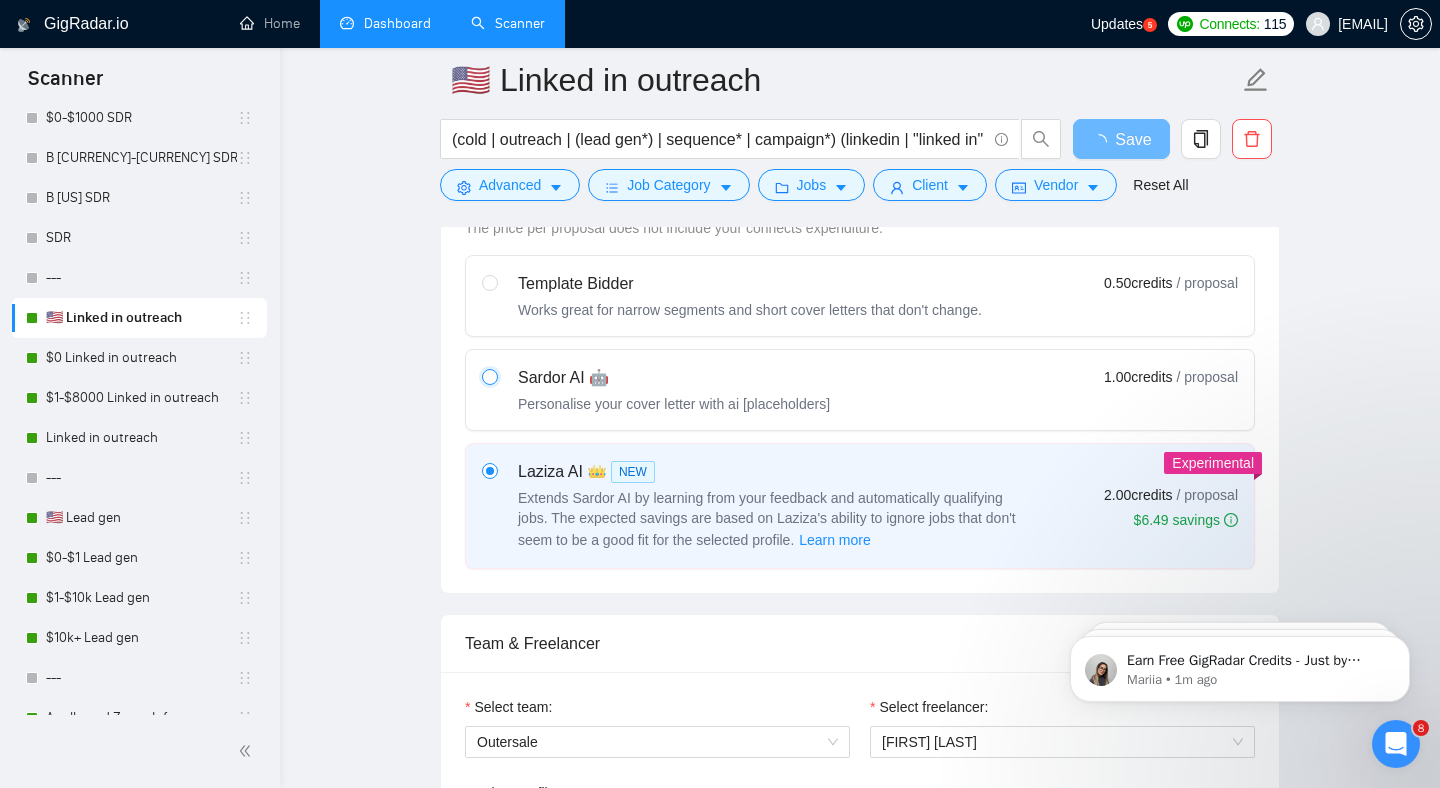 click at bounding box center (489, 376) 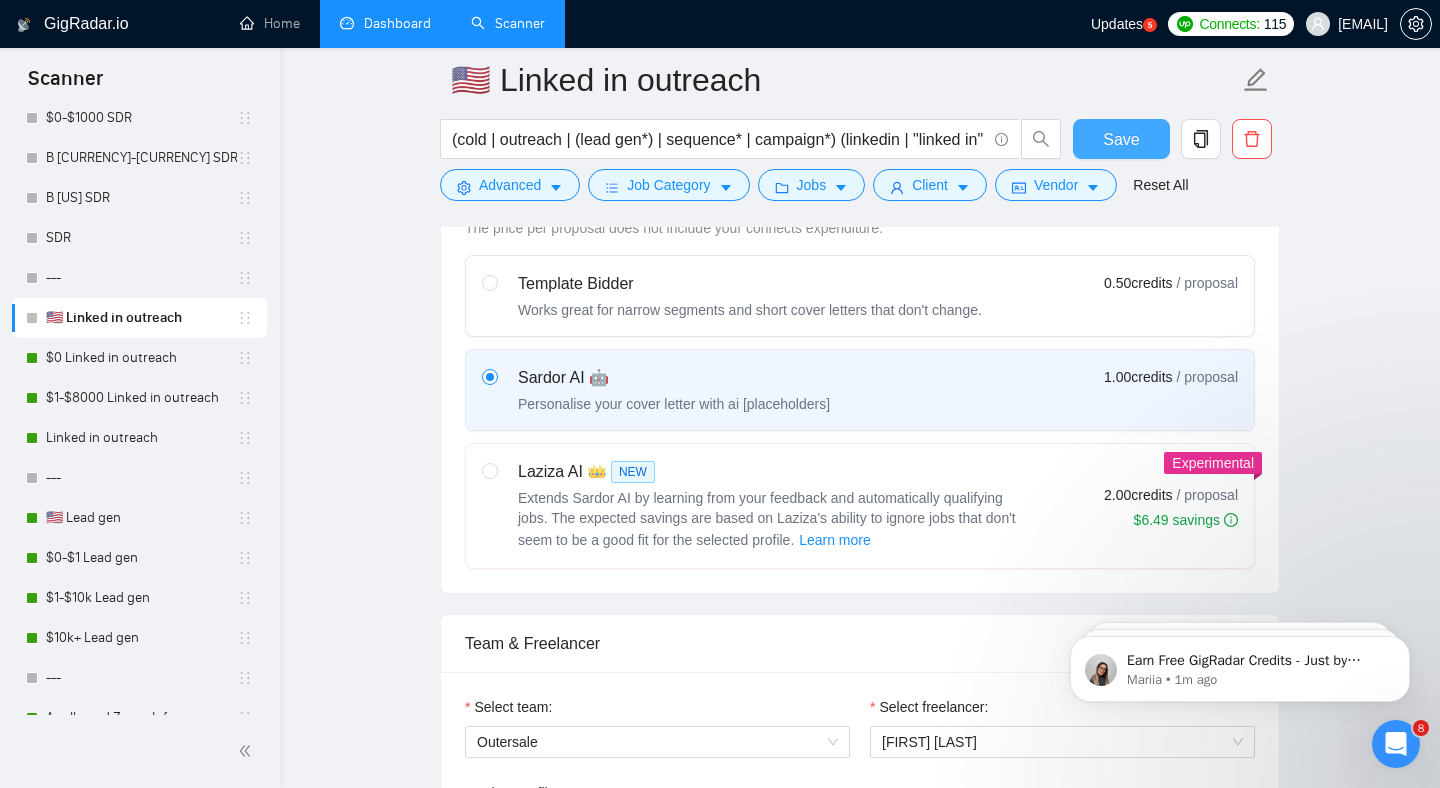 click on "Save" at bounding box center (1121, 139) 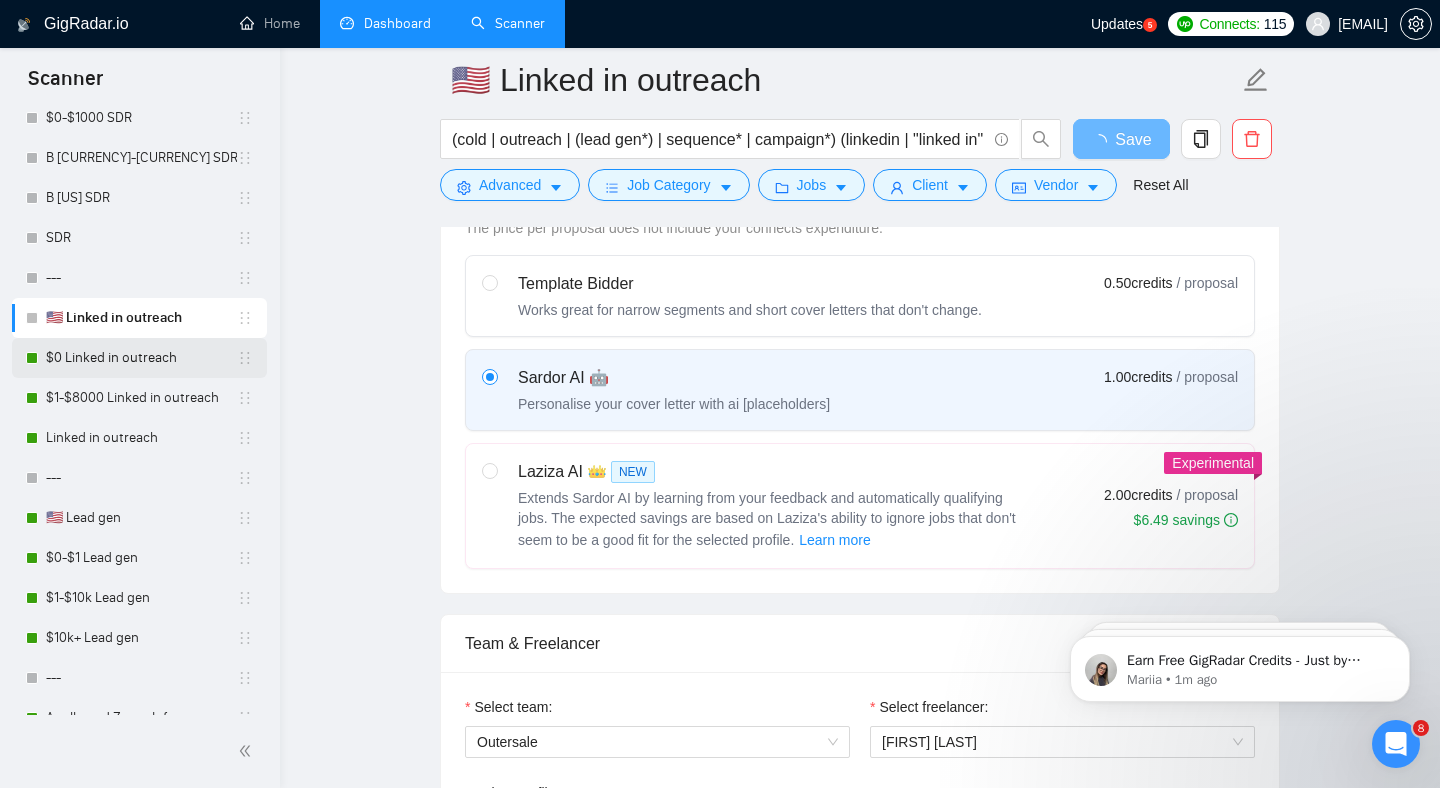 click on "$0 Linked in outreach" at bounding box center (141, 358) 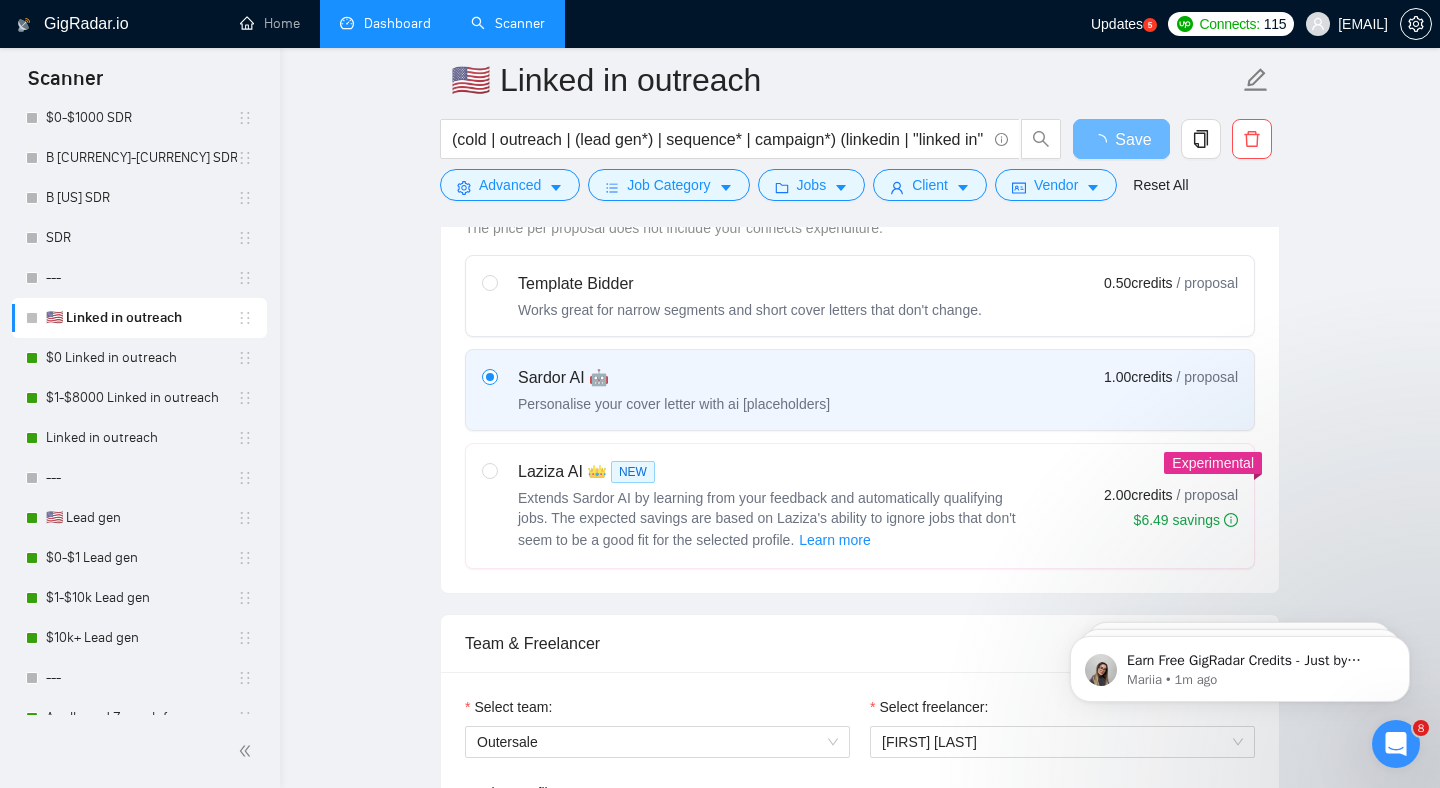 scroll, scrollTop: 0, scrollLeft: 0, axis: both 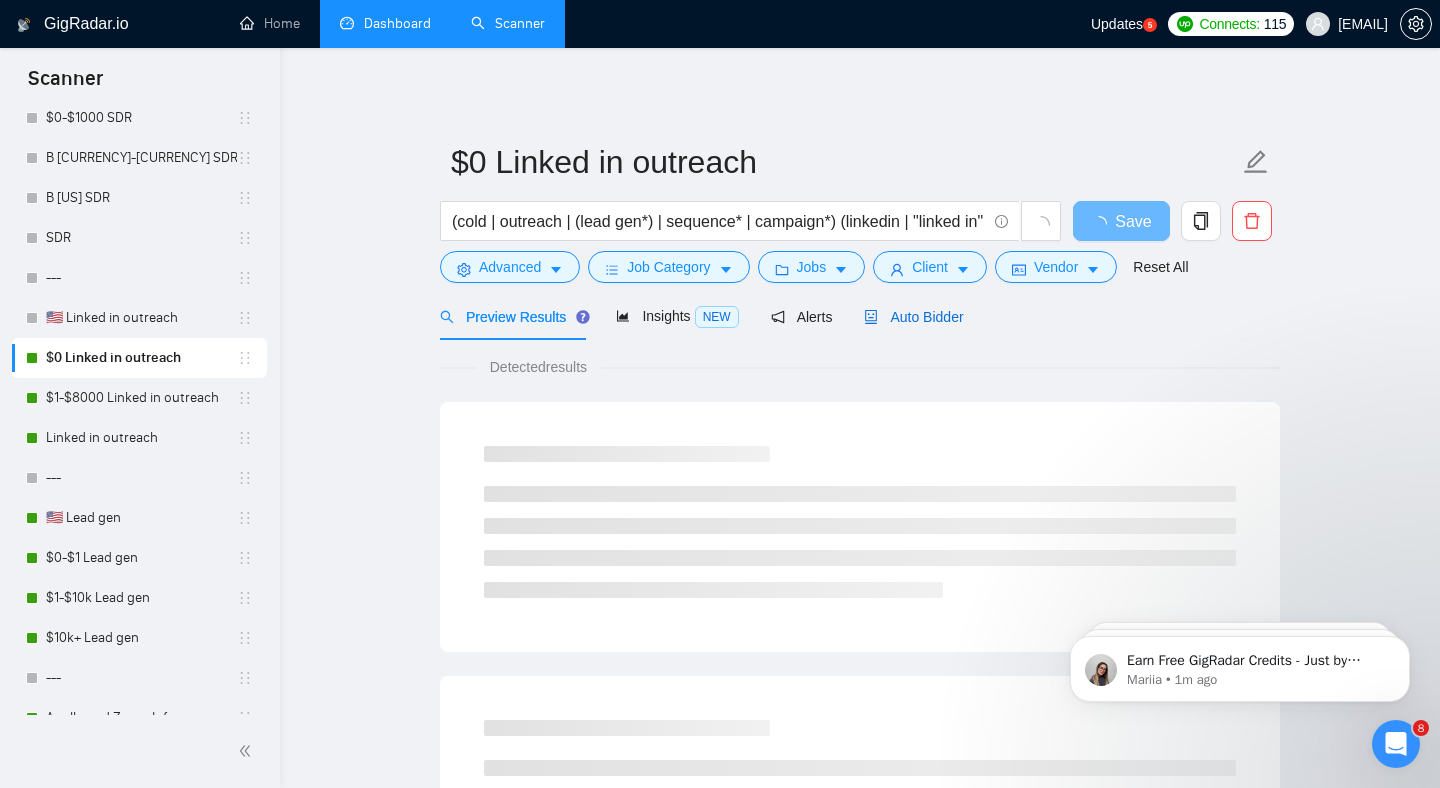 click on "Auto Bidder" at bounding box center [913, 317] 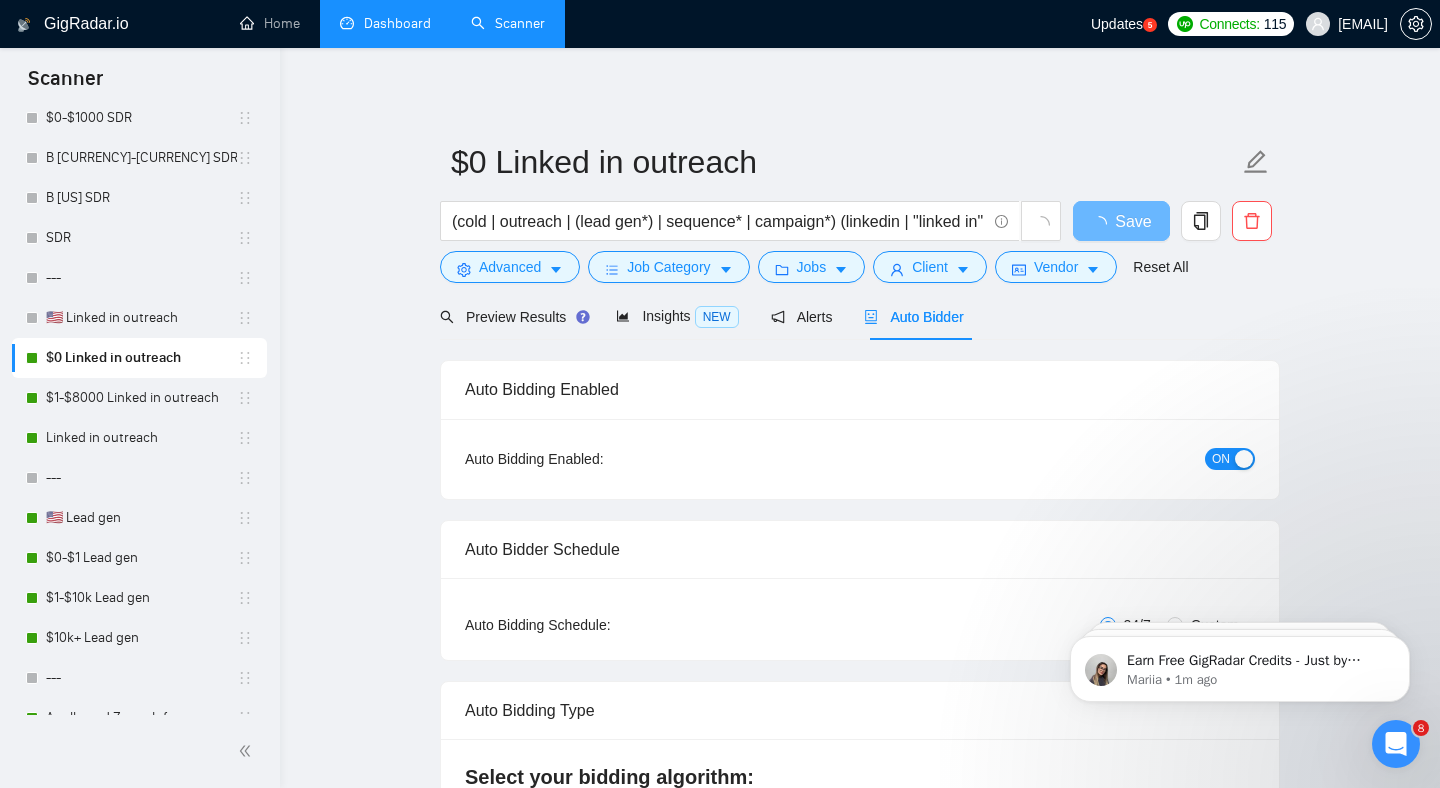 click on "ON" at bounding box center [1230, 459] 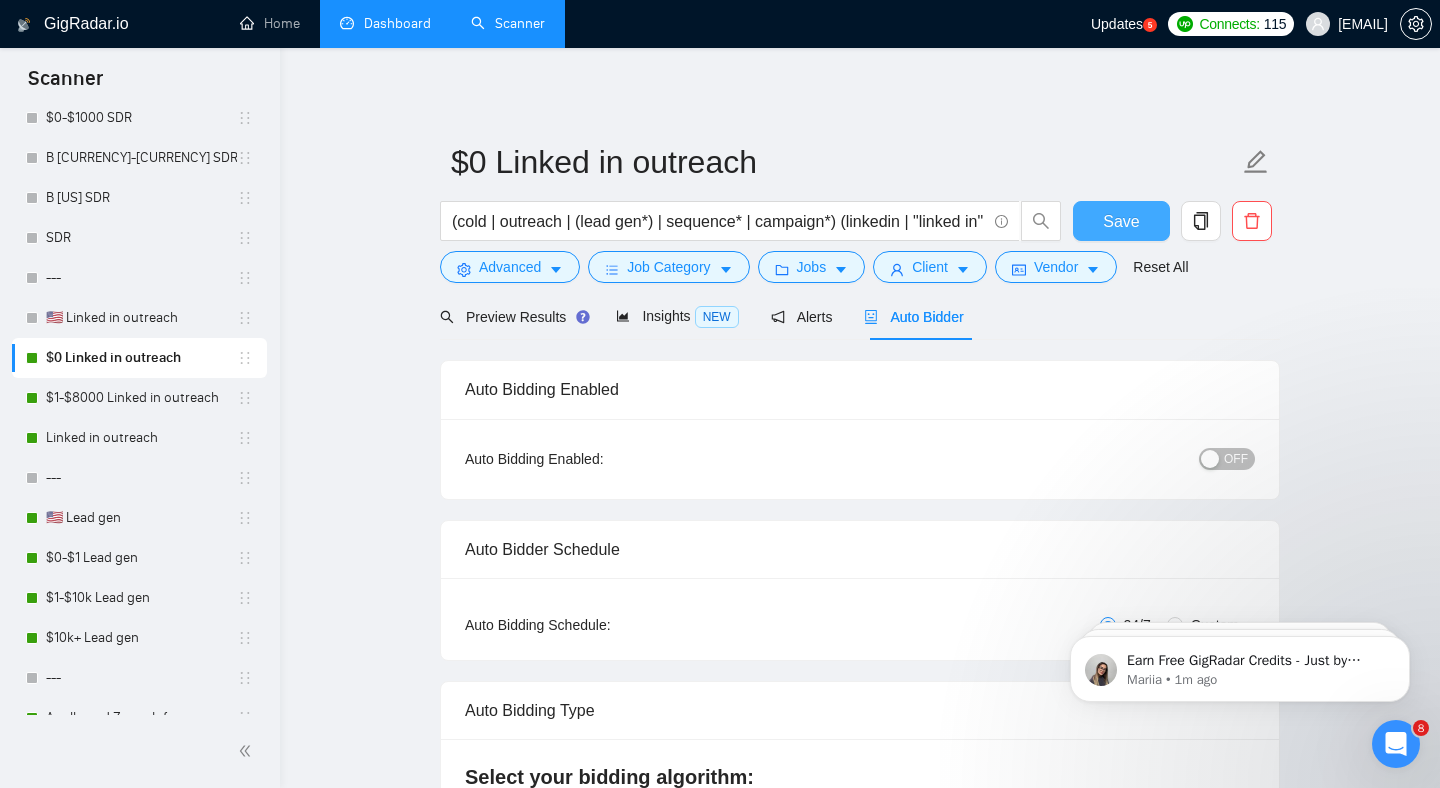 click on "Save" at bounding box center (1121, 221) 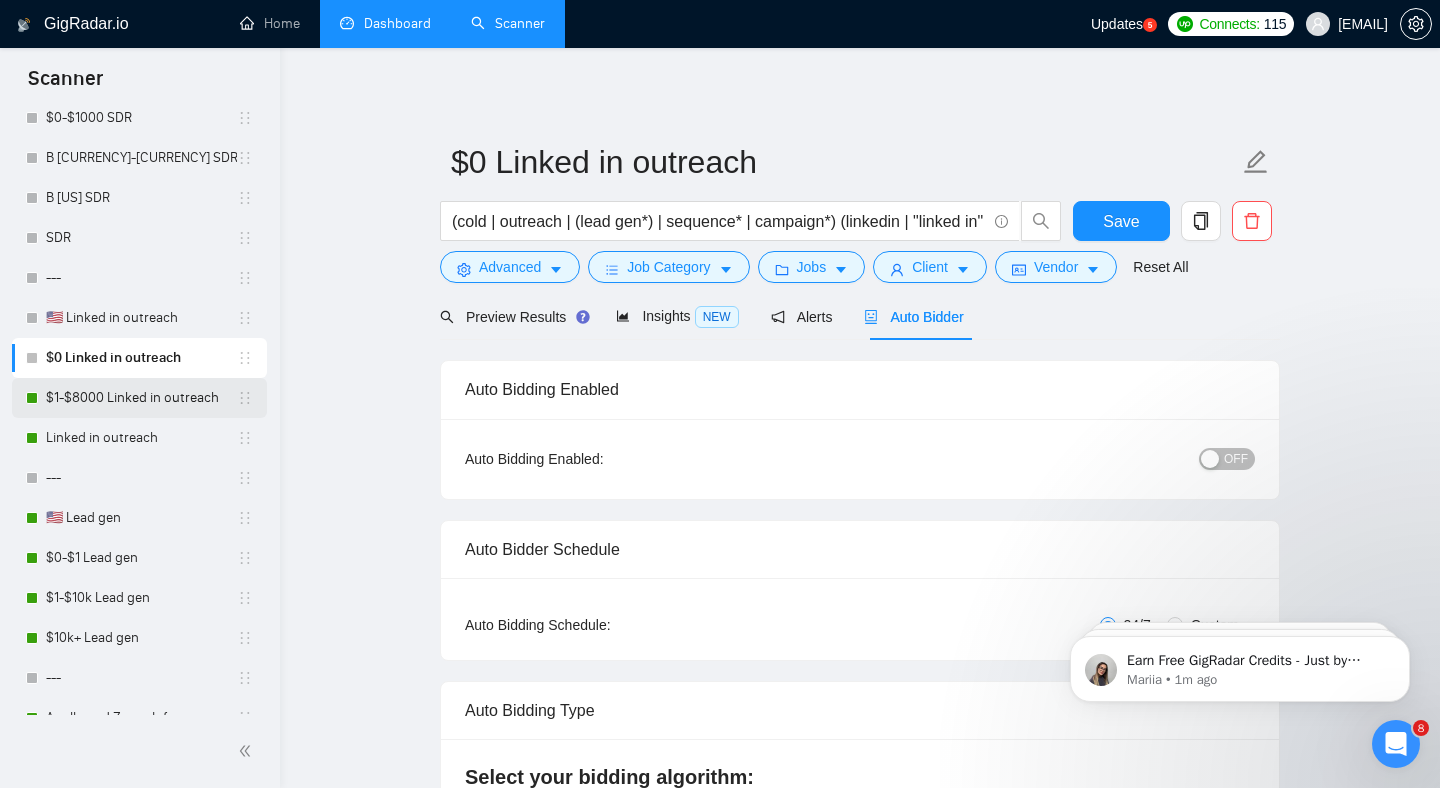 click on "$1-$8000 Linked in outreach" at bounding box center (141, 398) 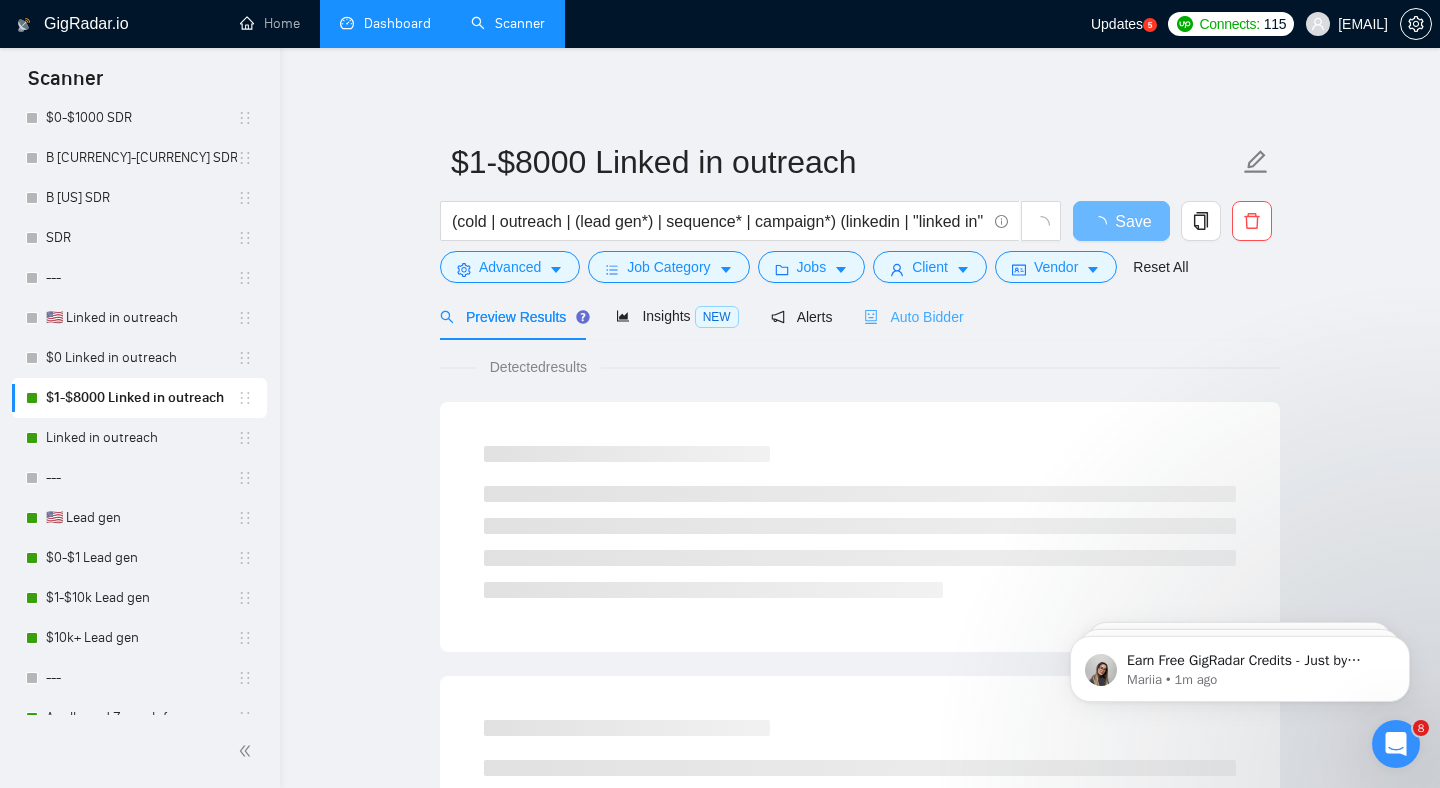 click on "Auto Bidder" at bounding box center (913, 316) 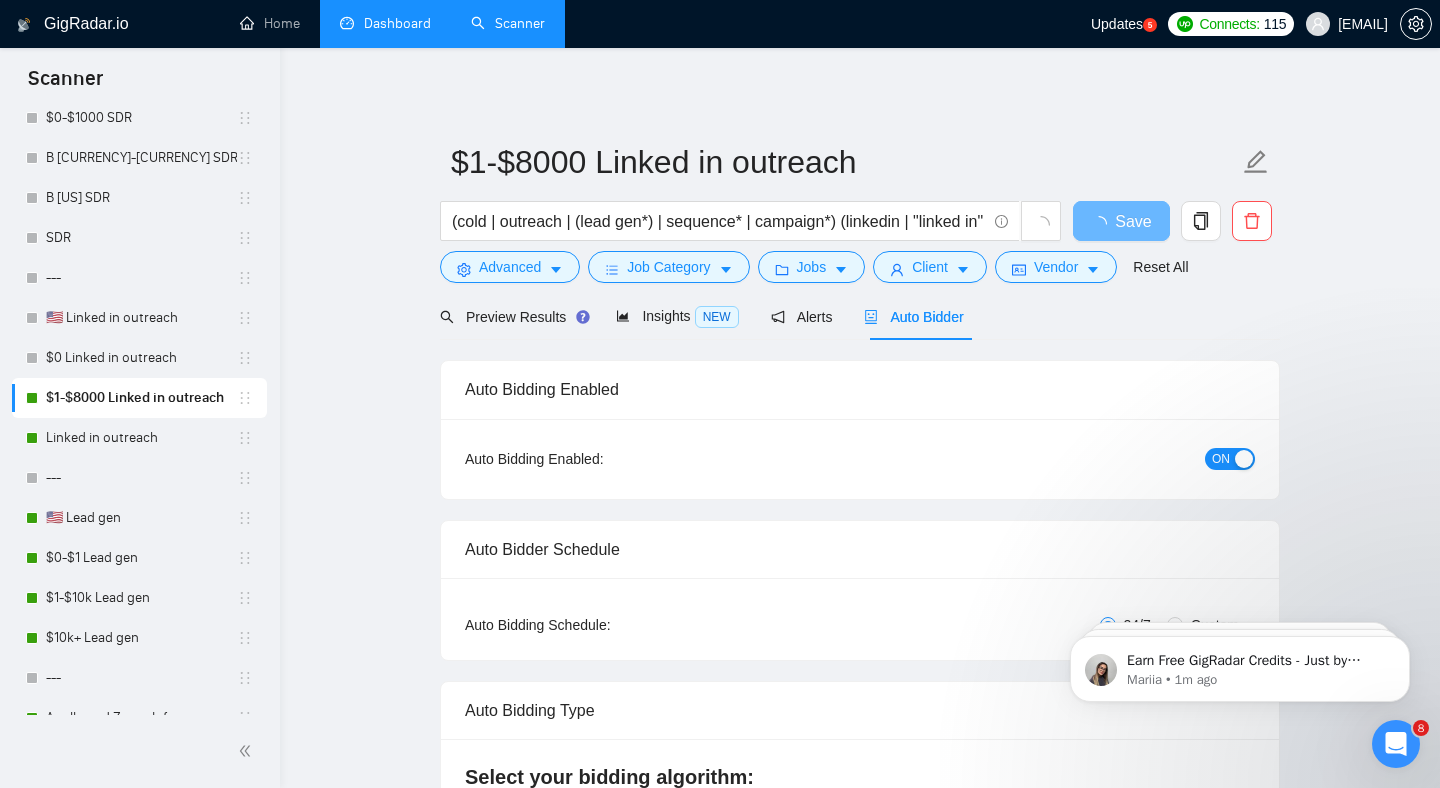 click on "ON" at bounding box center (1221, 459) 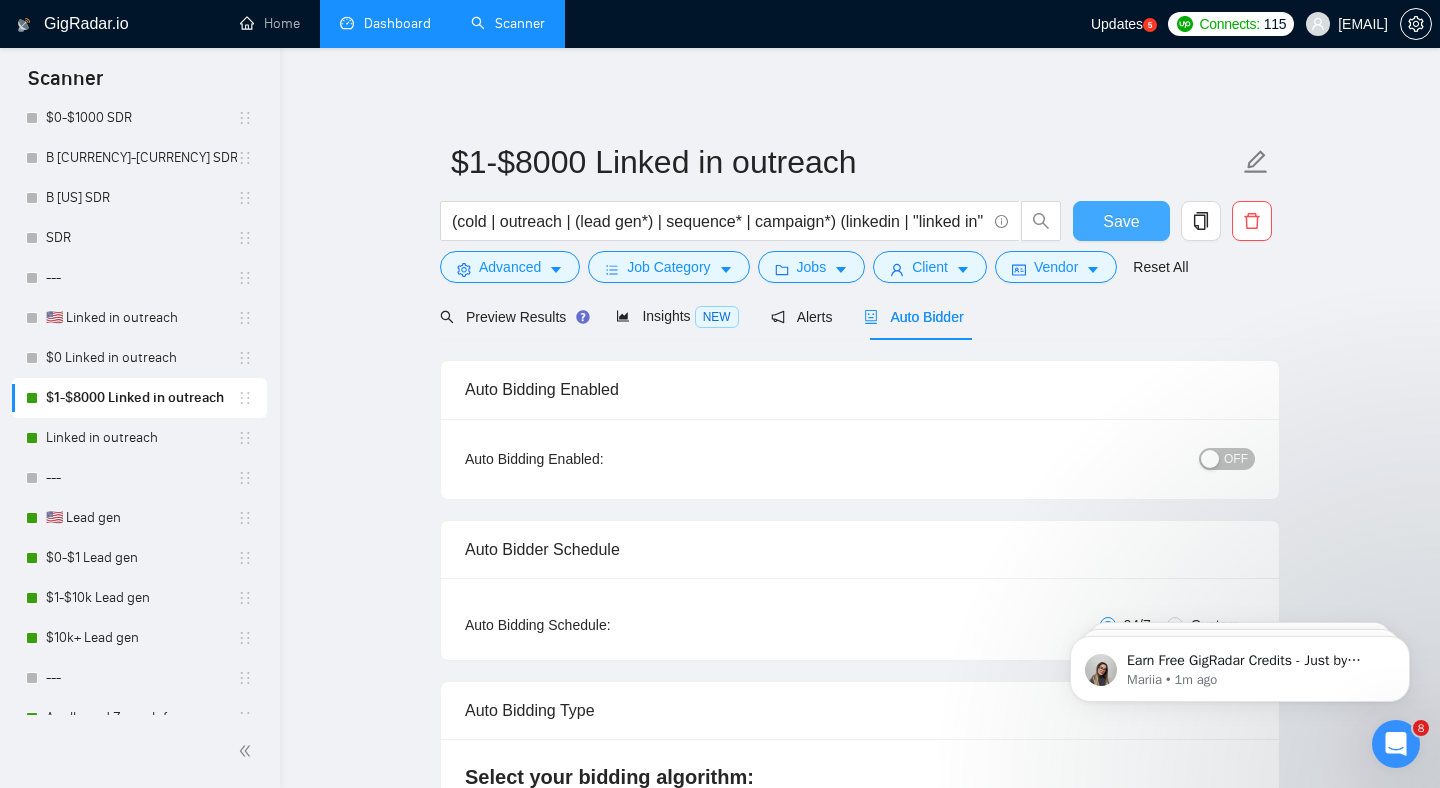 click on "Save" at bounding box center [1121, 221] 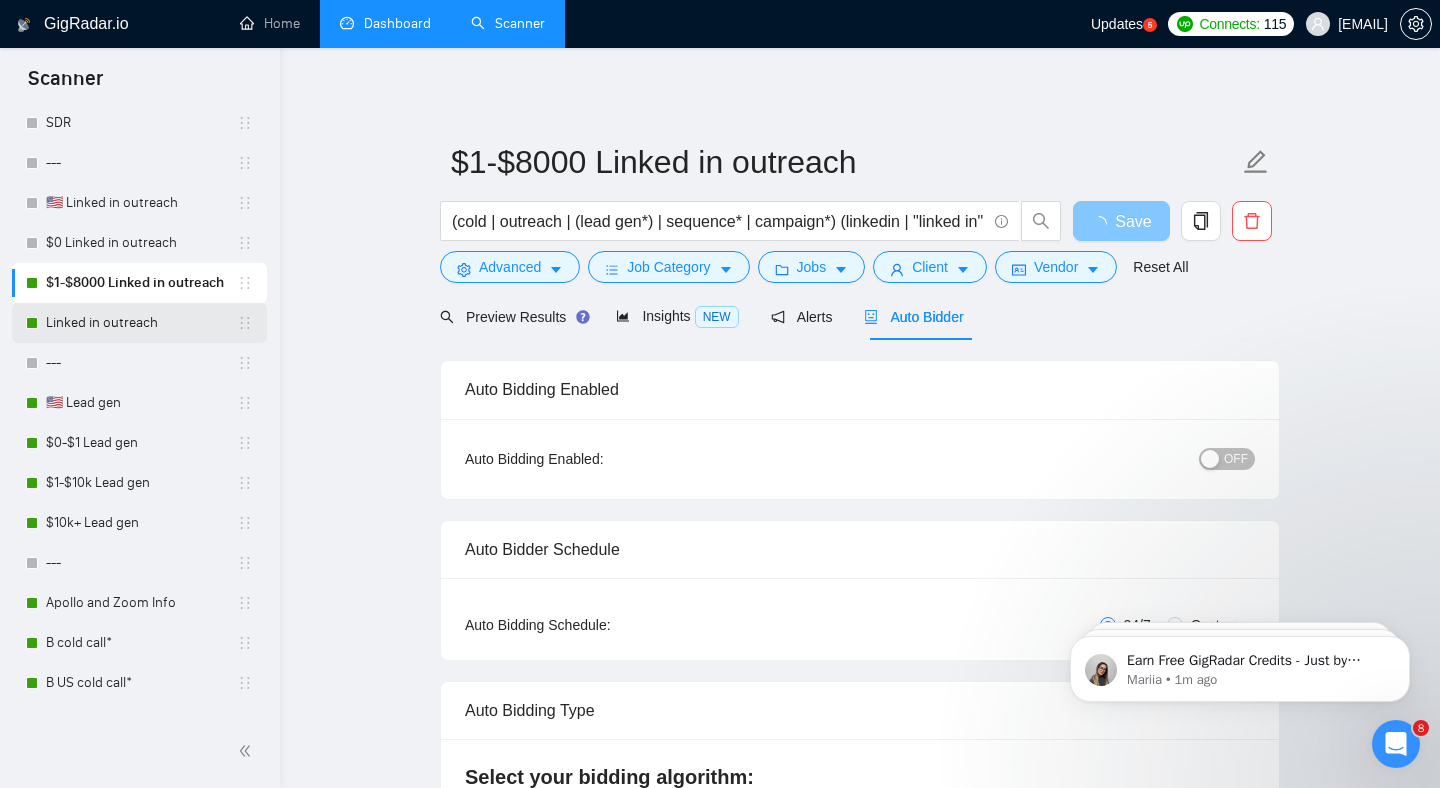 scroll, scrollTop: 1182, scrollLeft: 0, axis: vertical 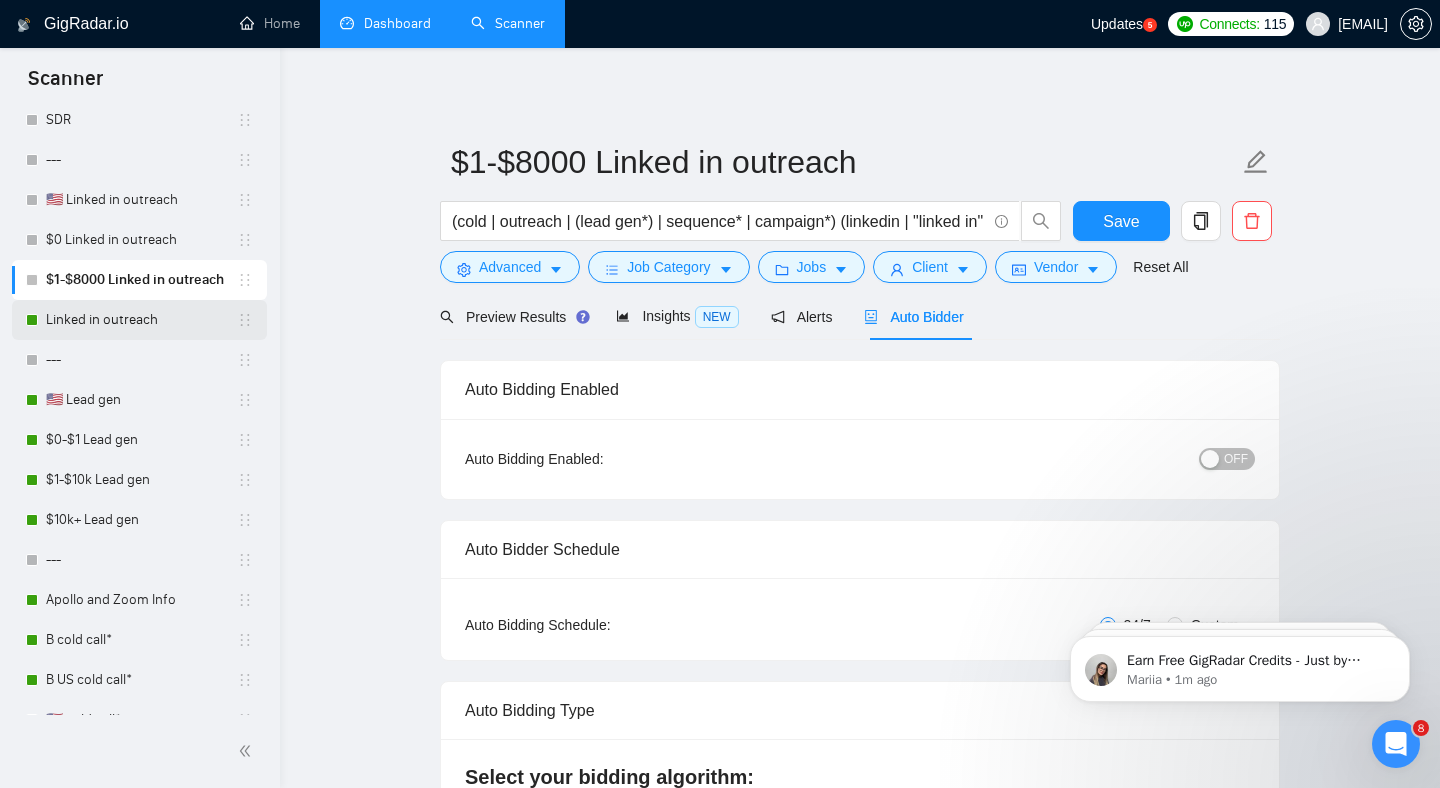 click on "Linked in outreach" at bounding box center [141, 320] 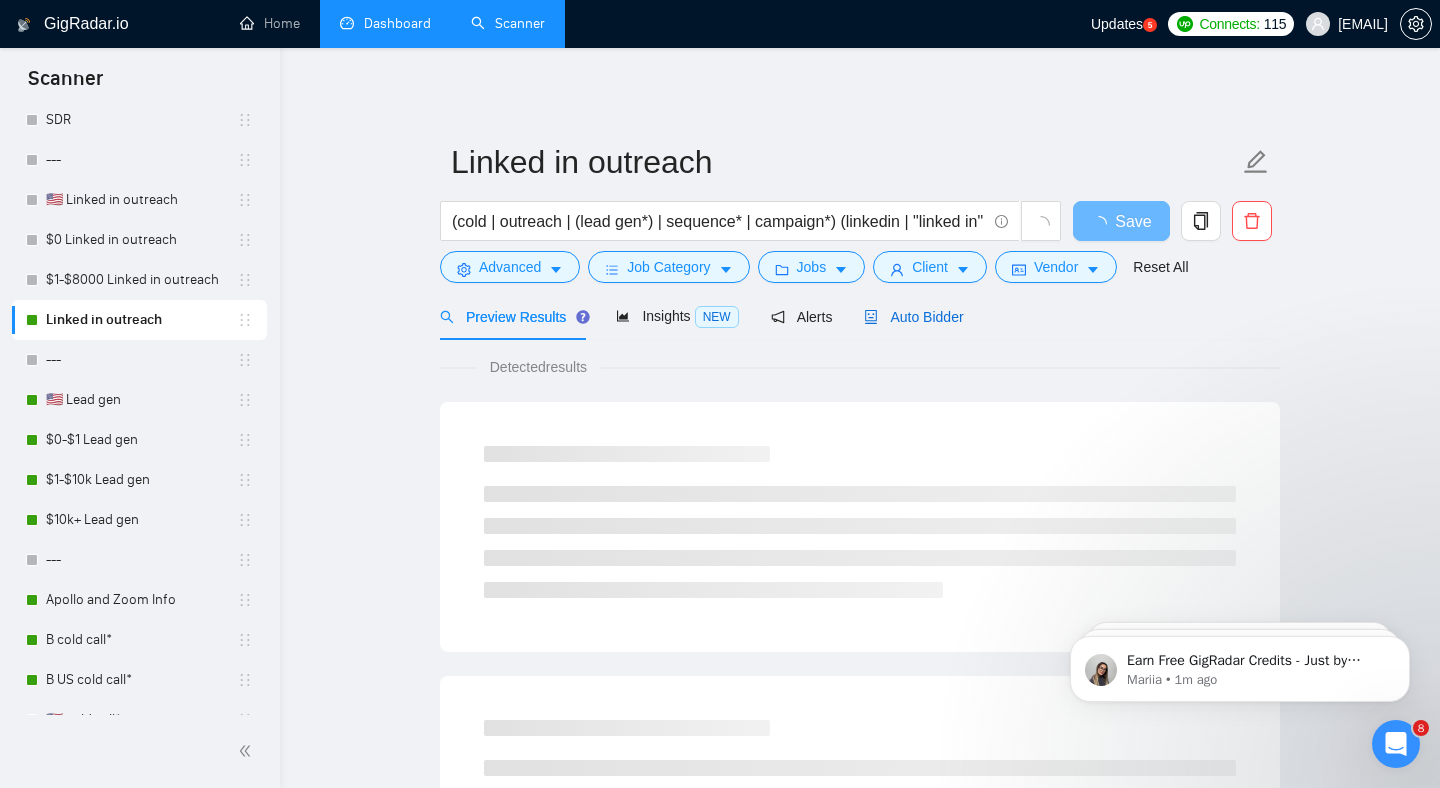 click on "Auto Bidder" at bounding box center (913, 317) 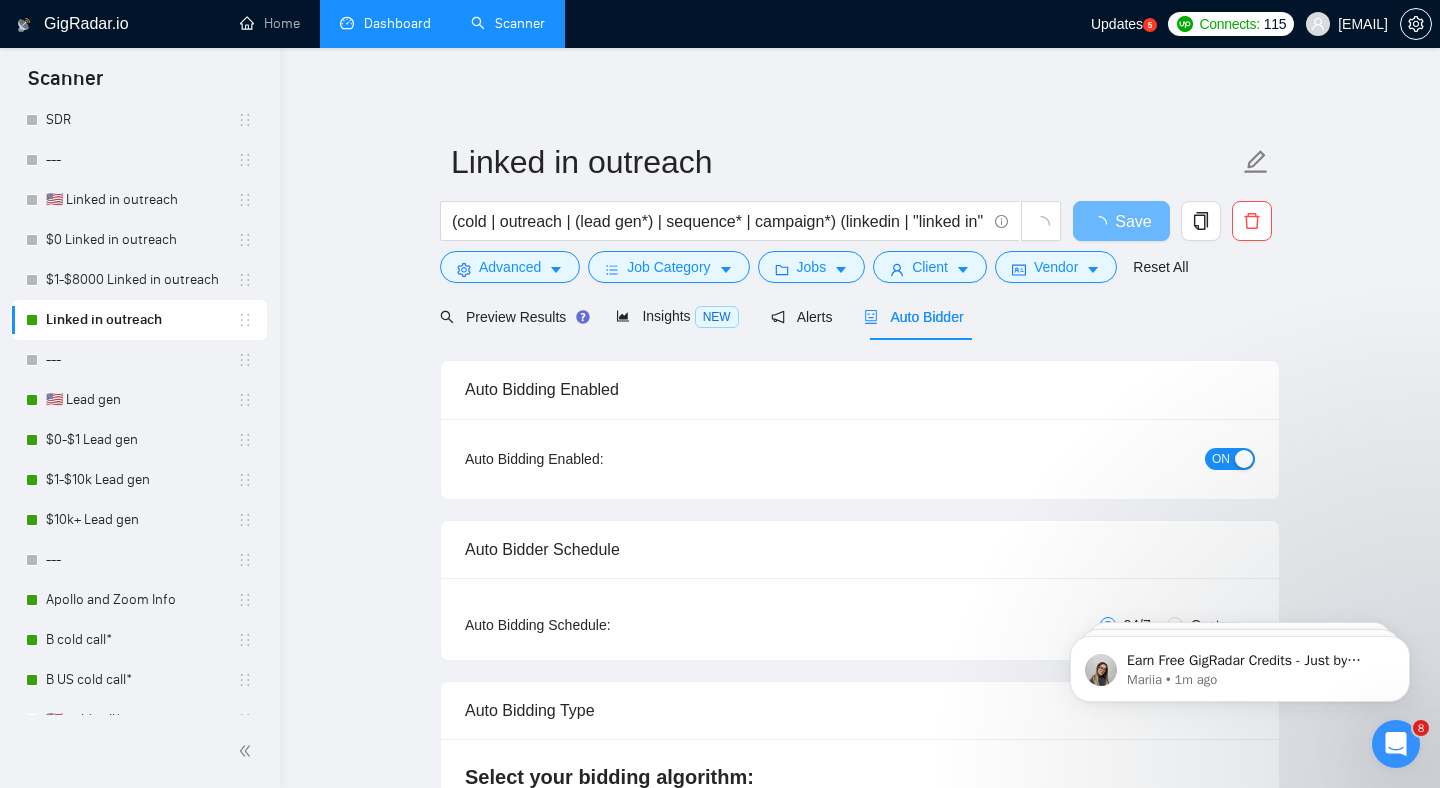 click at bounding box center [1244, 459] 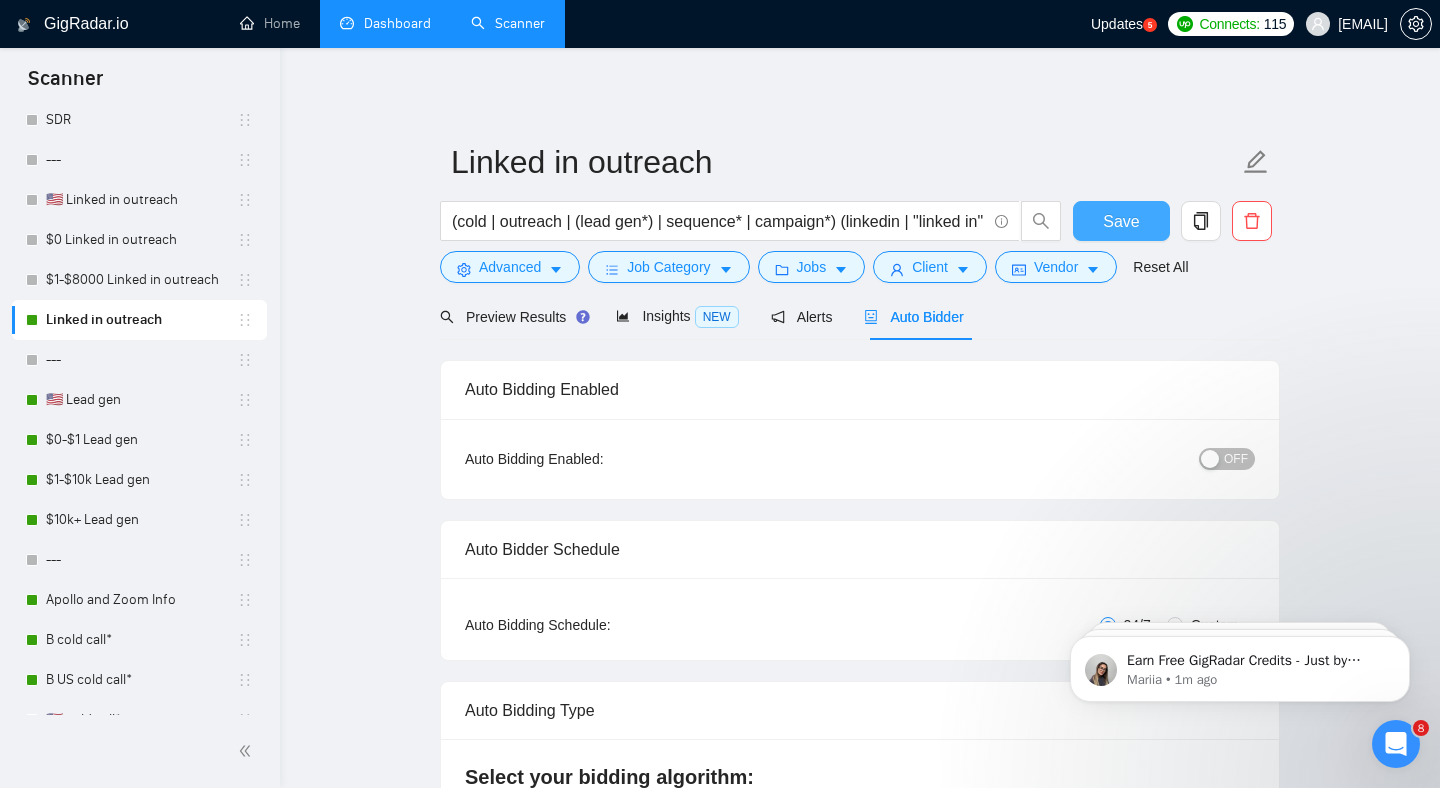 click on "Save" at bounding box center [1121, 221] 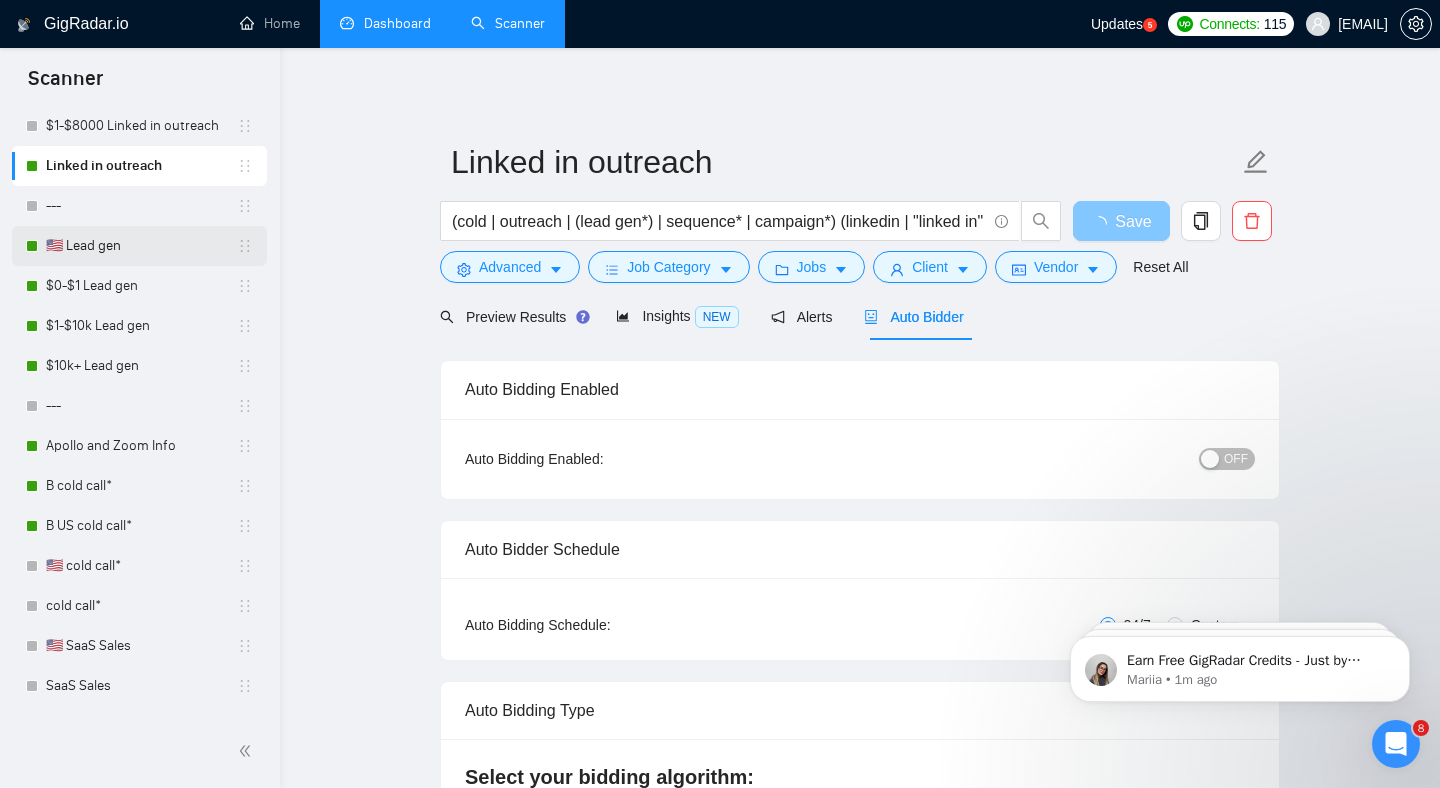 scroll, scrollTop: 1339, scrollLeft: 0, axis: vertical 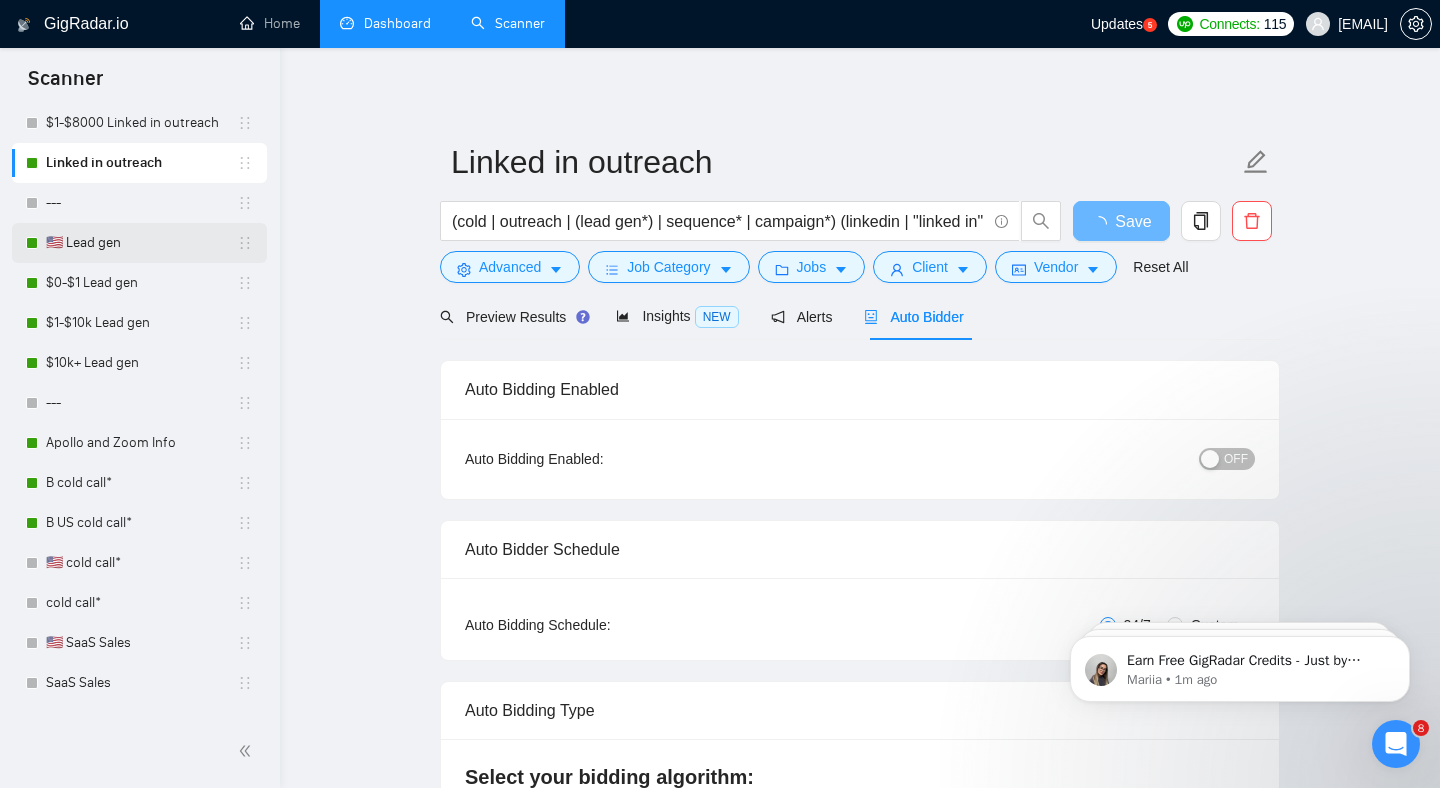 click on "🇺🇸 Lead gen" at bounding box center (141, 243) 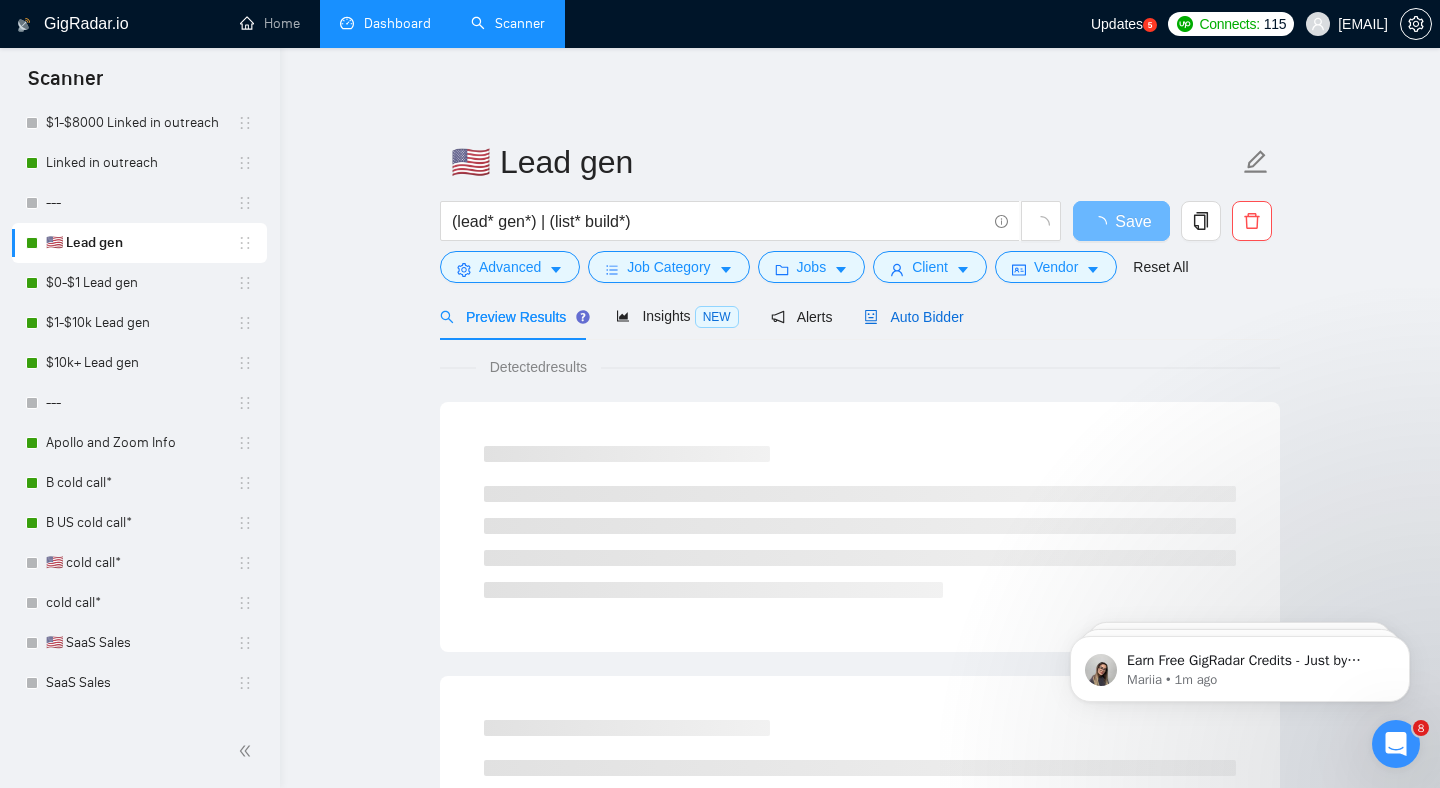 click on "Auto Bidder" at bounding box center (913, 317) 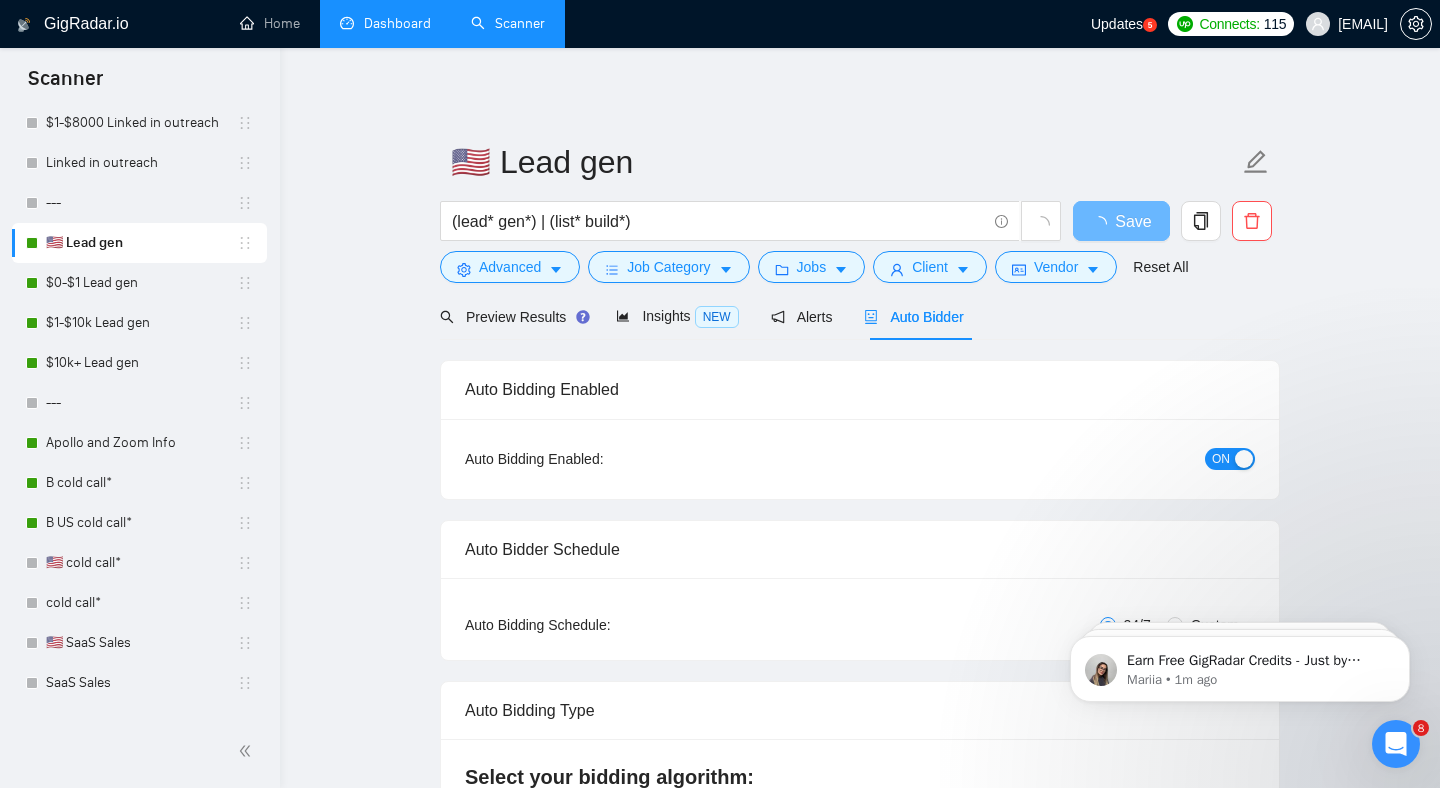 click on "ON" at bounding box center (1230, 459) 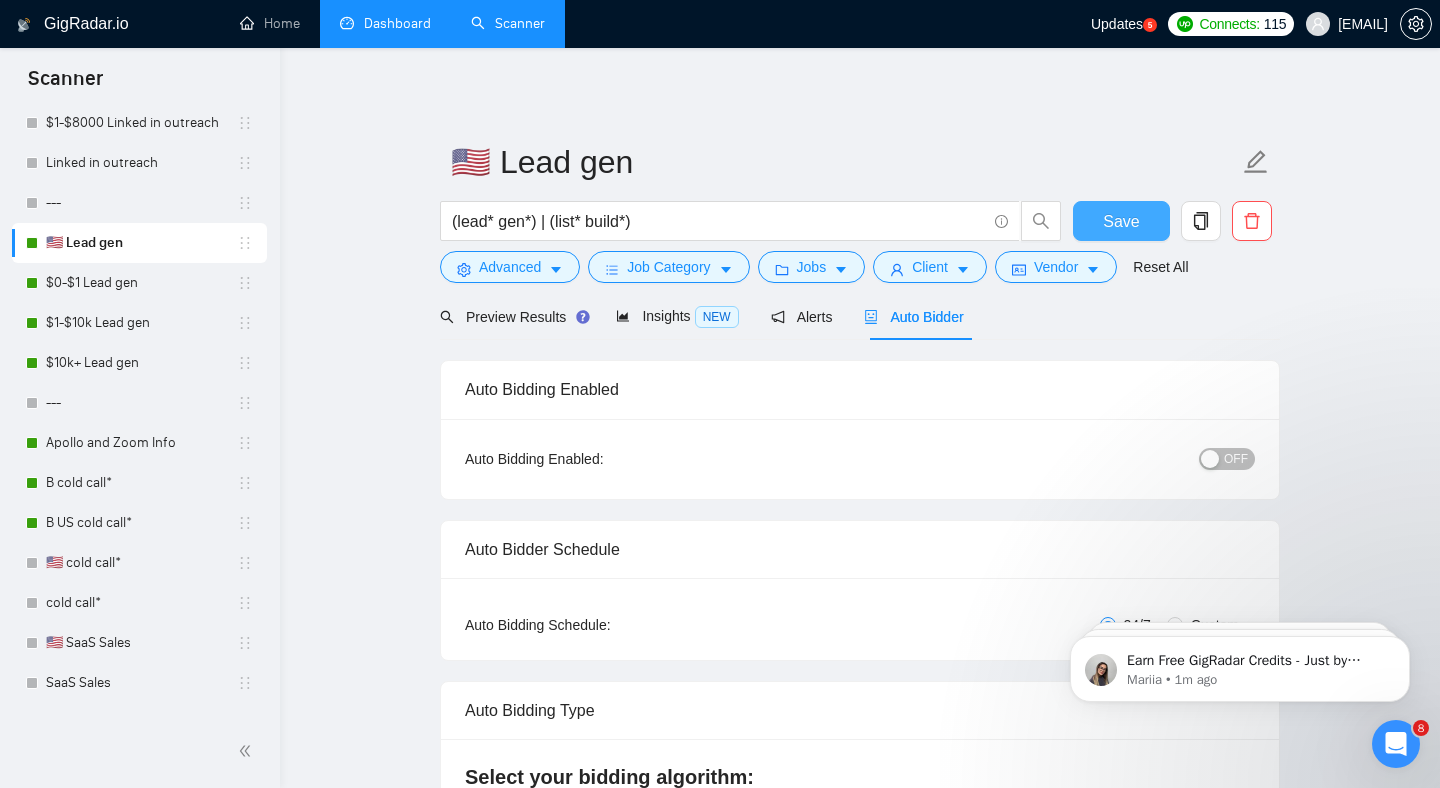 click on "Save" at bounding box center (1121, 221) 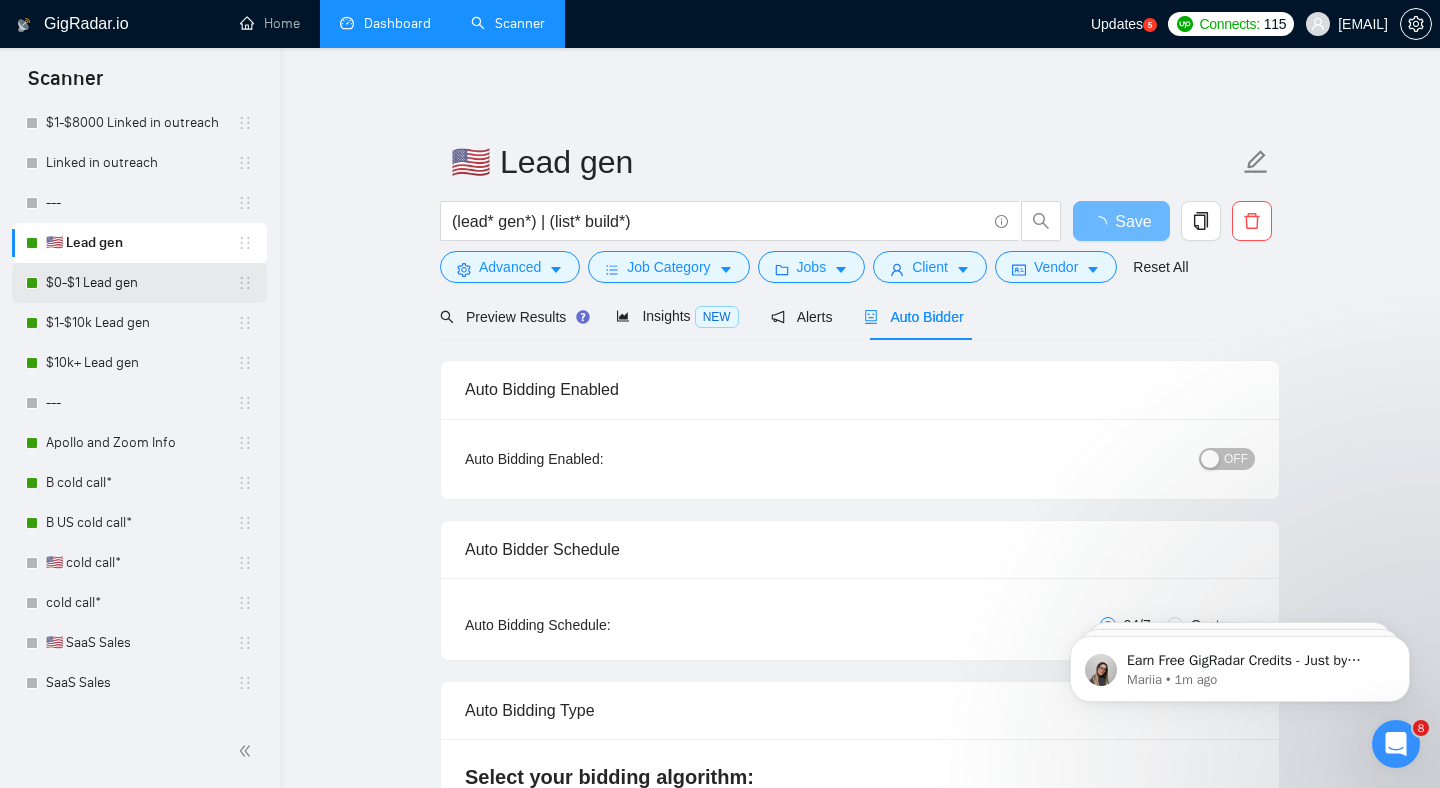 click on "$0-$1 Lead gen" at bounding box center (141, 283) 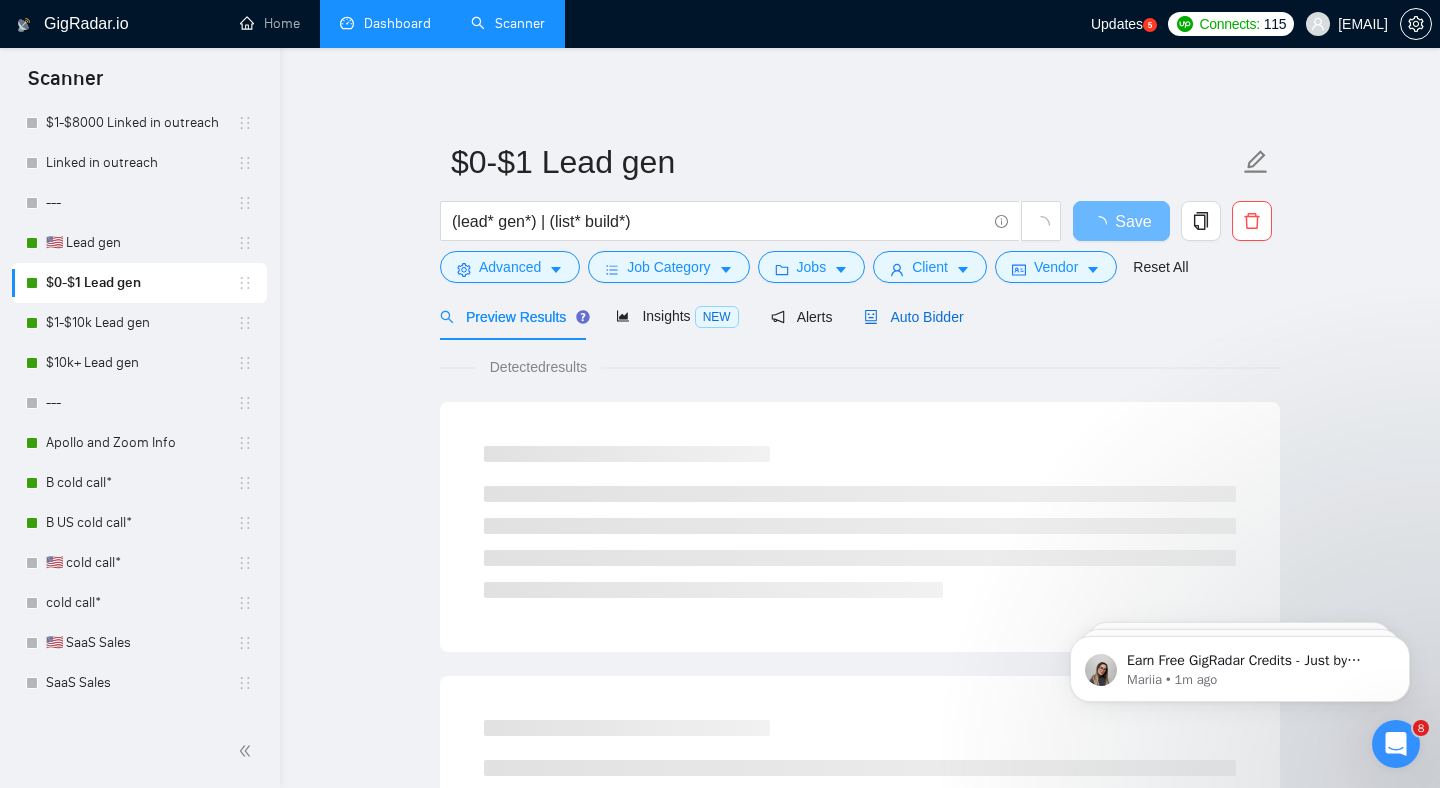 click on "Auto Bidder" at bounding box center [913, 317] 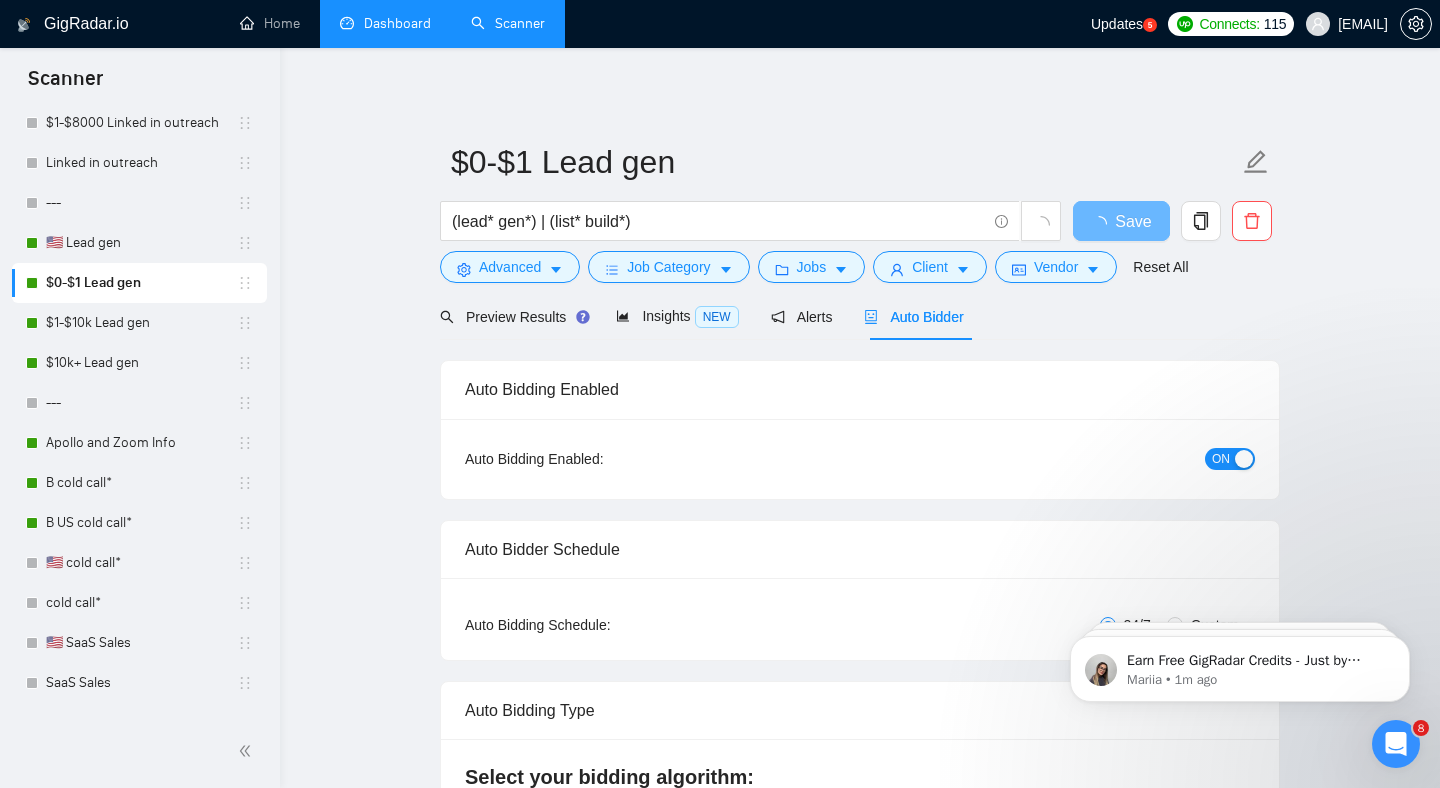 click on "ON" at bounding box center (1221, 459) 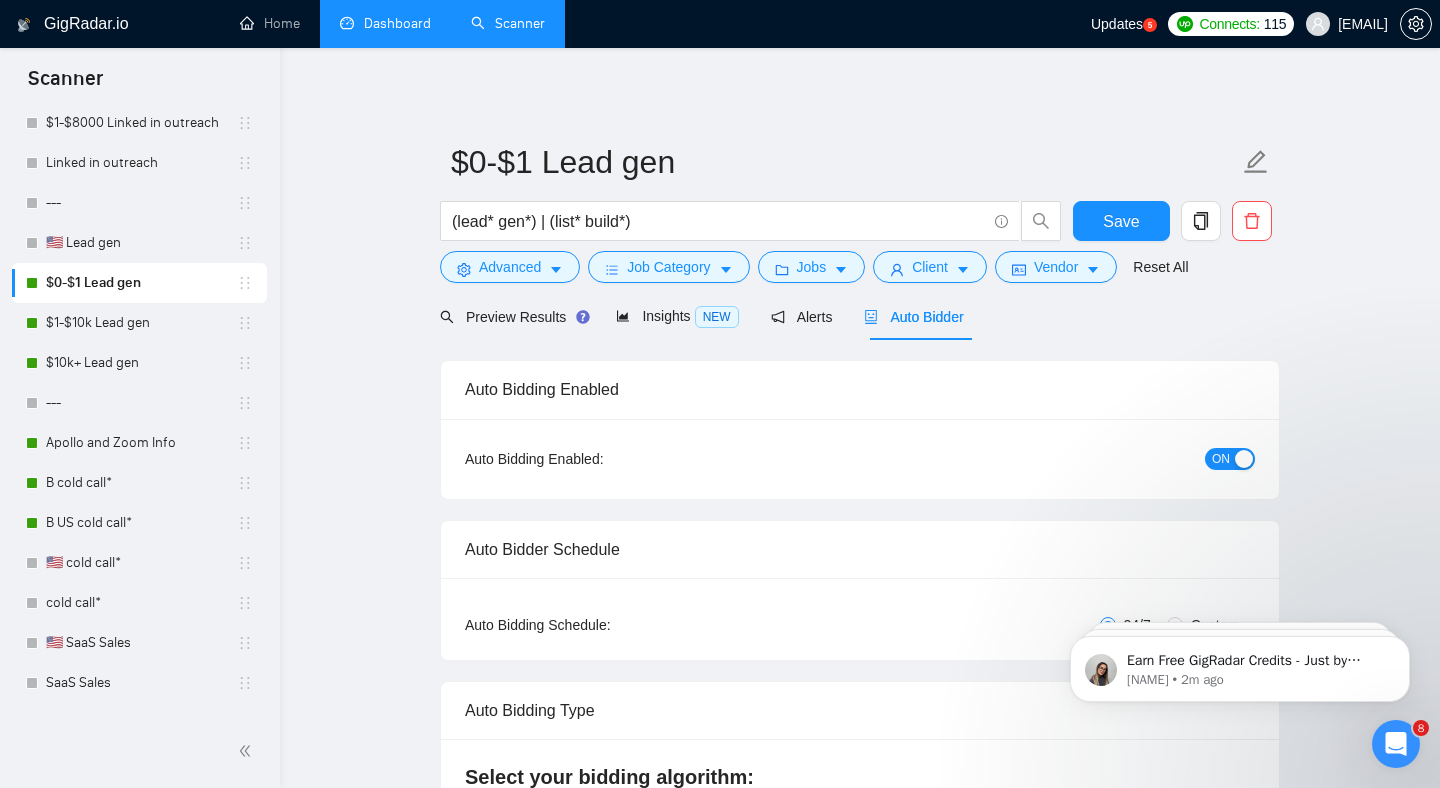 click on "Auto Bidding Enabled: ON" at bounding box center [860, 459] 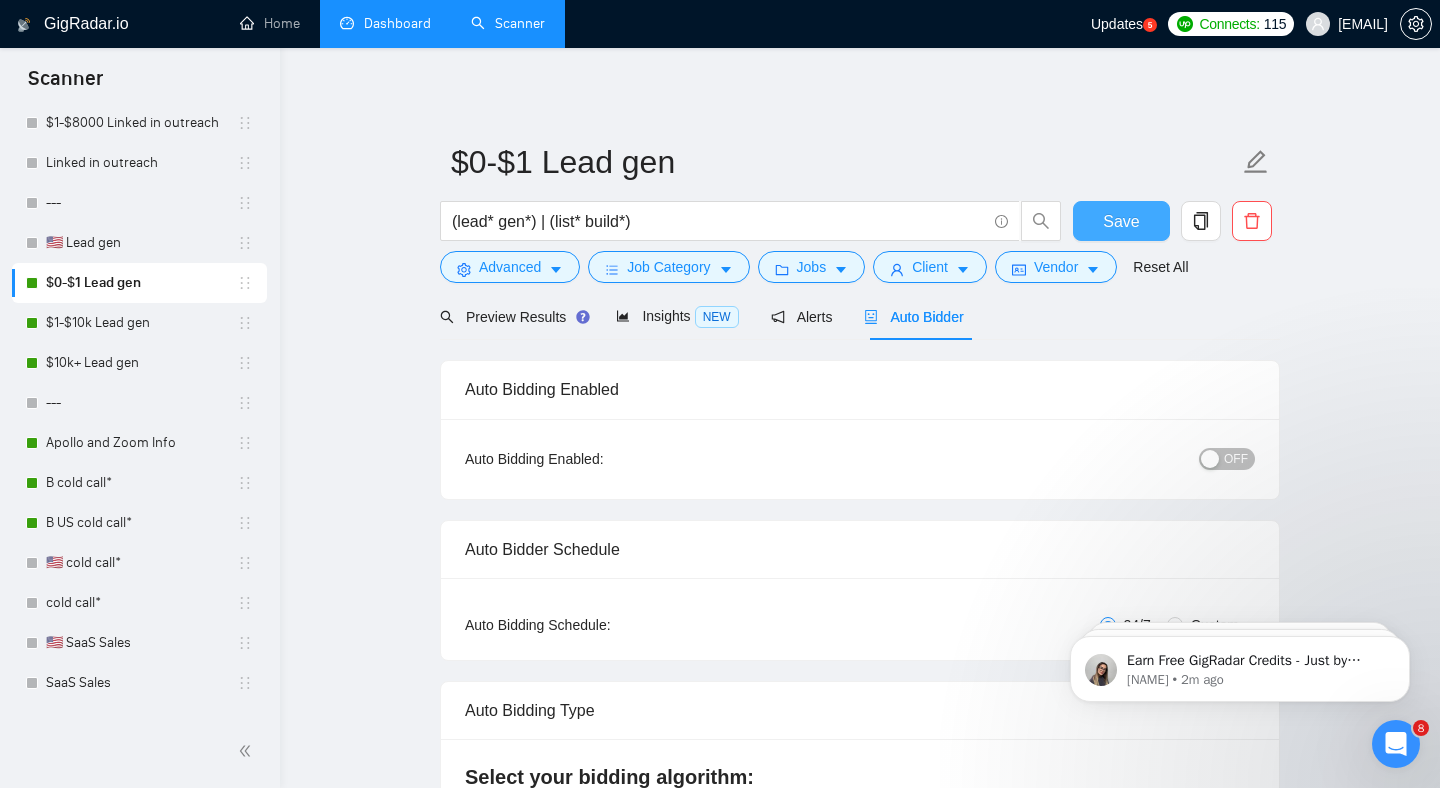 click on "Save" at bounding box center [1121, 221] 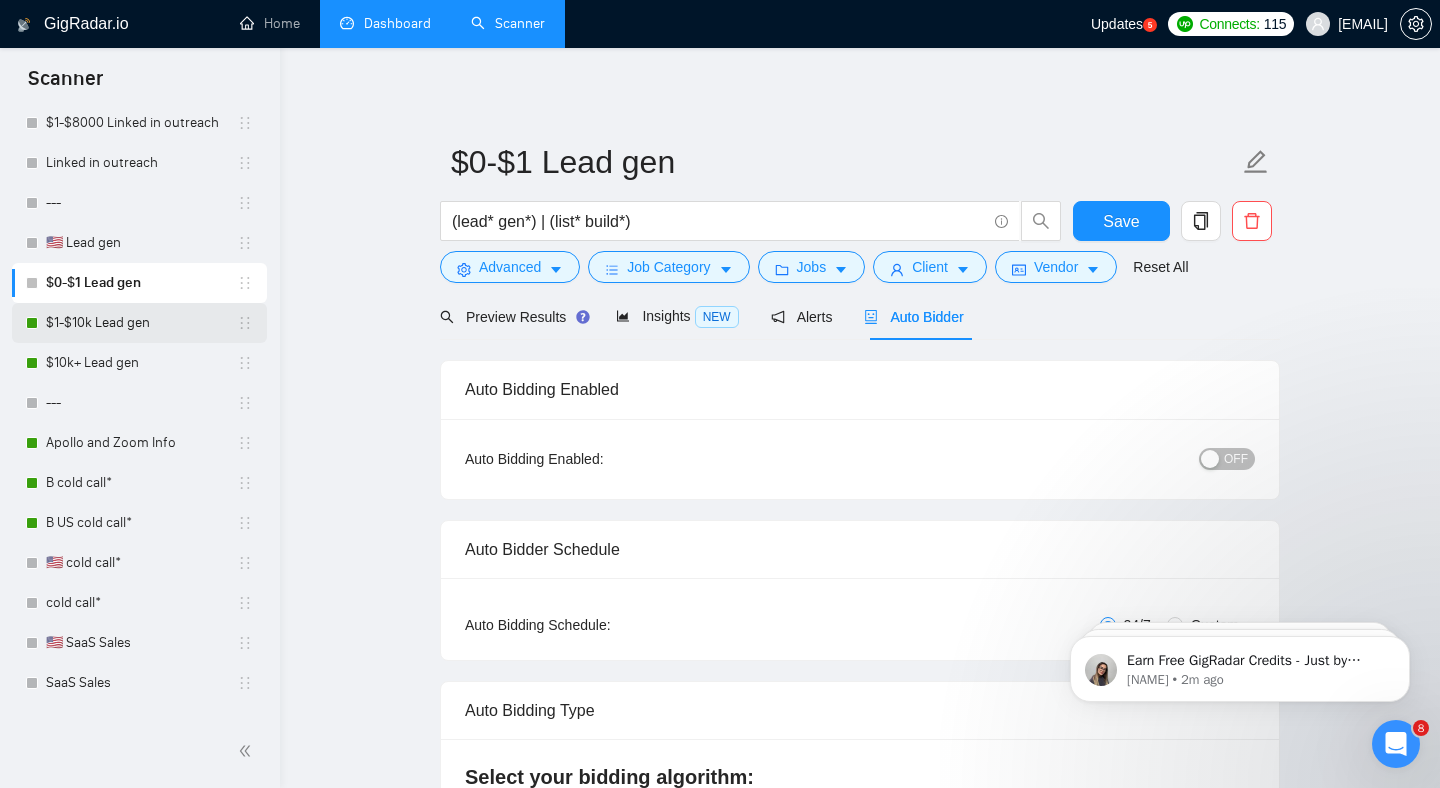 click on "$1-$10k Lead gen" at bounding box center (141, 323) 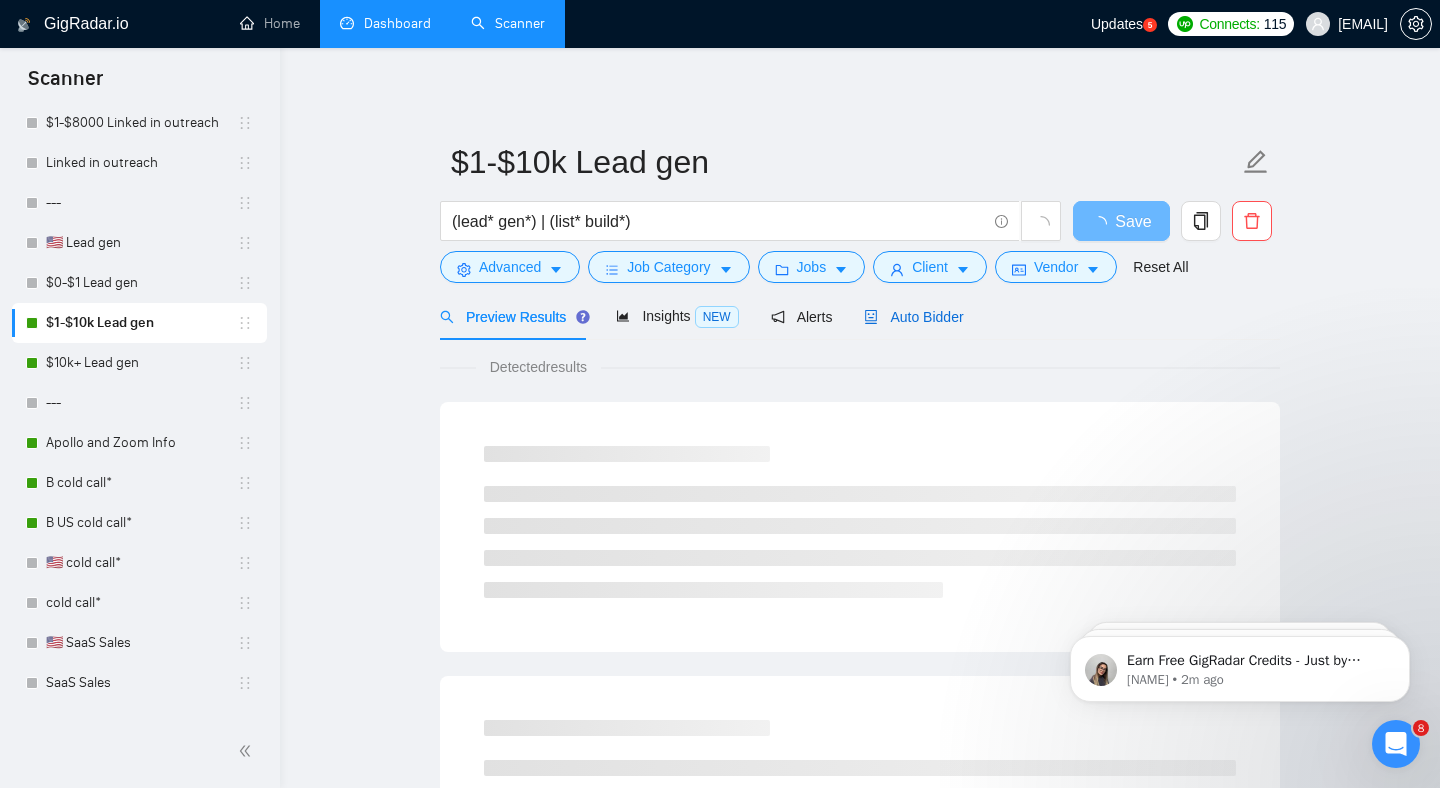click on "Auto Bidder" at bounding box center (913, 317) 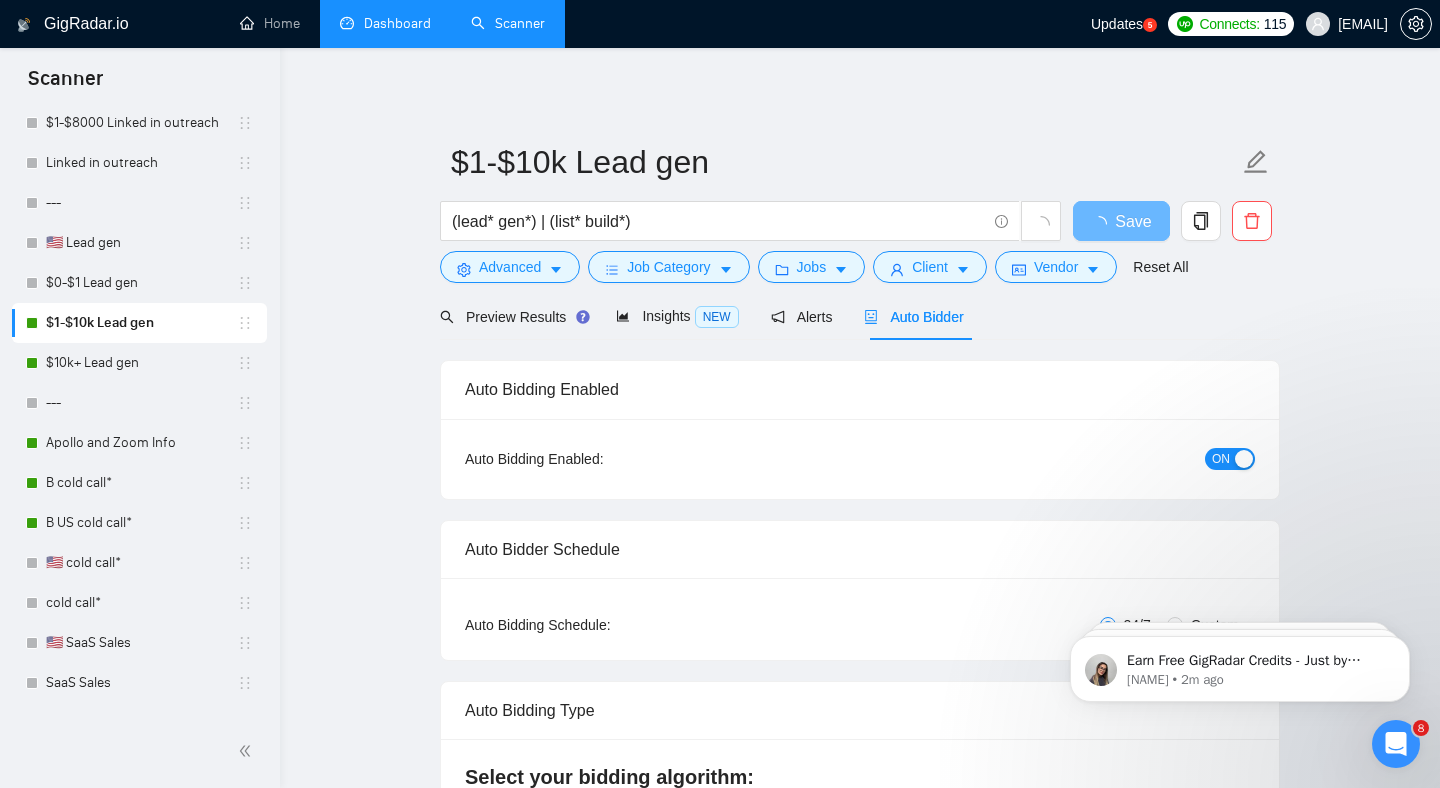 click on "ON" at bounding box center (1221, 459) 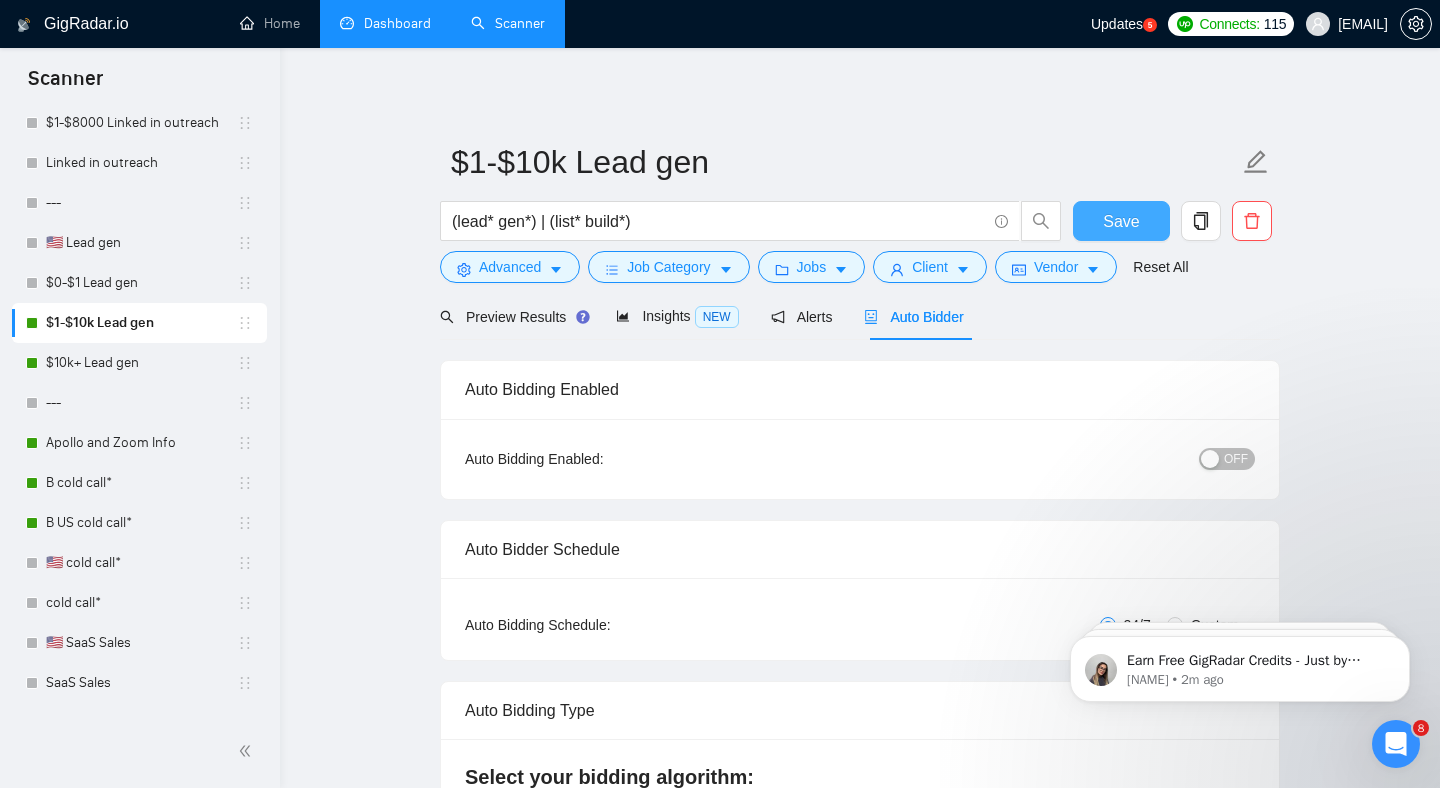 click on "Save" at bounding box center [1121, 221] 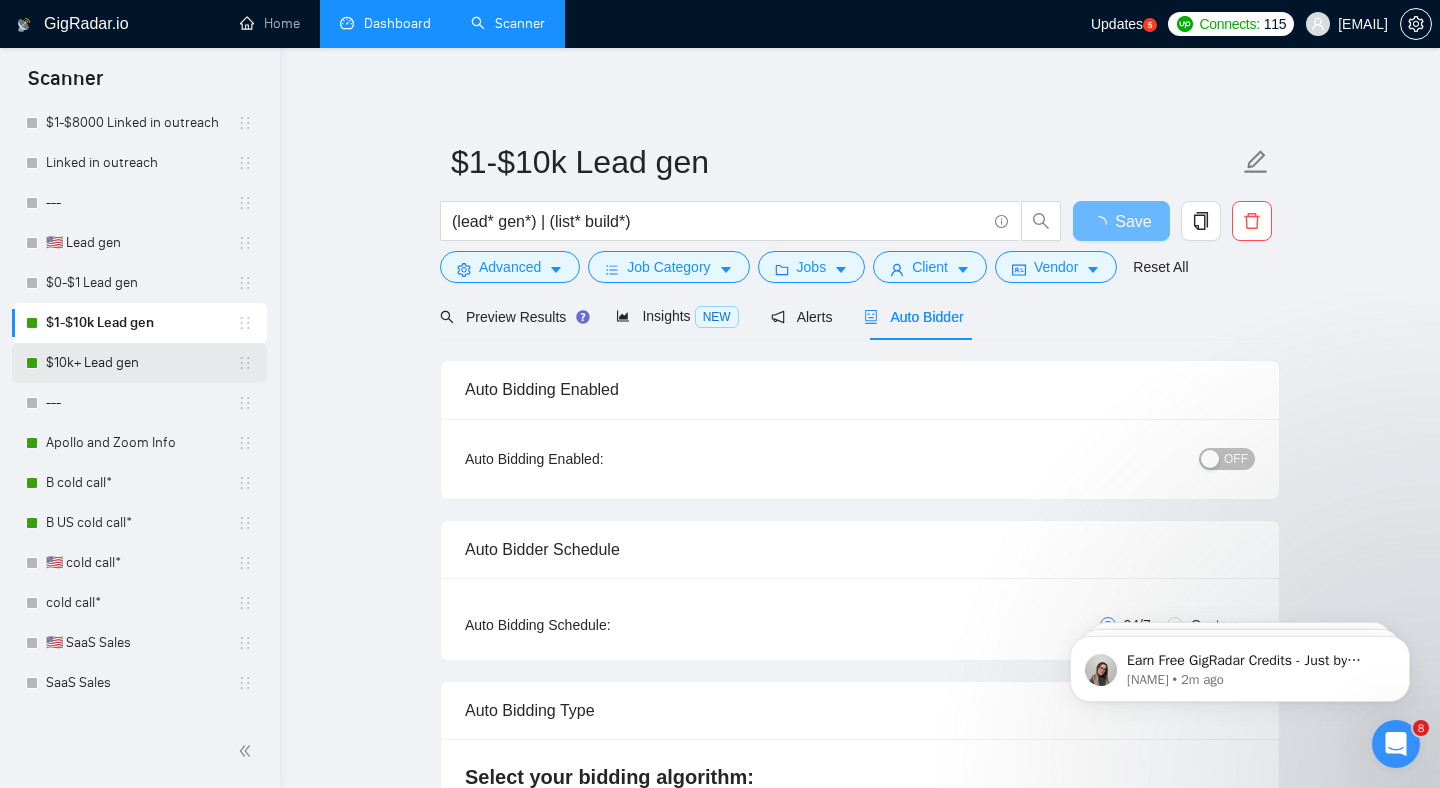 click on "$10k+ Lead gen" at bounding box center [141, 363] 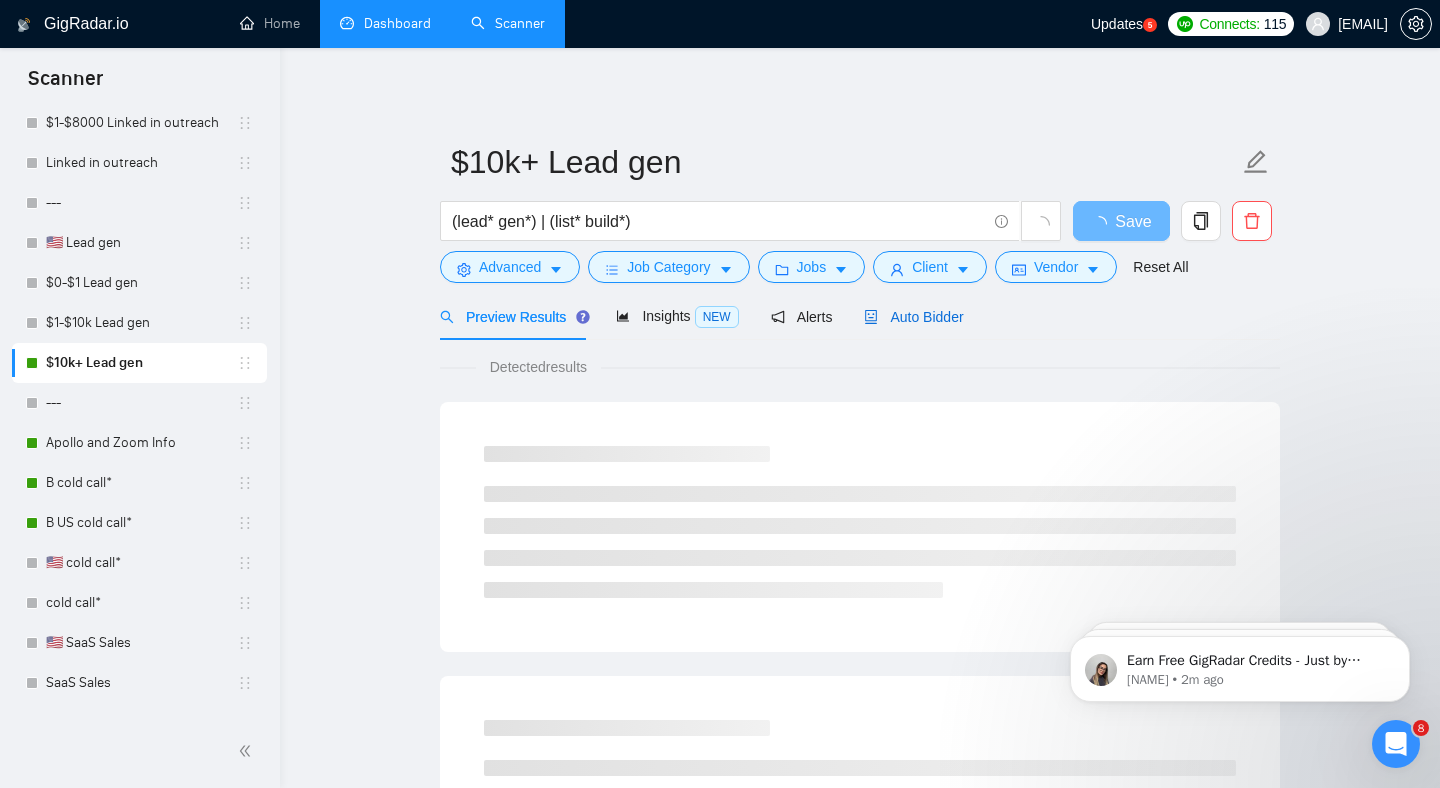 drag, startPoint x: 917, startPoint y: 325, endPoint x: 999, endPoint y: 338, distance: 83.02409 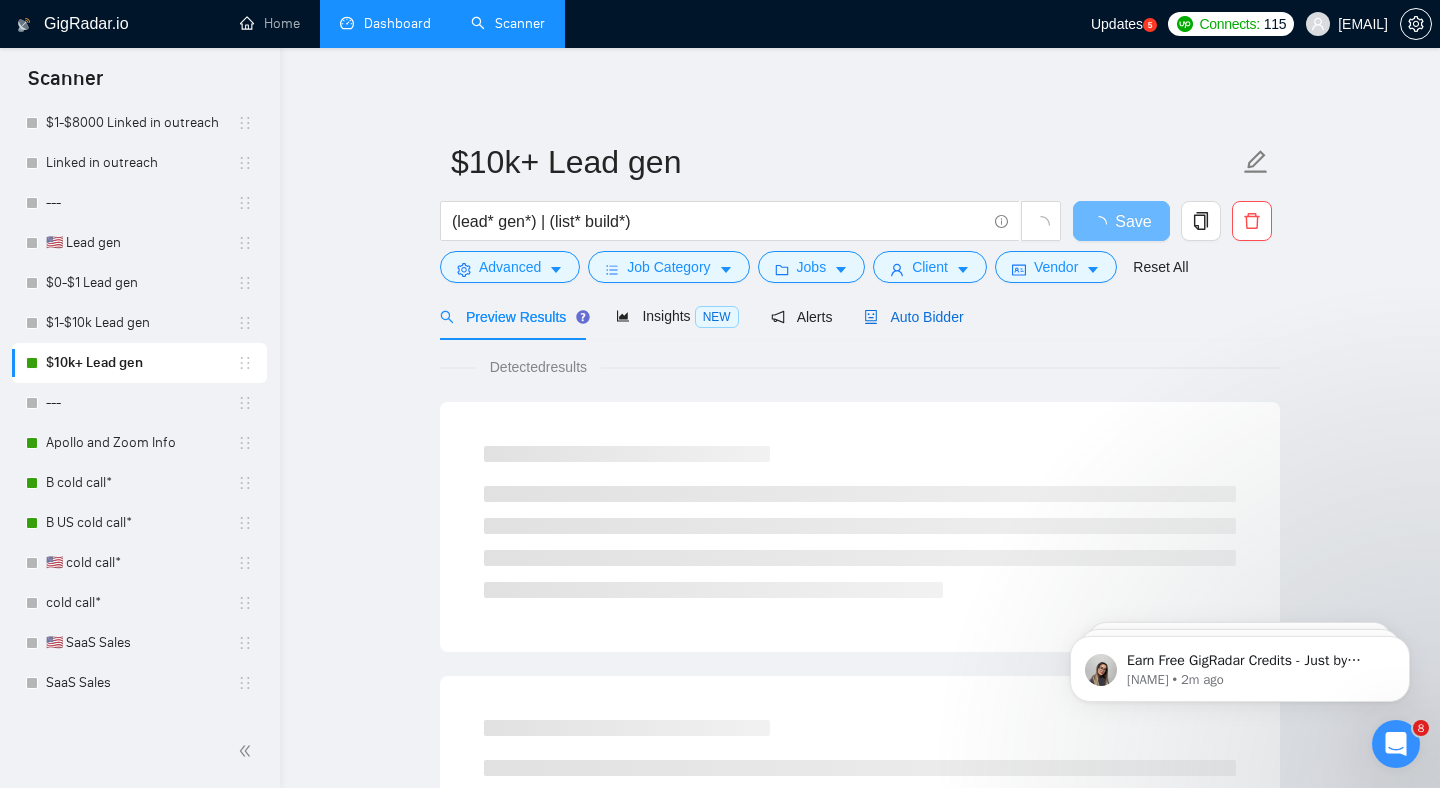 click on "Auto Bidder" at bounding box center (913, 317) 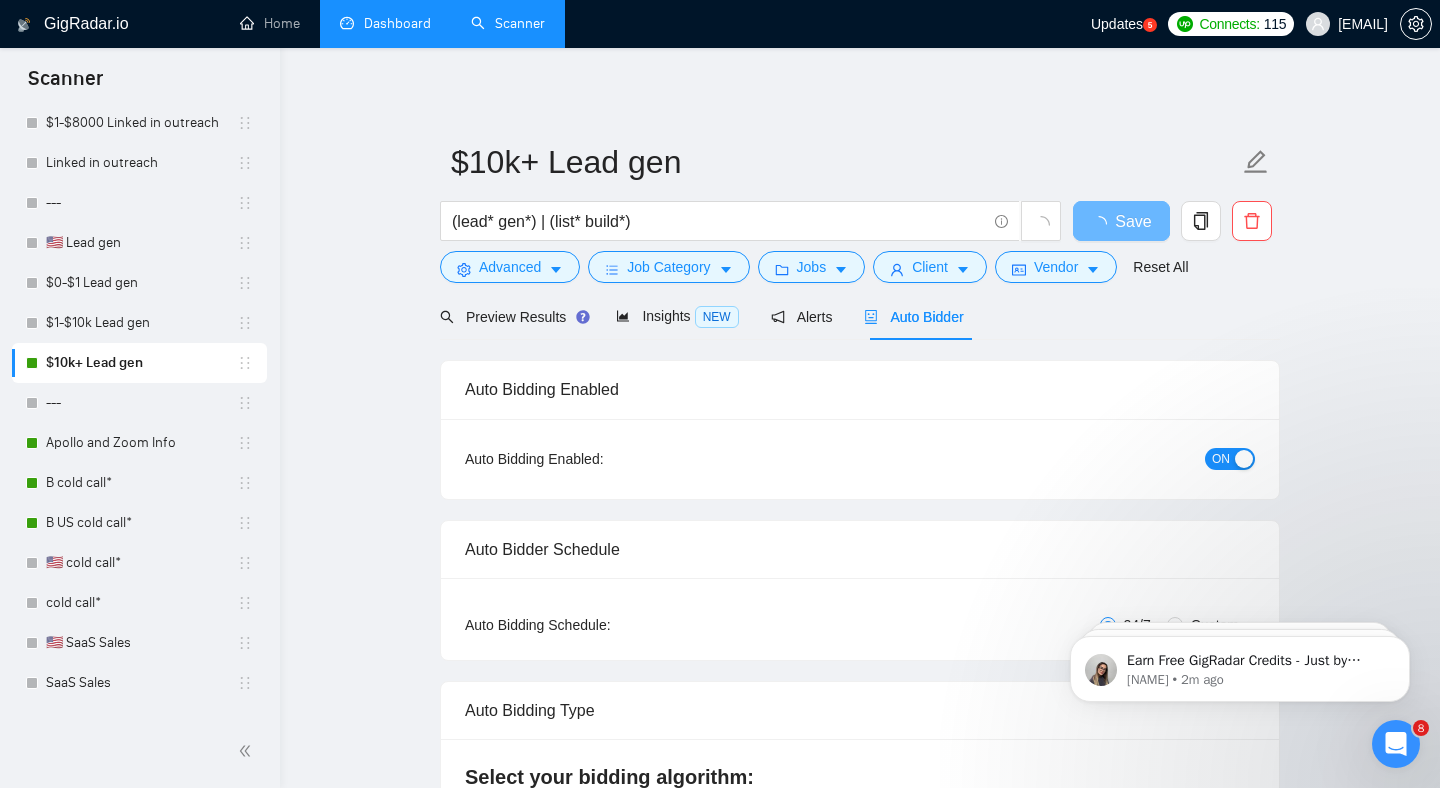 click on "ON" at bounding box center [1221, 459] 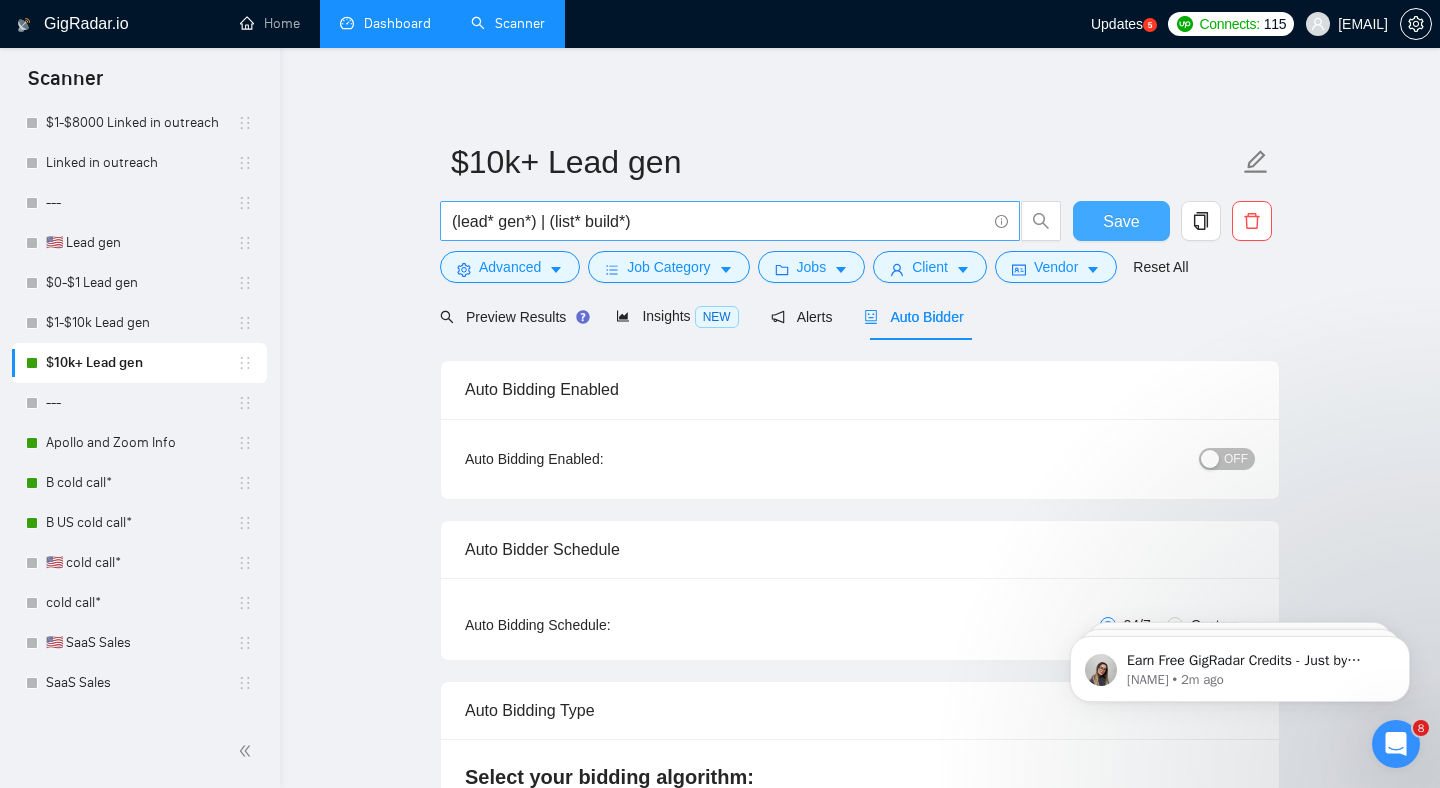 click on "Save" at bounding box center (1121, 221) 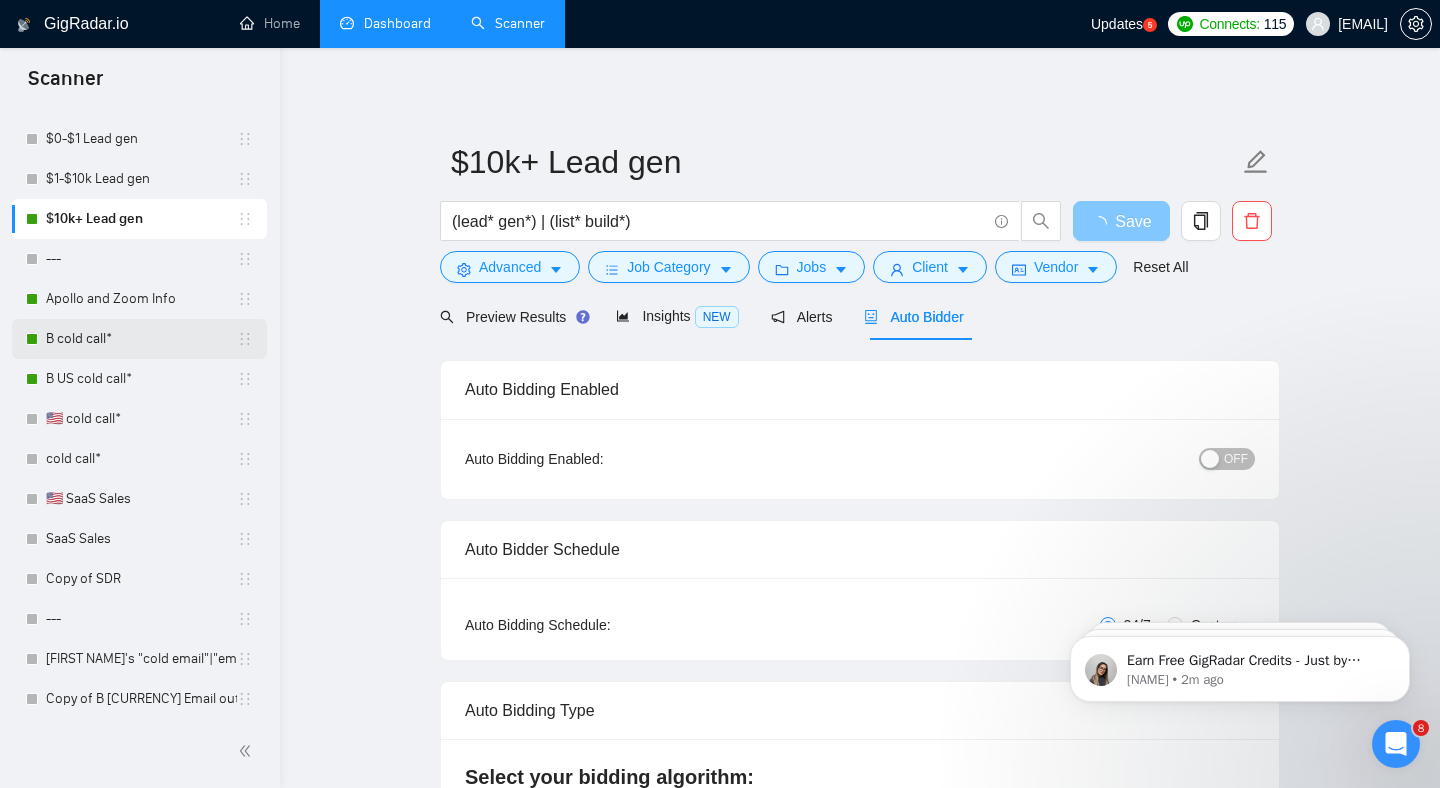 scroll, scrollTop: 1484, scrollLeft: 0, axis: vertical 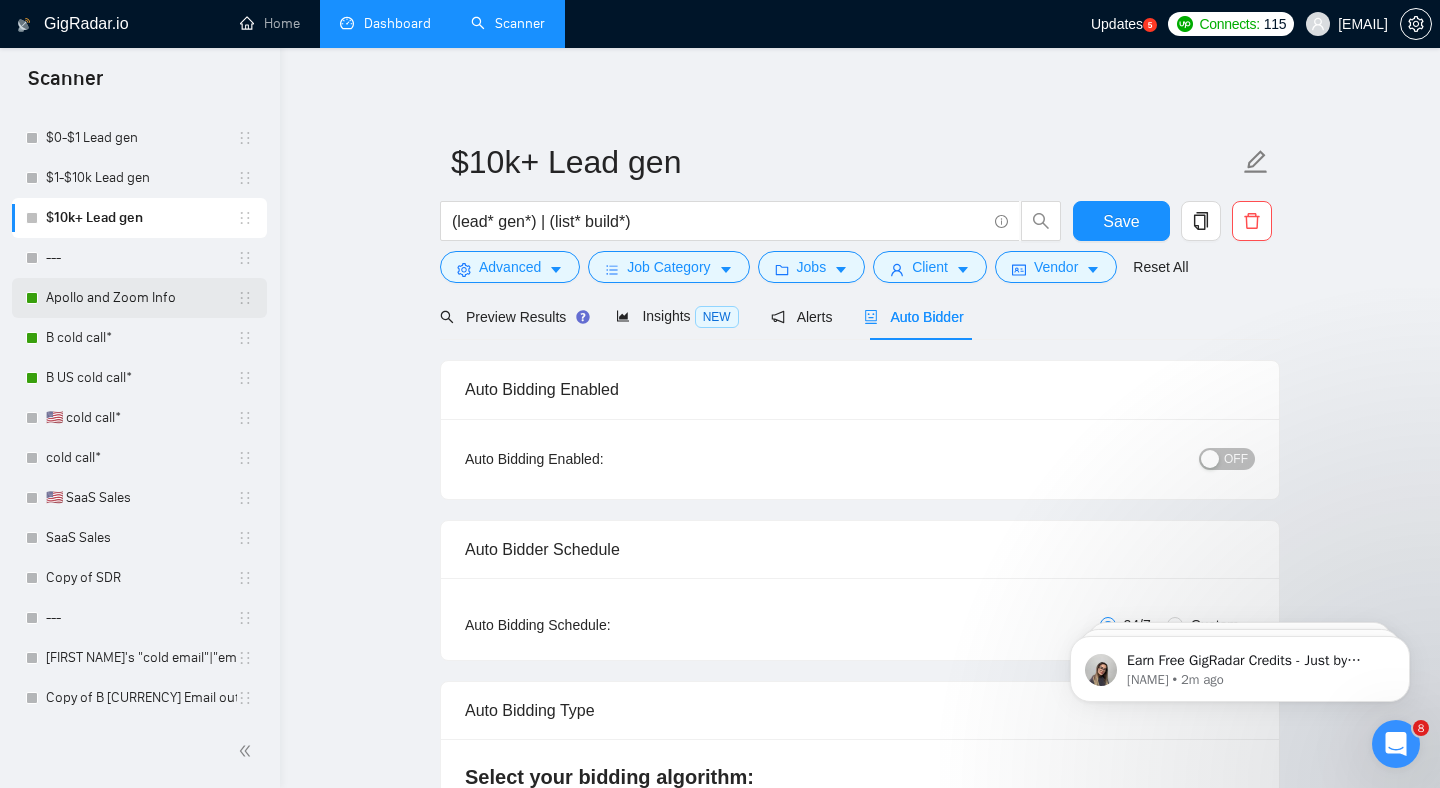 click on "Apollo and Zoom Info" at bounding box center (141, 298) 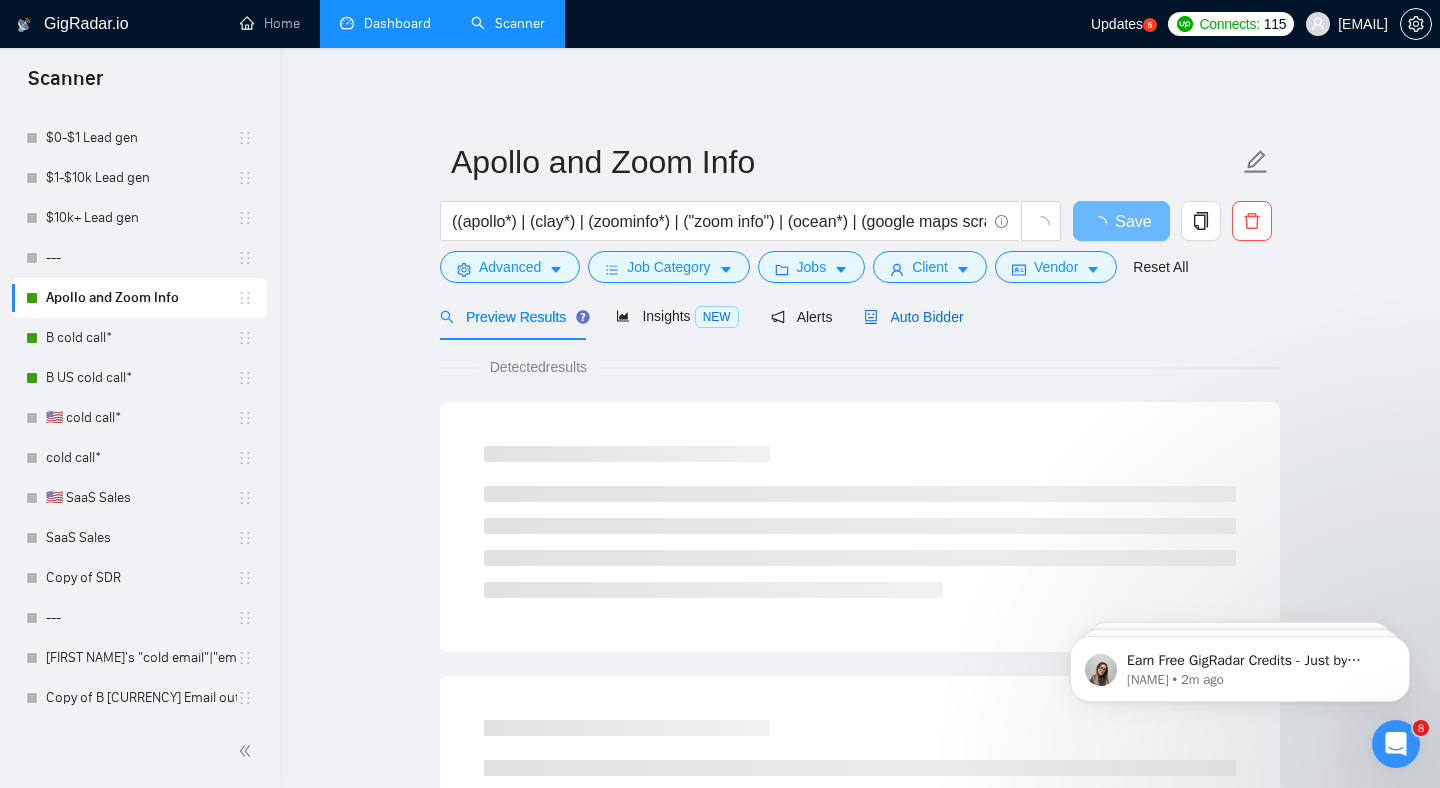 click on "Auto Bidder" at bounding box center (913, 317) 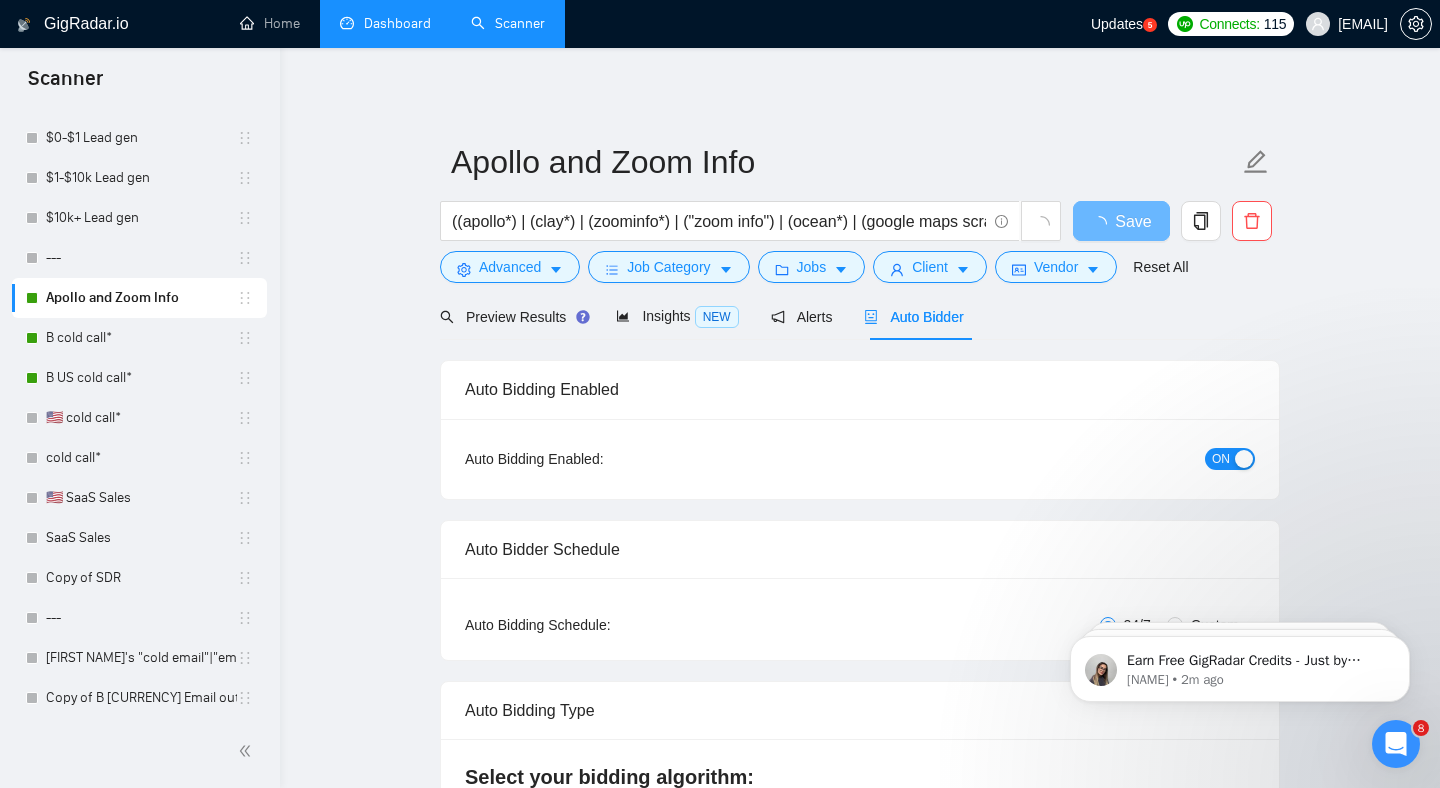 click on "ON" at bounding box center (1221, 459) 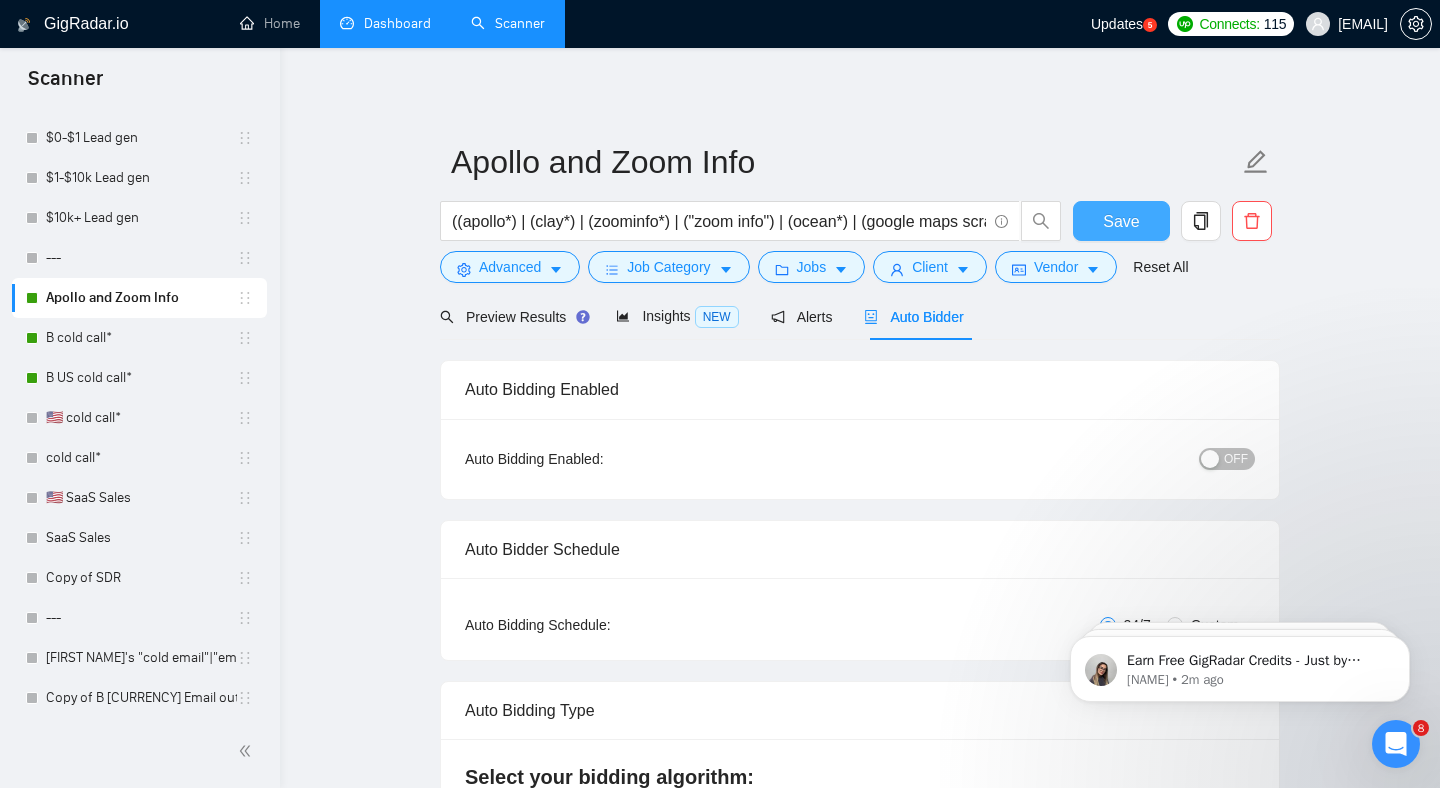 click on "Save" at bounding box center (1121, 221) 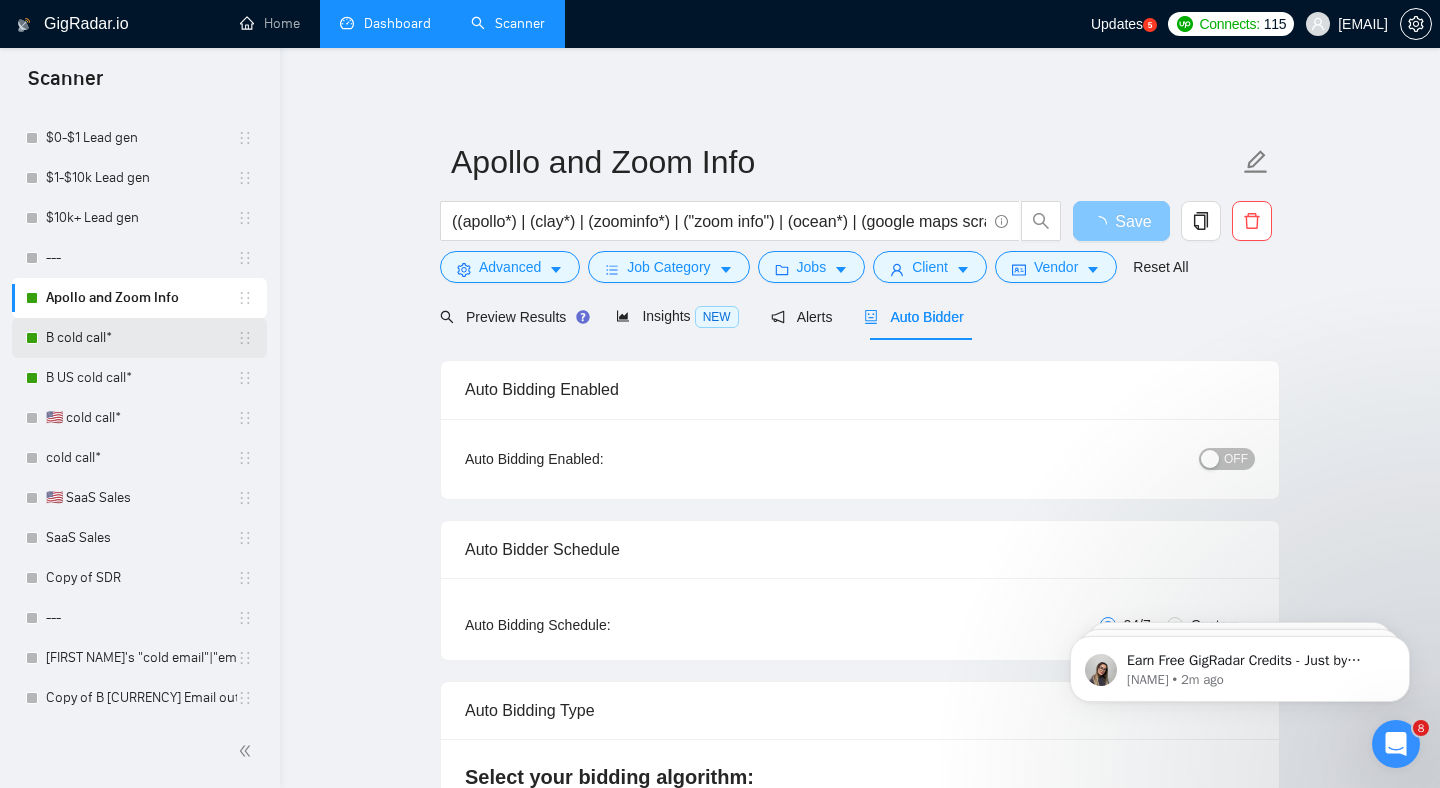 scroll, scrollTop: 1513, scrollLeft: 0, axis: vertical 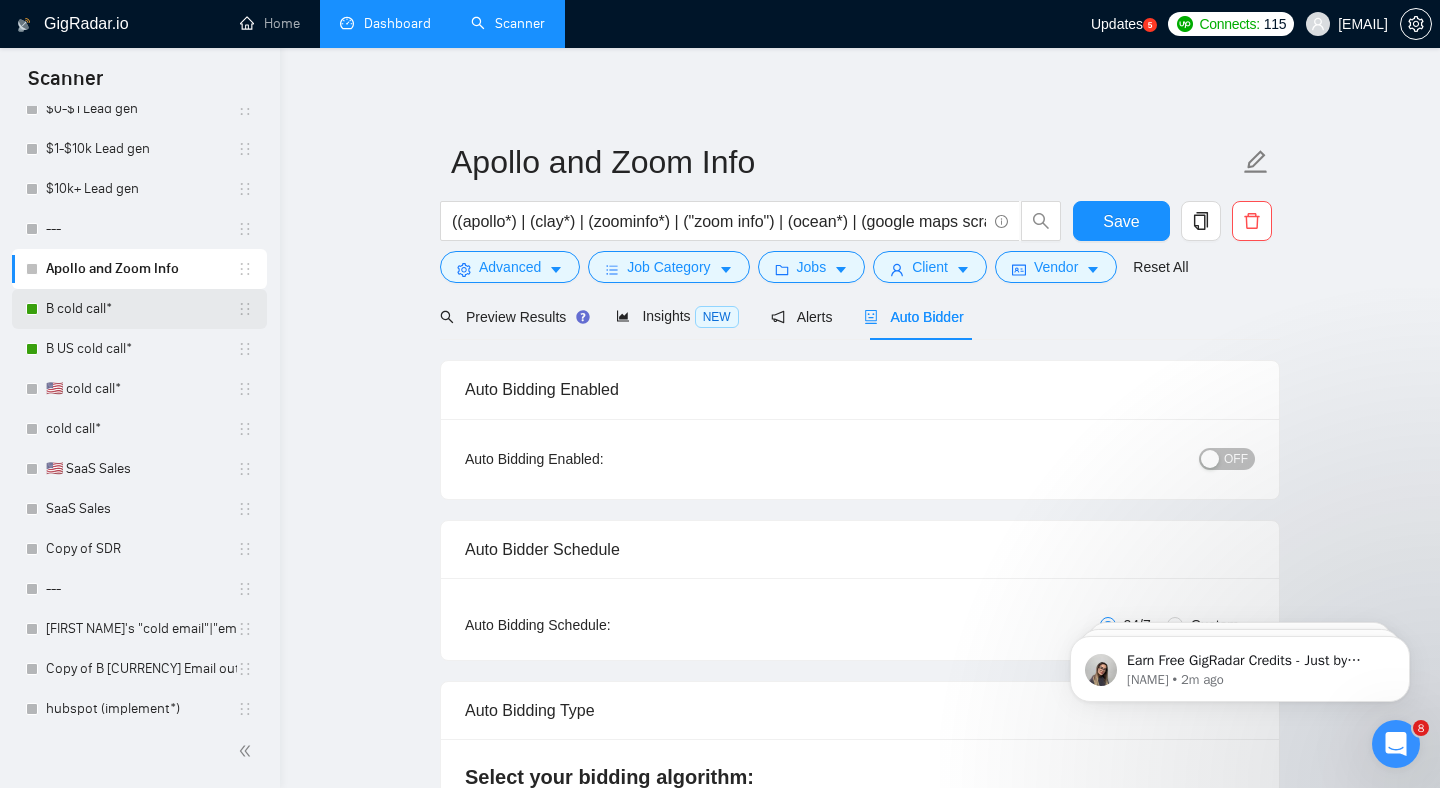 click on "B cold call*" at bounding box center (141, 309) 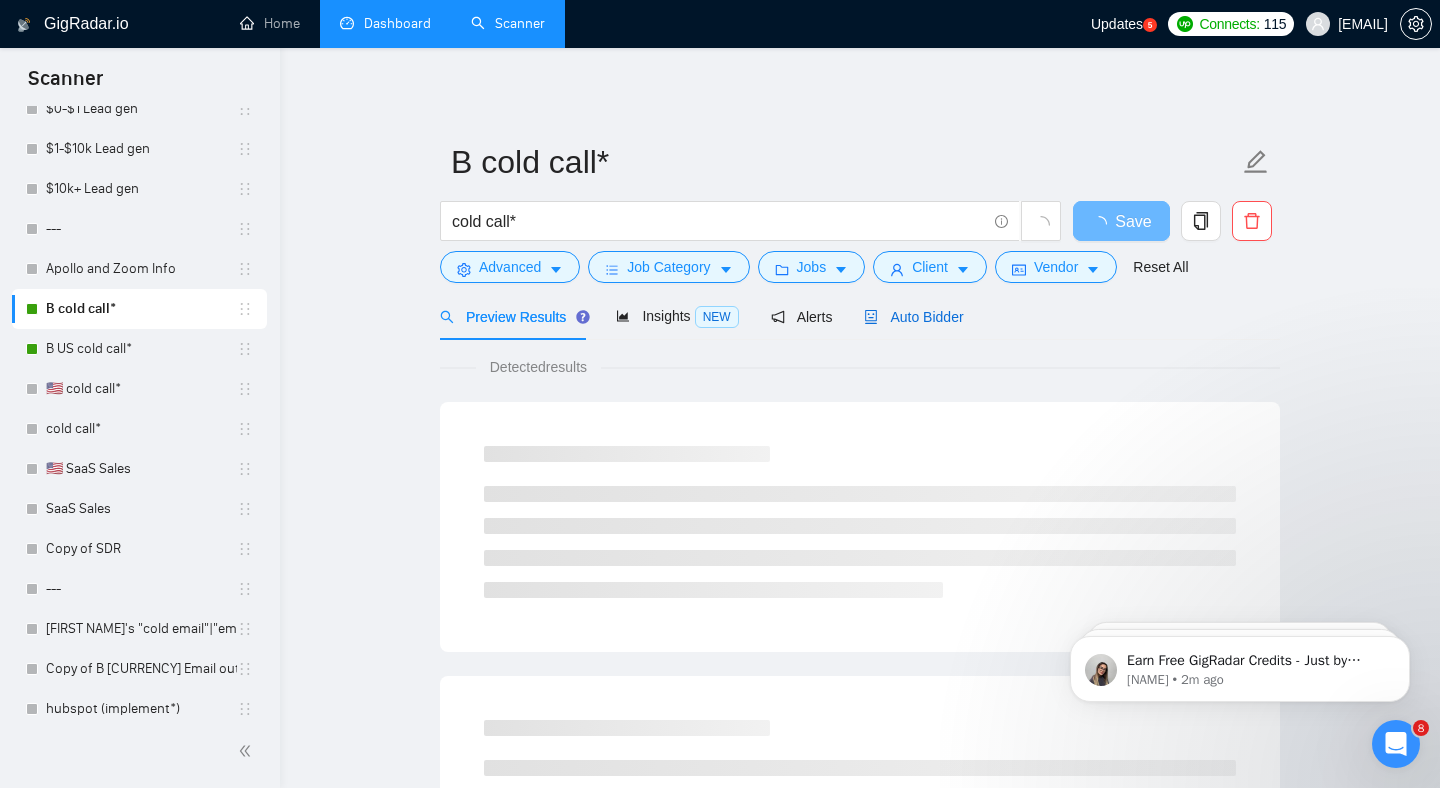 click on "Auto Bidder" at bounding box center (913, 317) 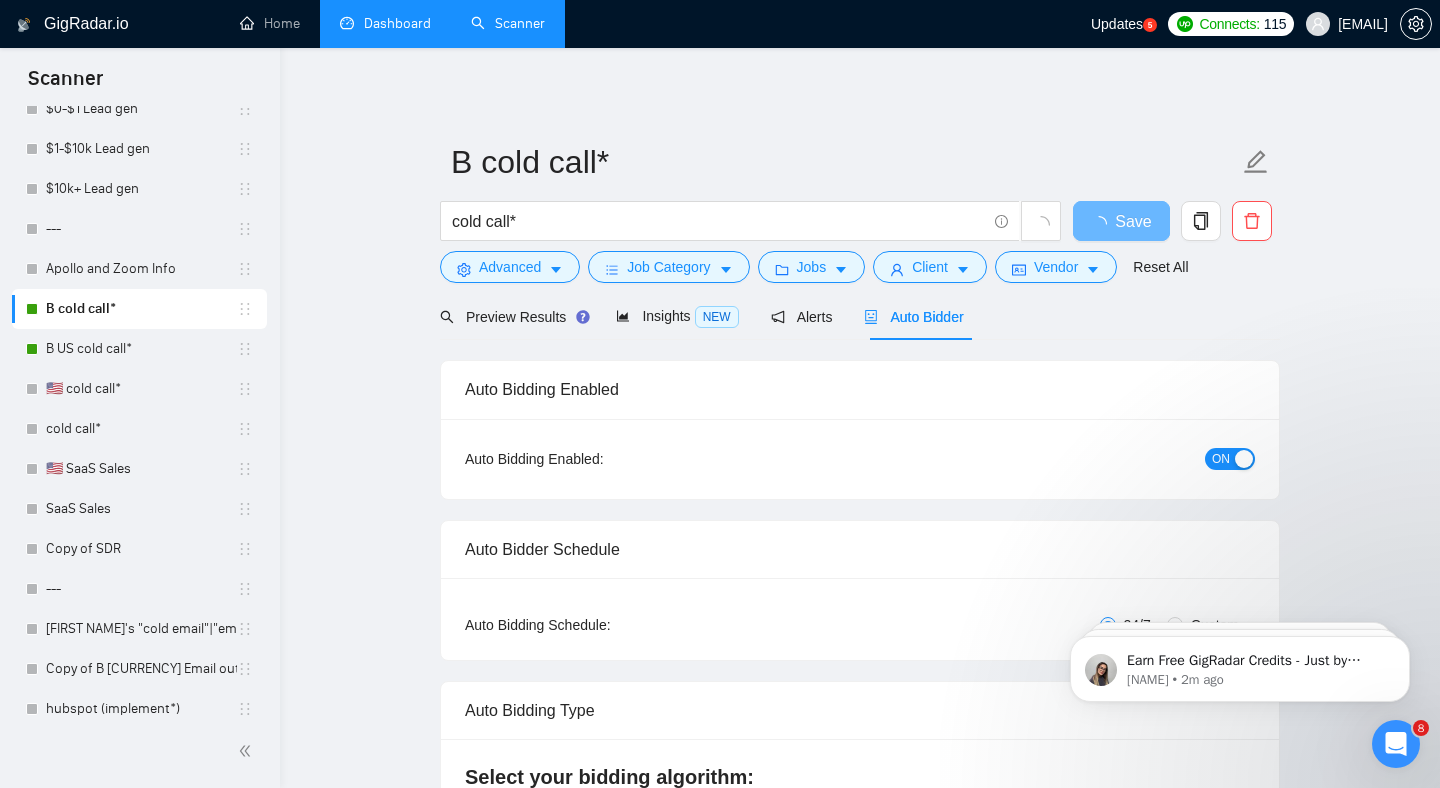 click at bounding box center [1244, 459] 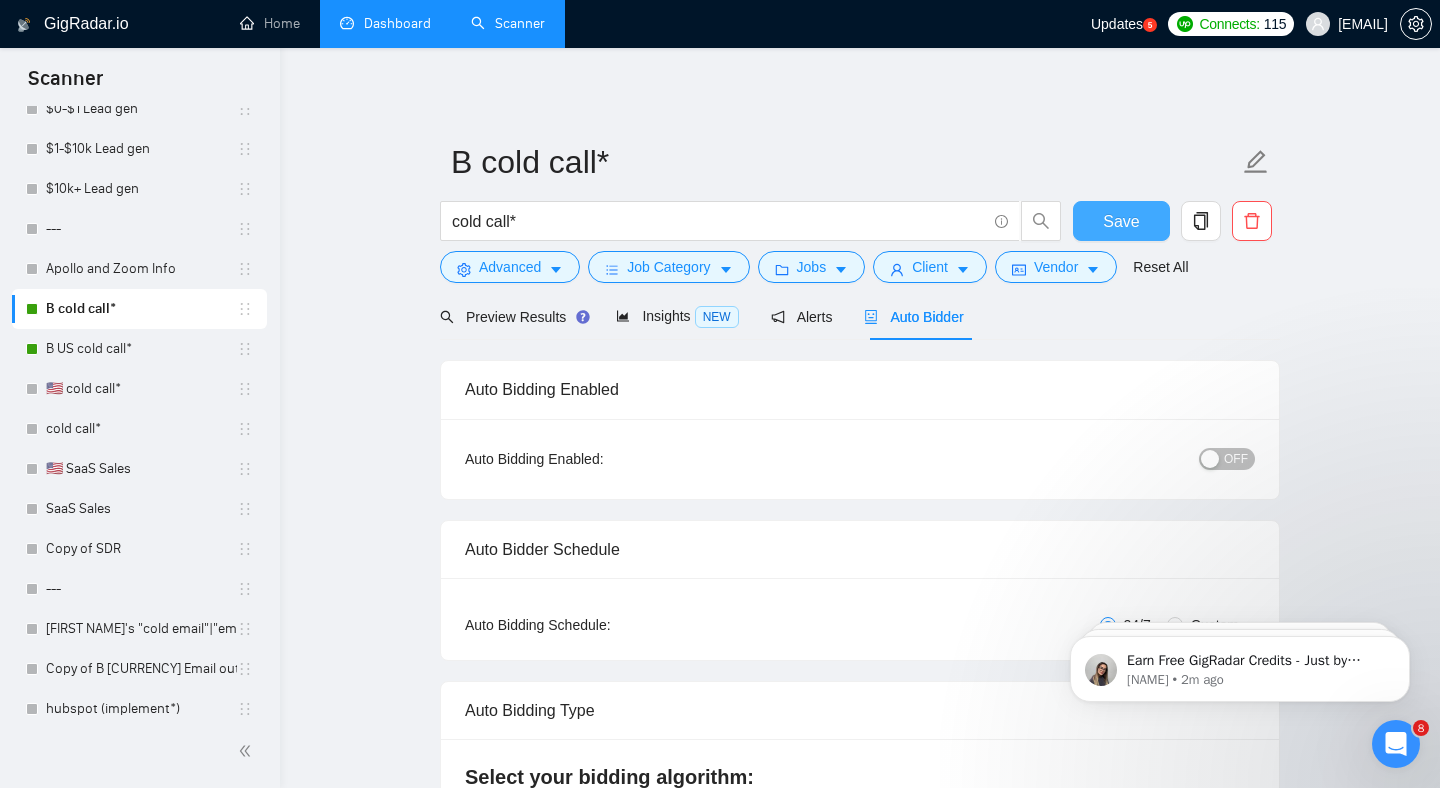 click on "Save" at bounding box center (1121, 221) 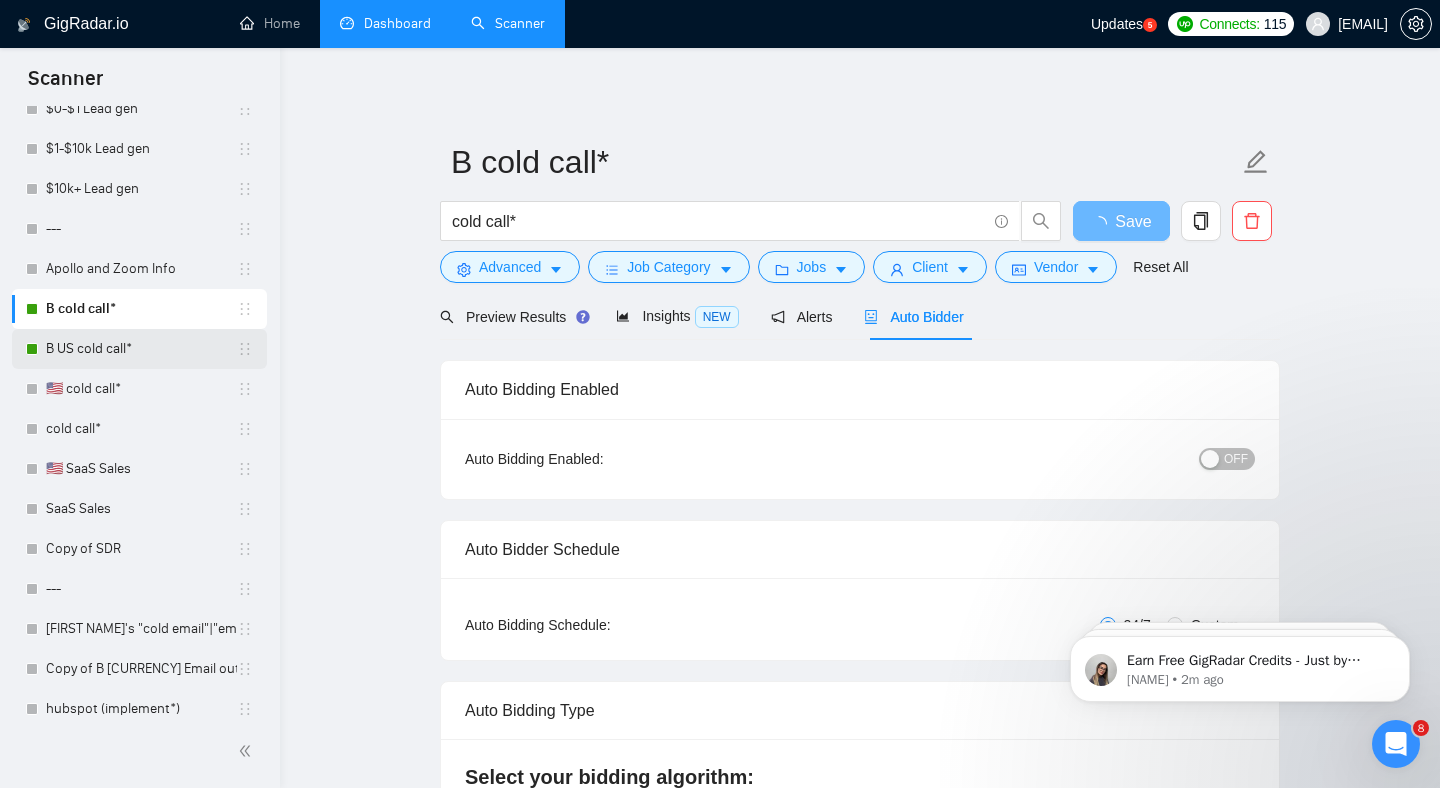 click on "B US cold call*" at bounding box center (141, 349) 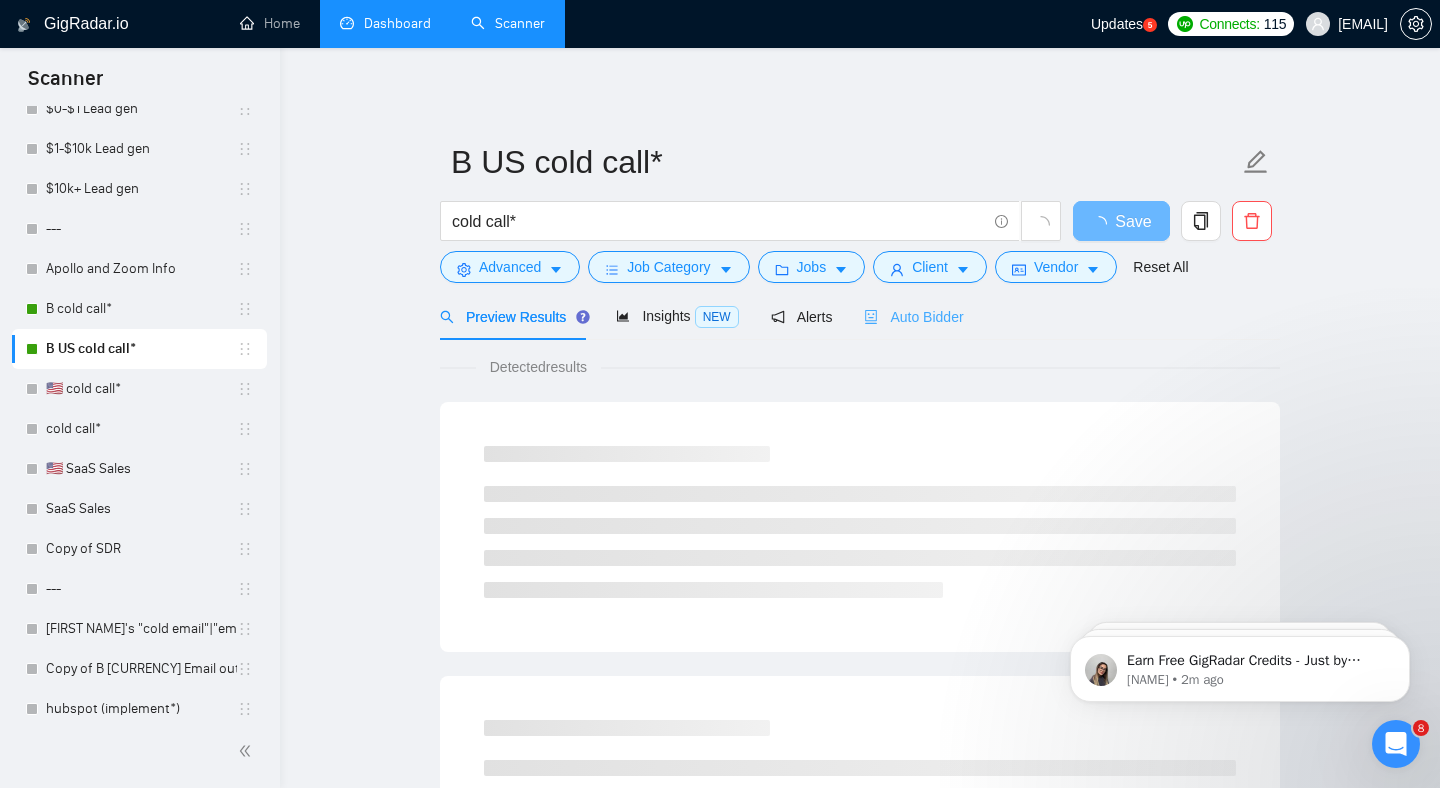 click on "Auto Bidder" at bounding box center [913, 316] 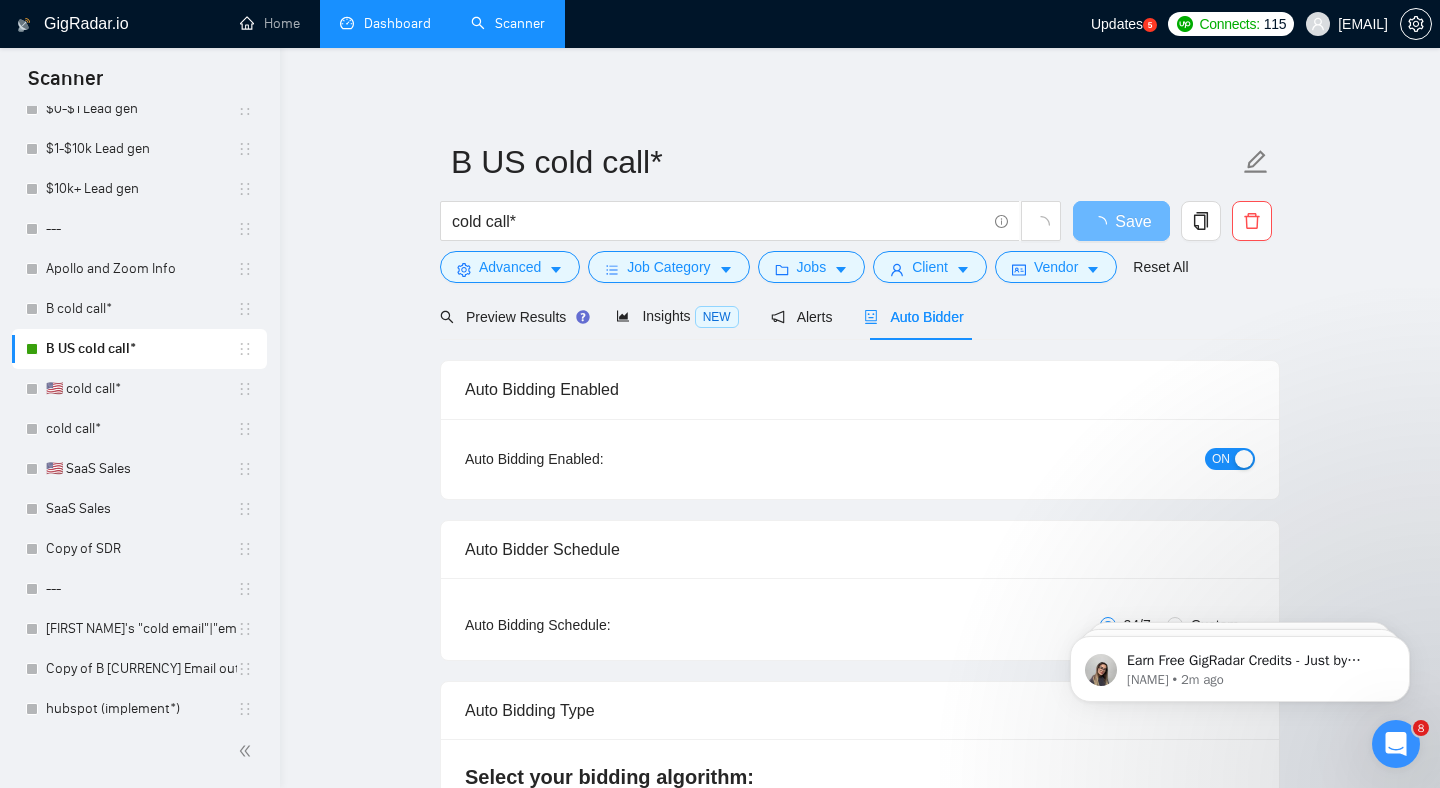 click at bounding box center [1244, 459] 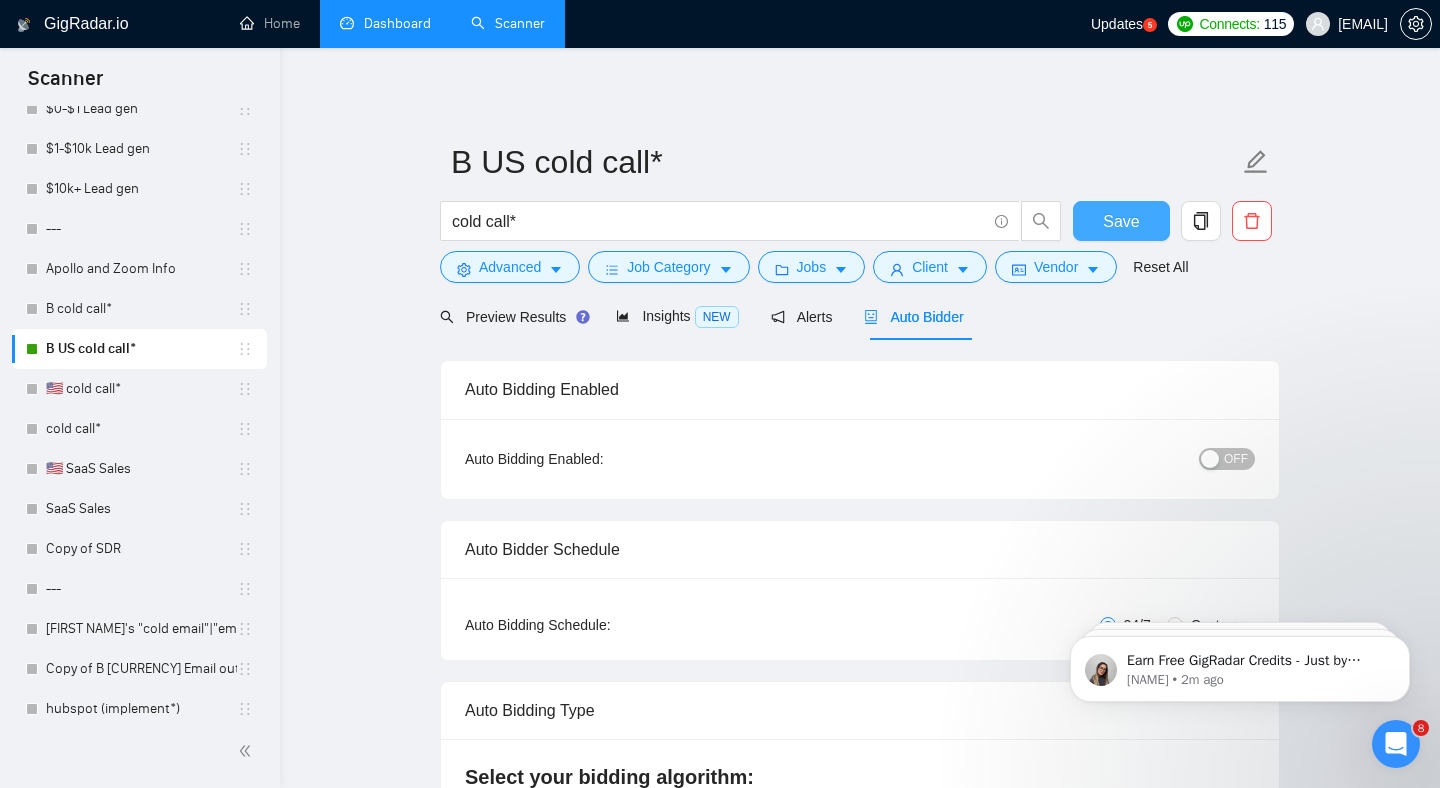 click on "Save" at bounding box center [1121, 221] 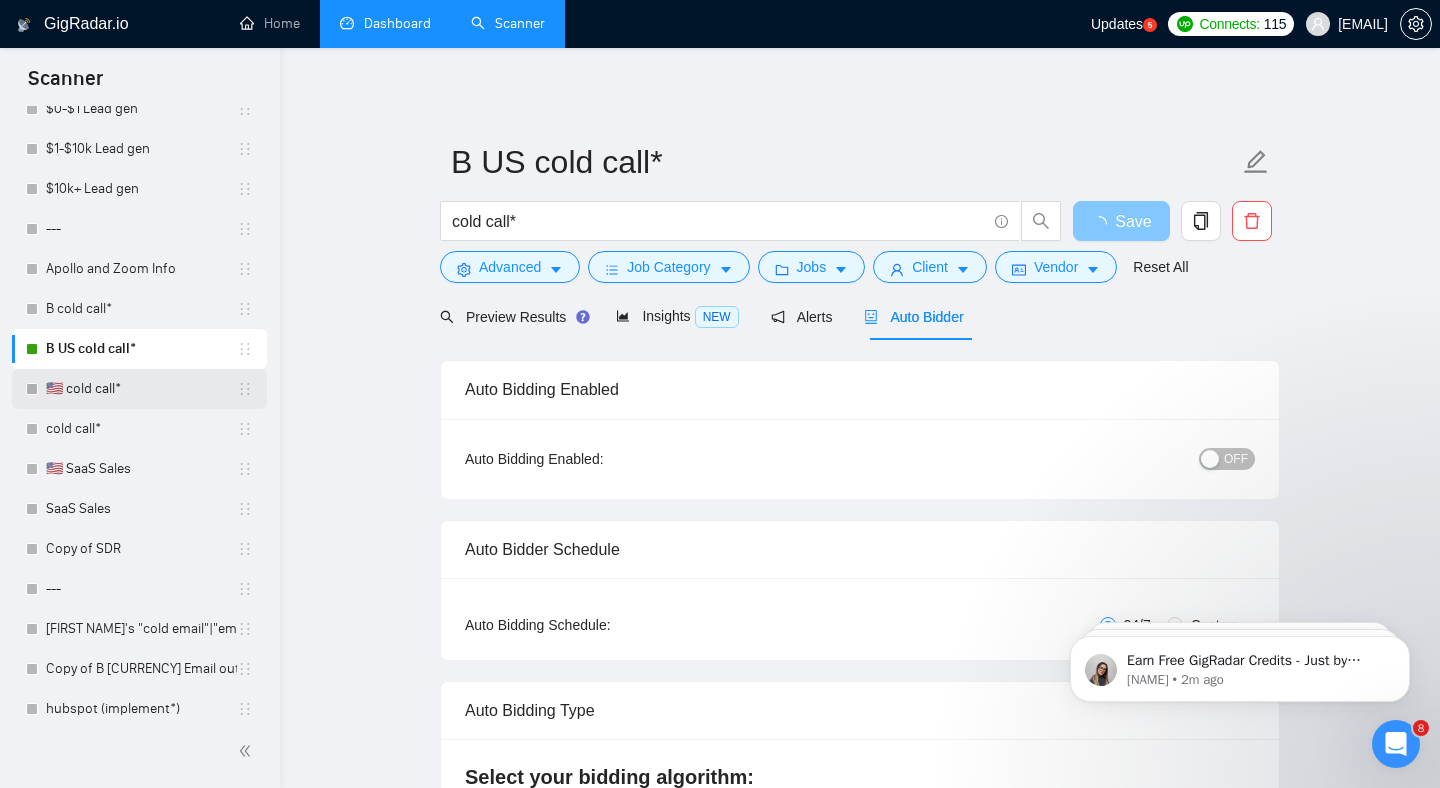scroll, scrollTop: 1567, scrollLeft: 0, axis: vertical 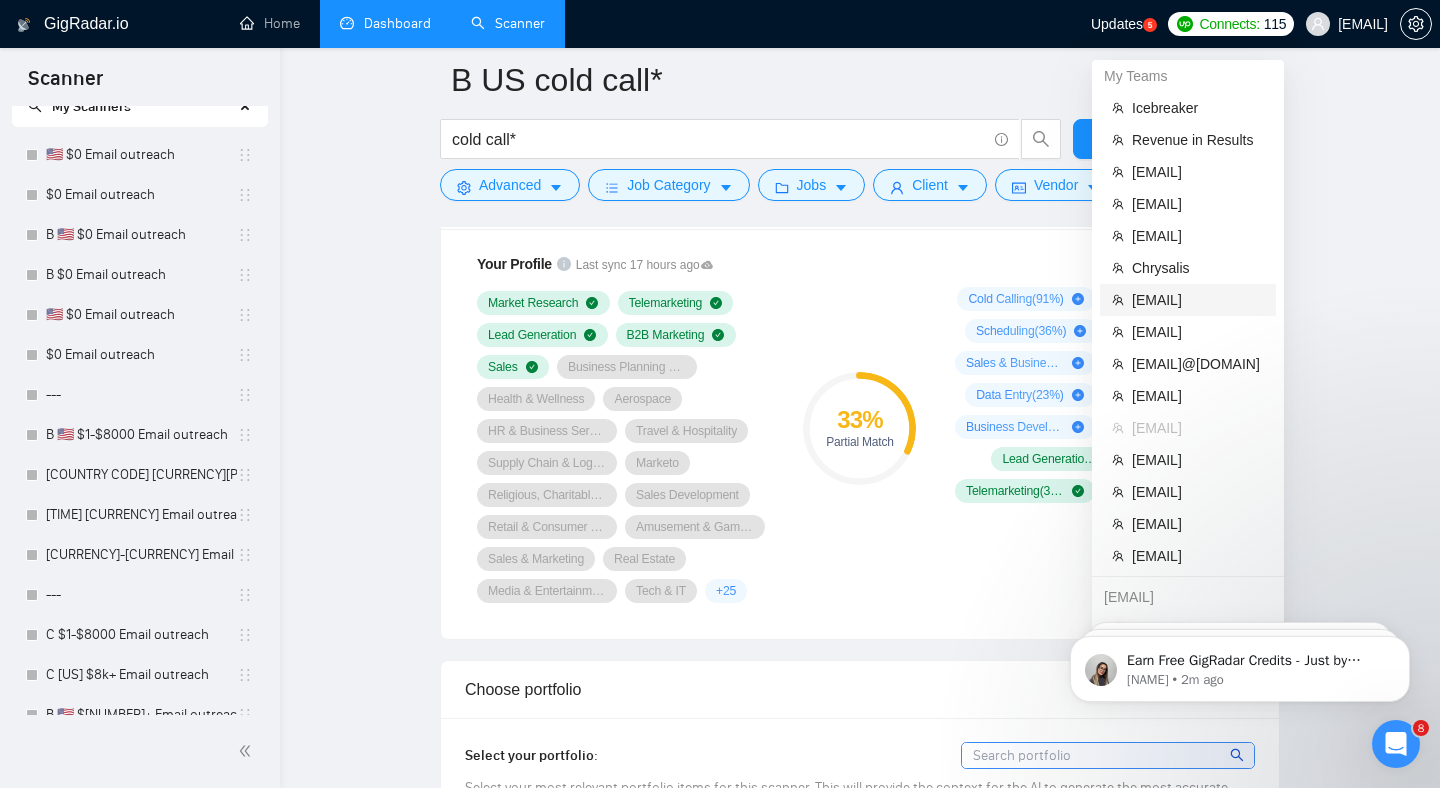 click on "[EMAIL]" at bounding box center (1198, 300) 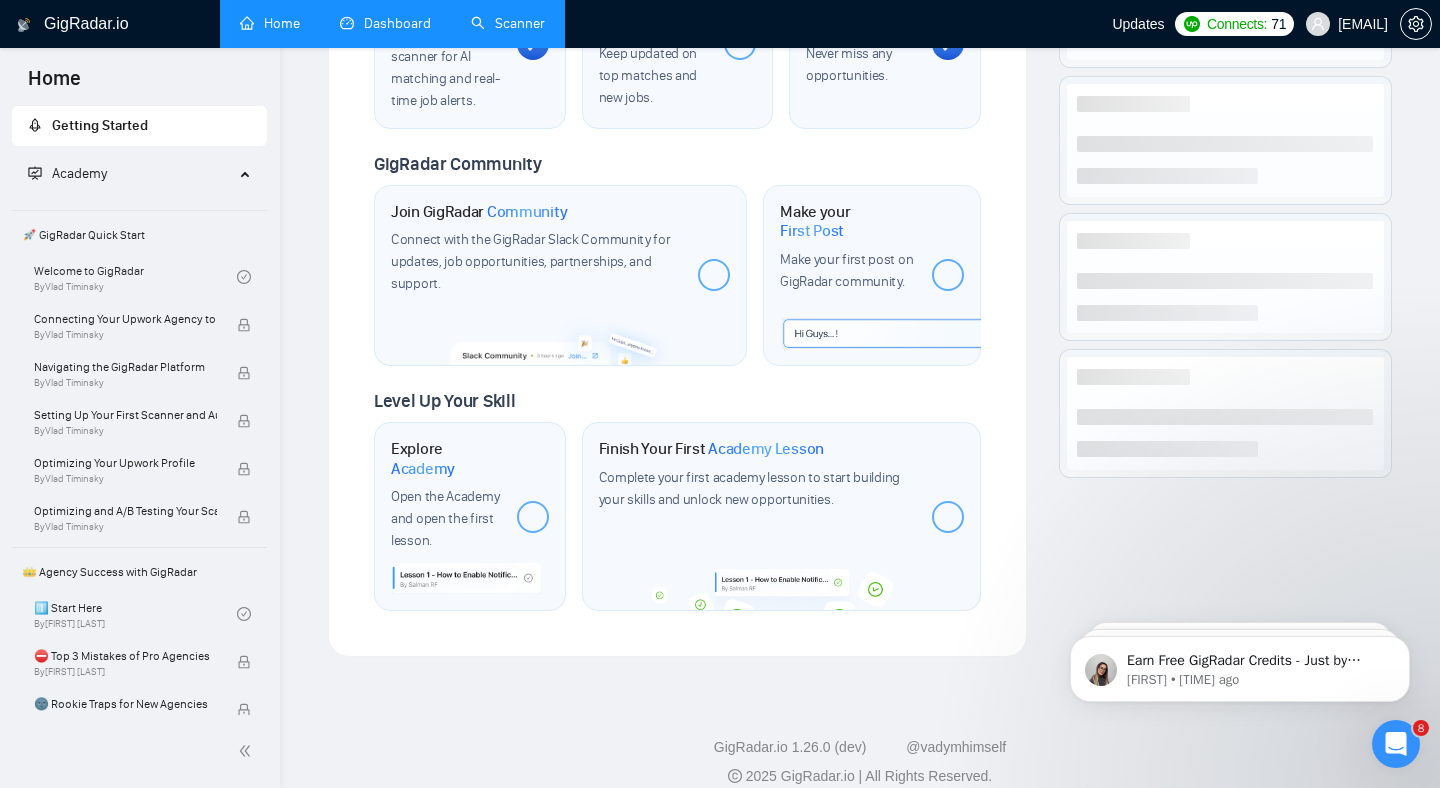 click on "Dashboard" at bounding box center [385, 23] 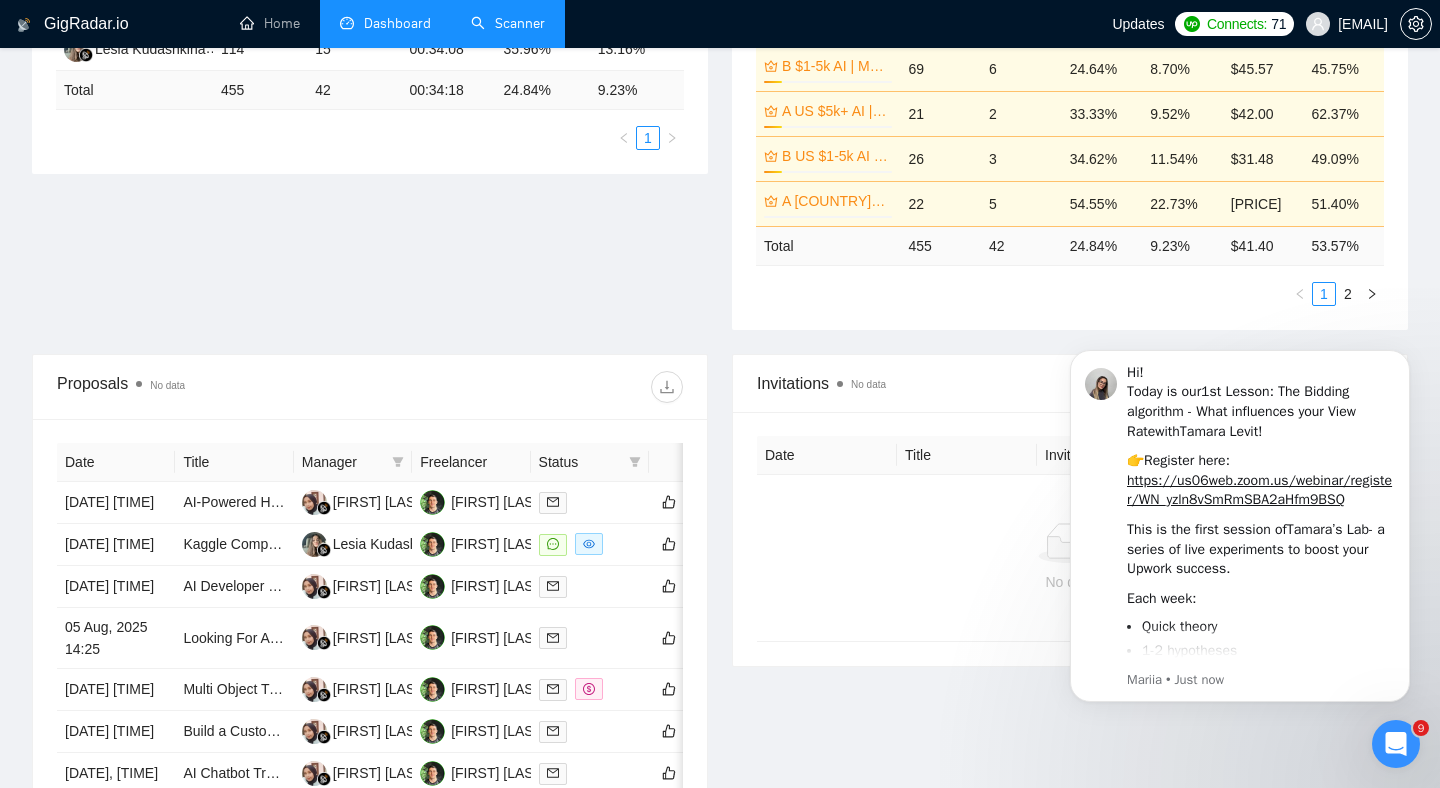 scroll, scrollTop: 493, scrollLeft: 0, axis: vertical 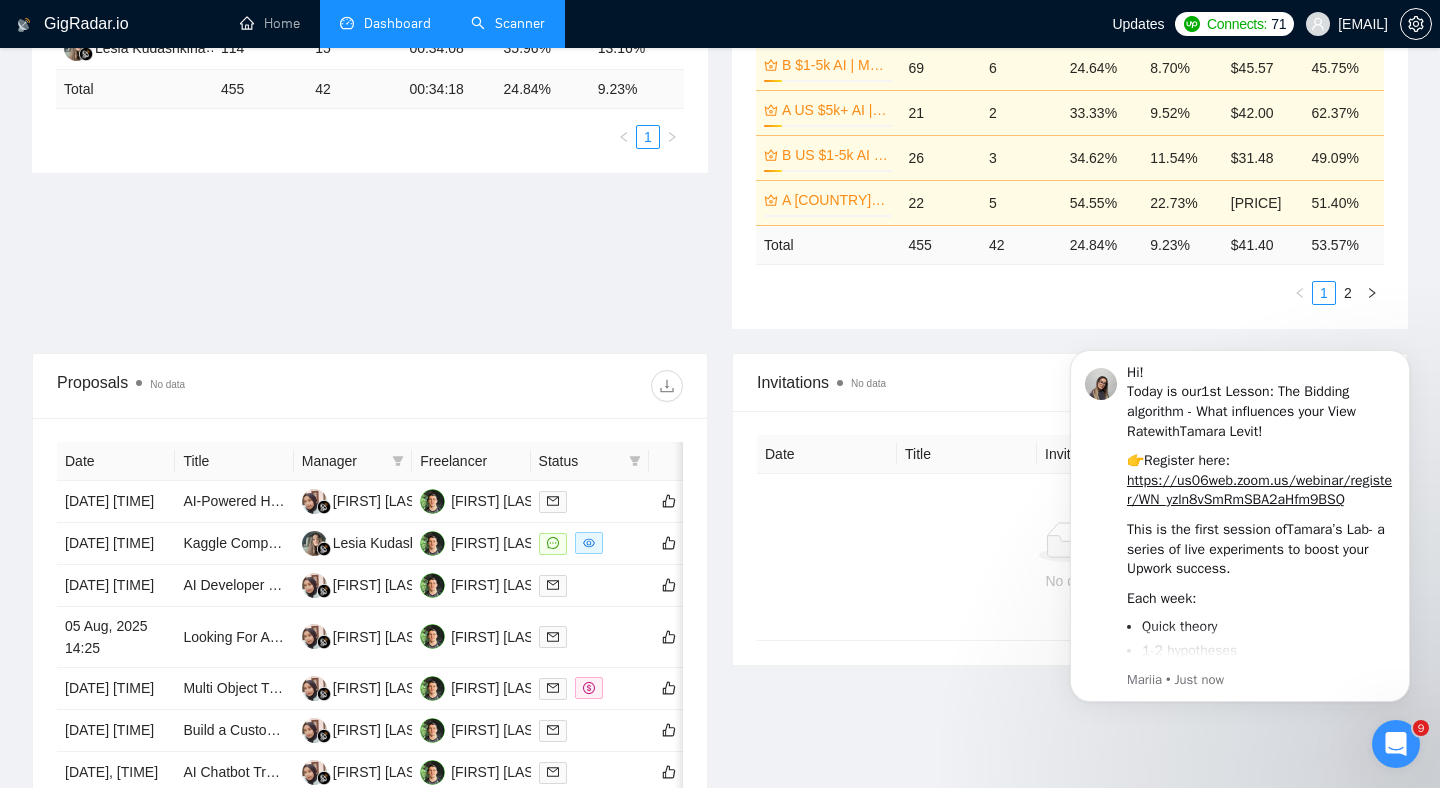 click on "Scanner" at bounding box center (508, 23) 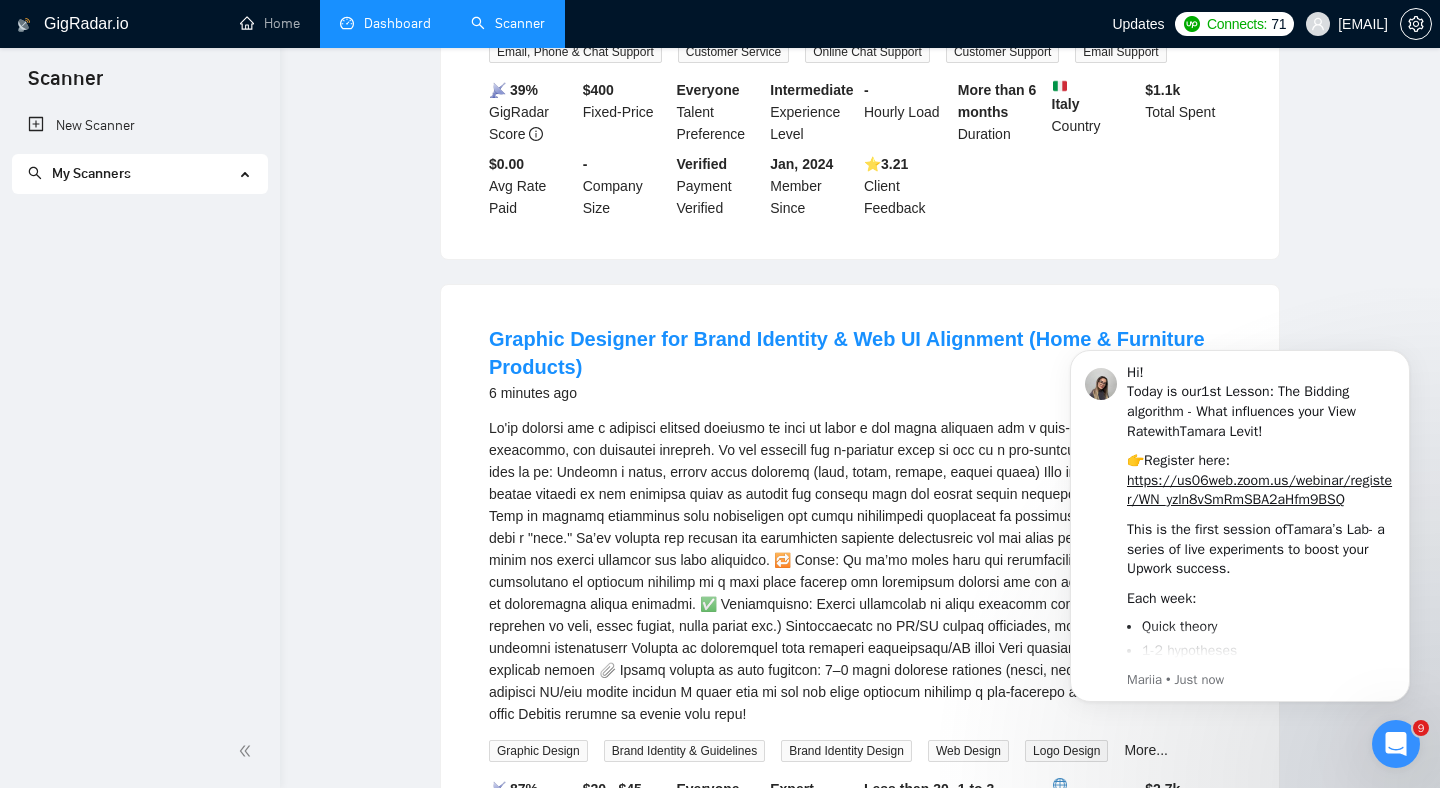 scroll, scrollTop: 0, scrollLeft: 0, axis: both 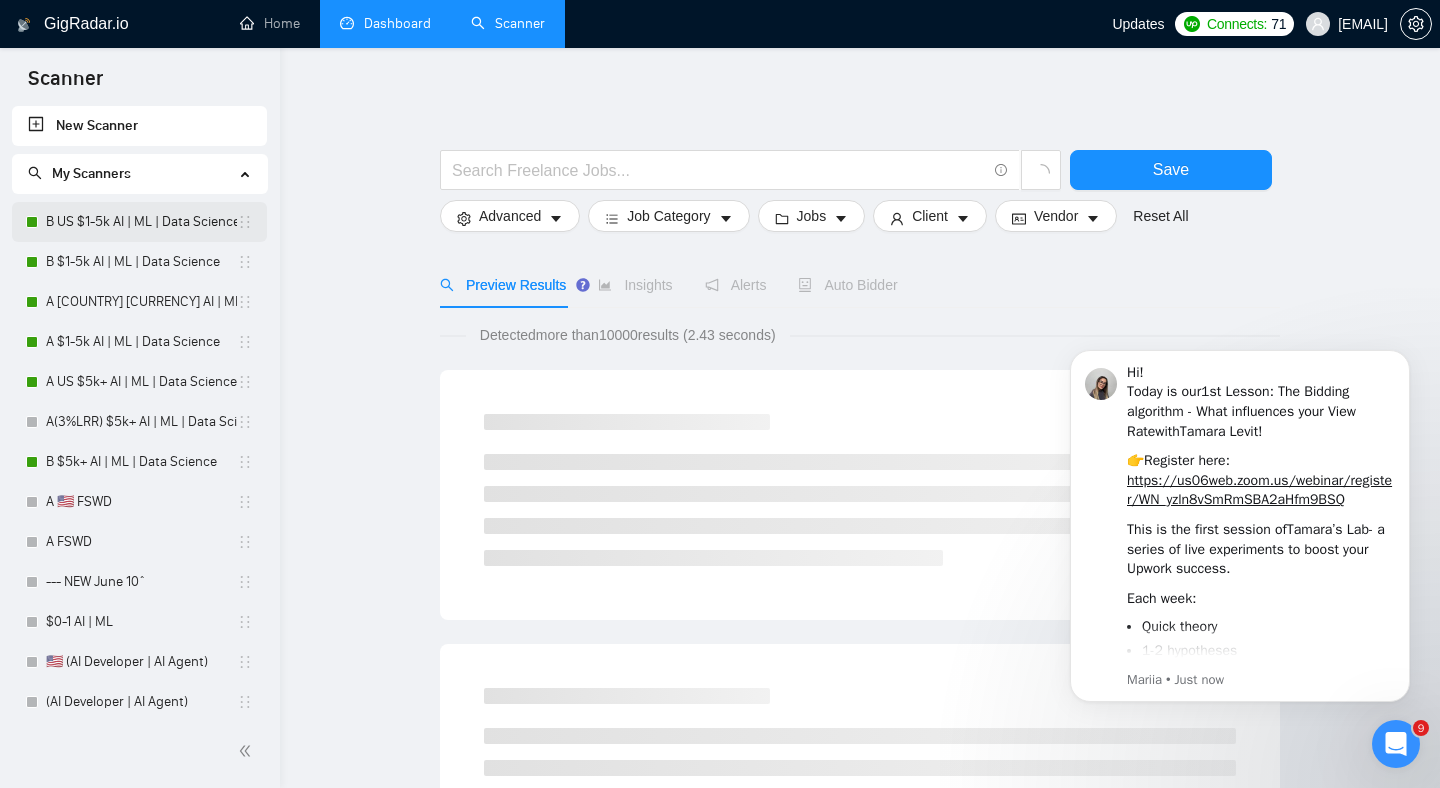 click on "B US $1-5k AI | ML | Data Science" at bounding box center (141, 222) 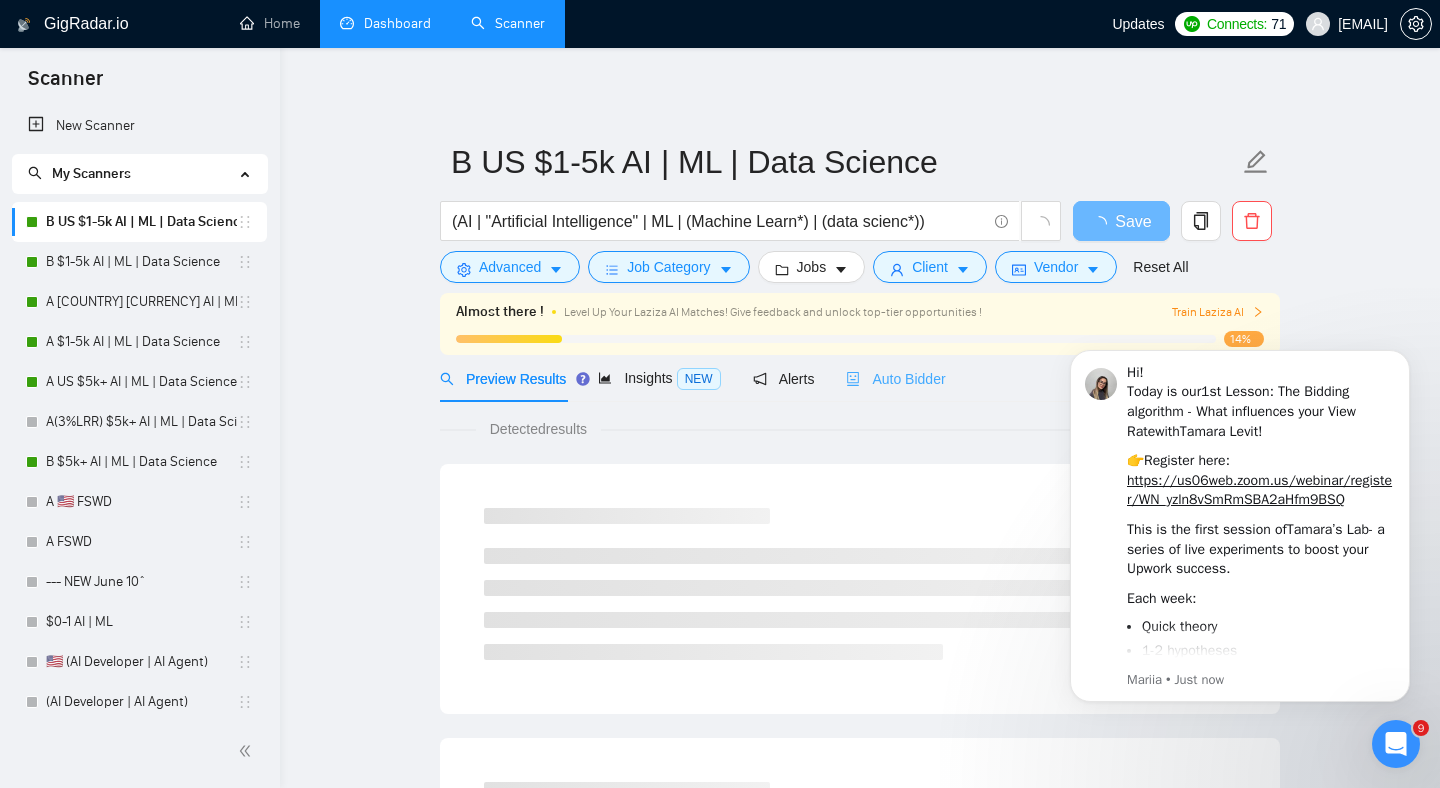 click on "Auto Bidder" at bounding box center (895, 378) 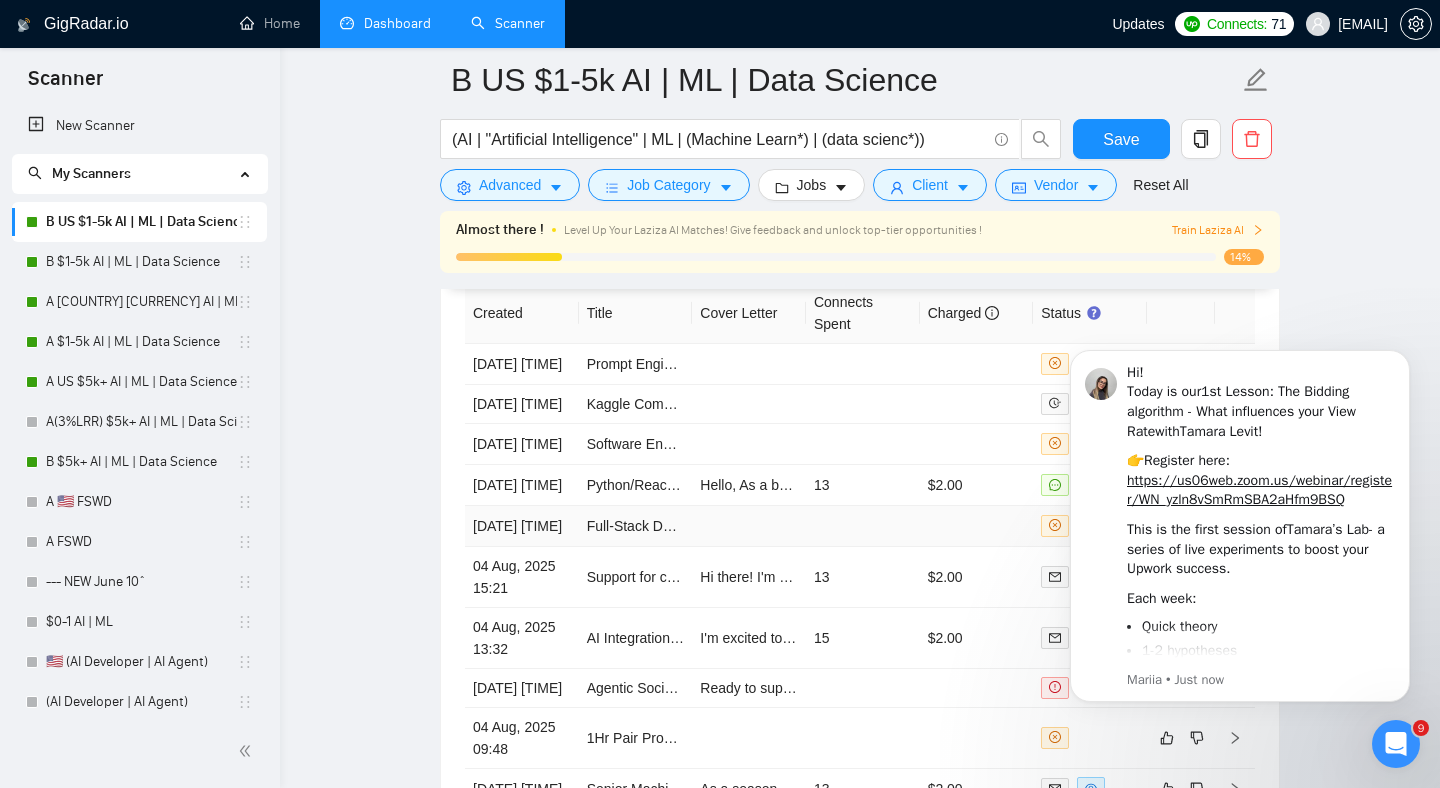 scroll, scrollTop: 5196, scrollLeft: 0, axis: vertical 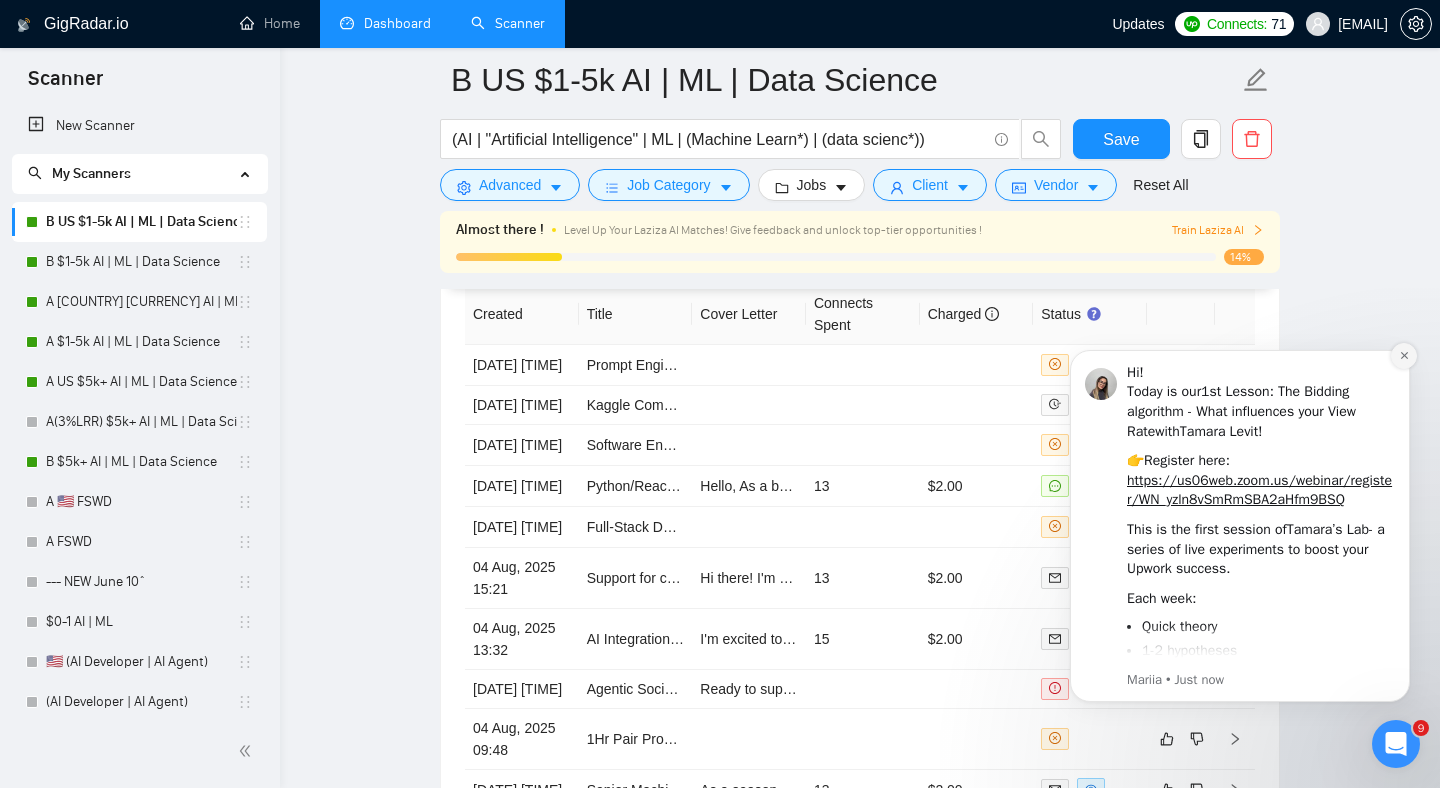 click 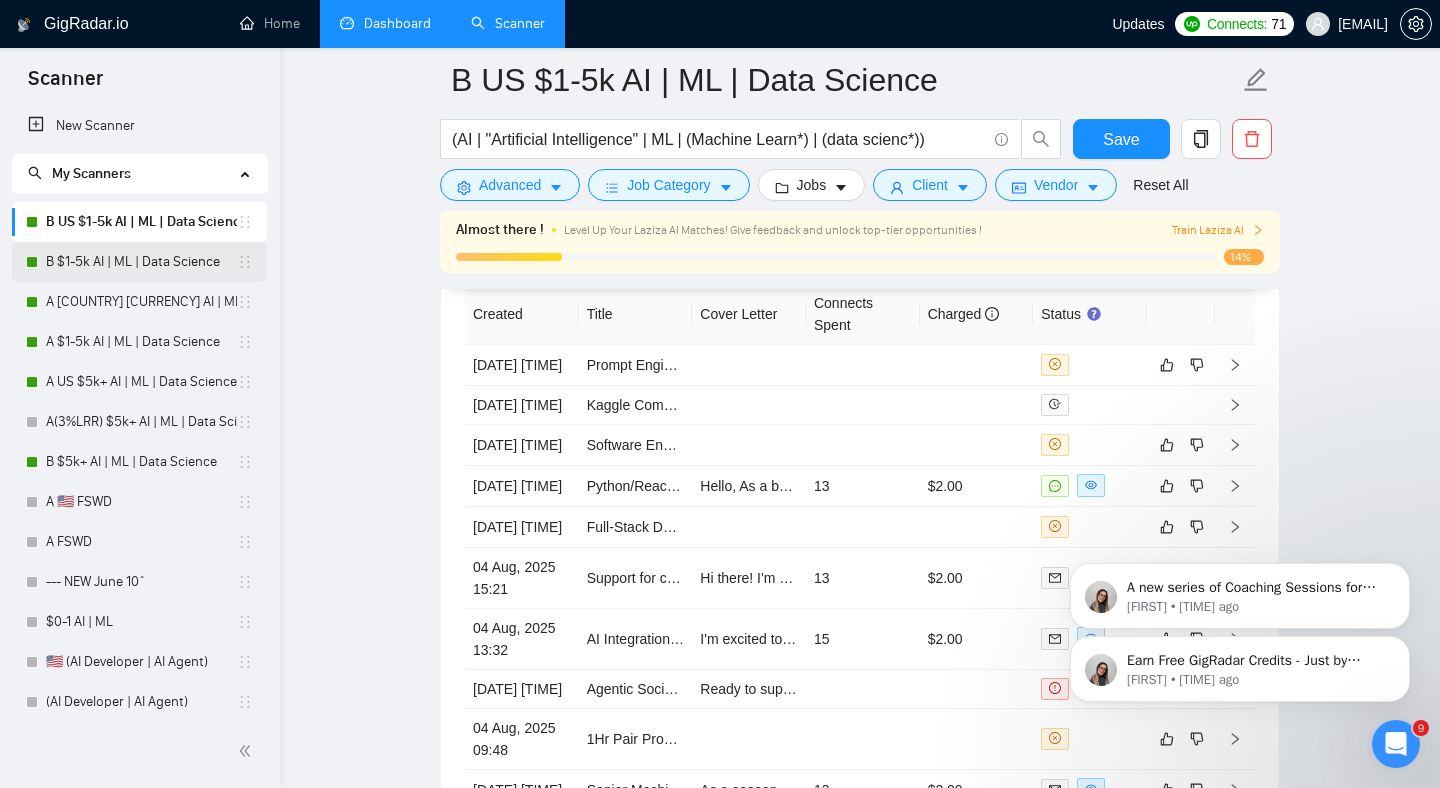 click on "B $1-5k AI | ML | Data Science" at bounding box center (141, 262) 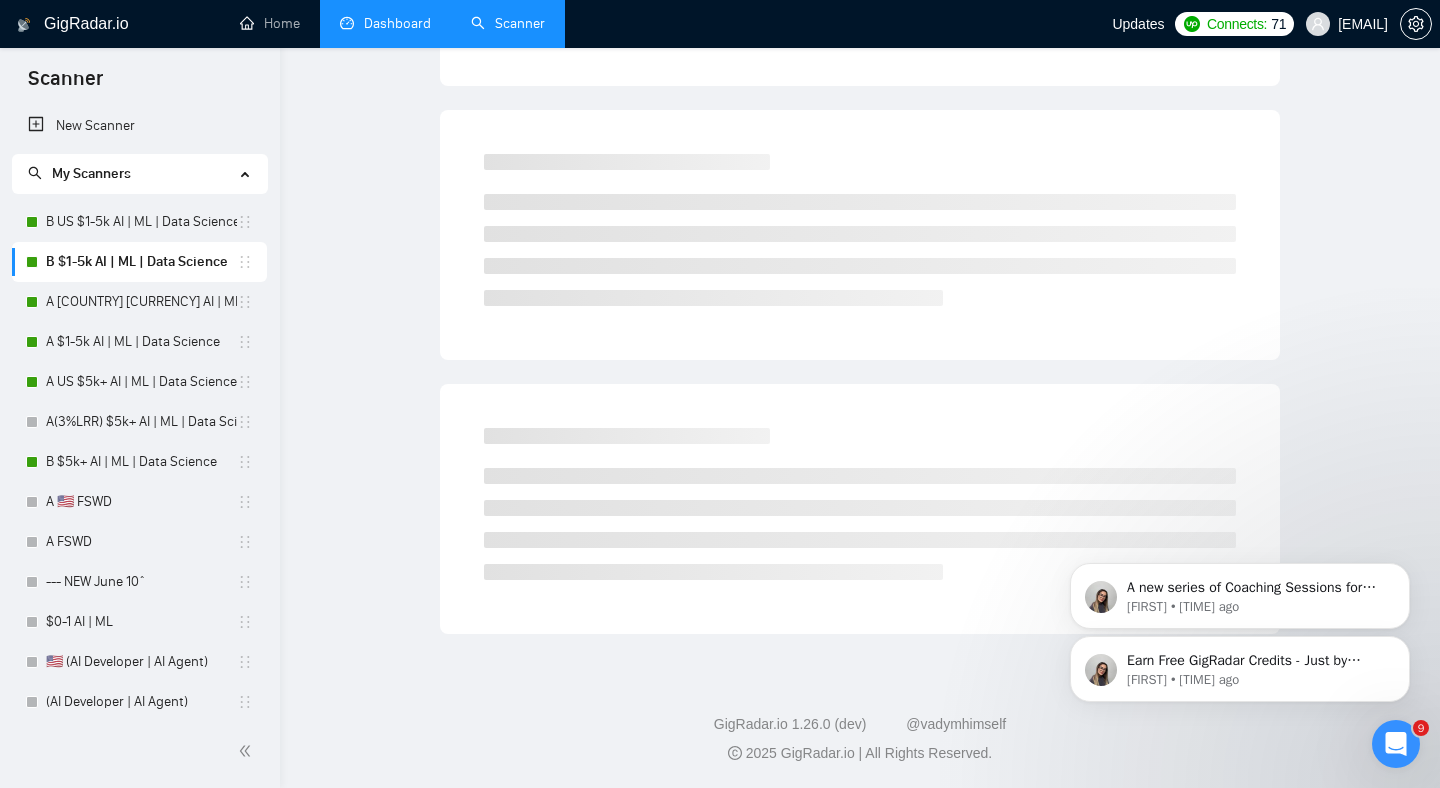 scroll, scrollTop: 4, scrollLeft: 0, axis: vertical 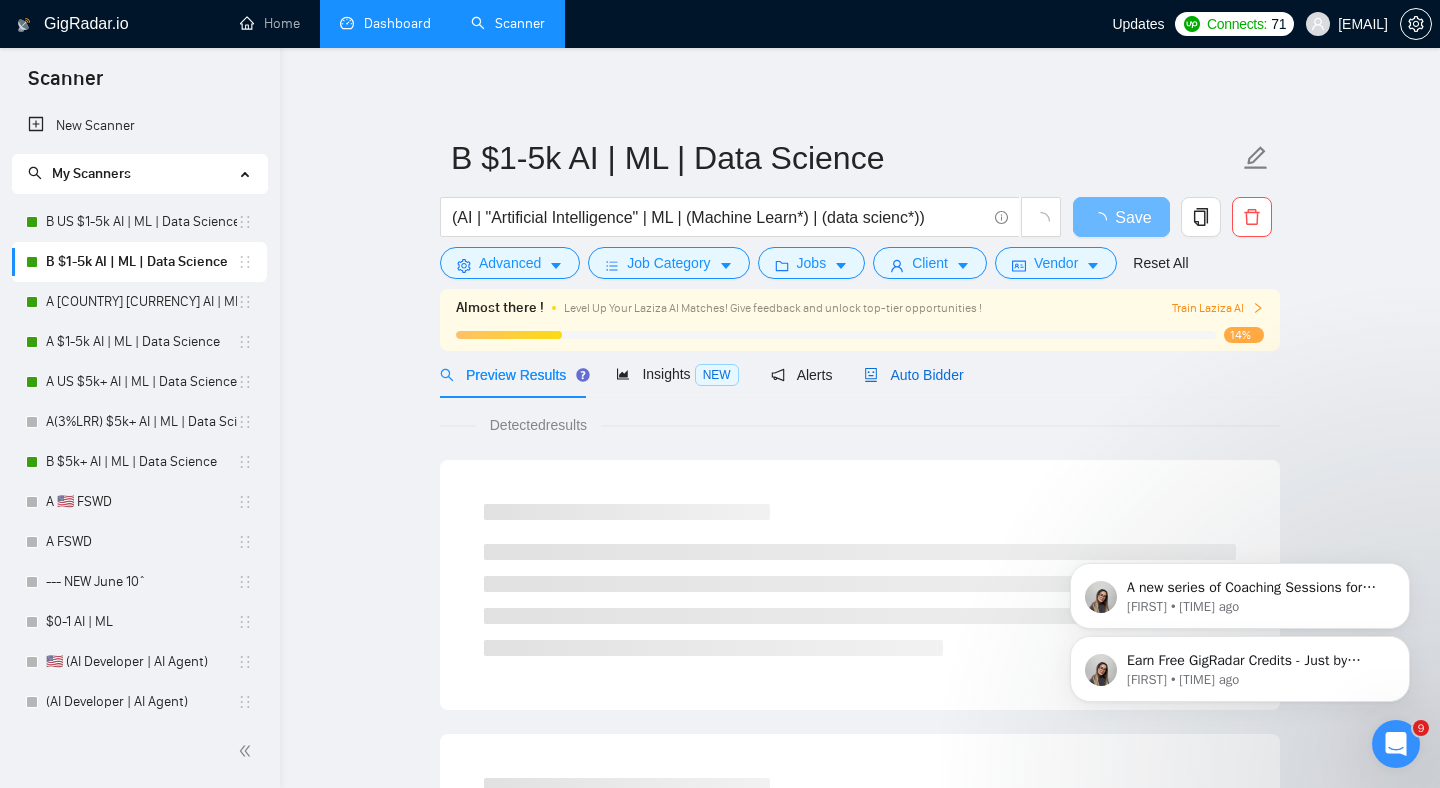 click on "Auto Bidder" at bounding box center (913, 375) 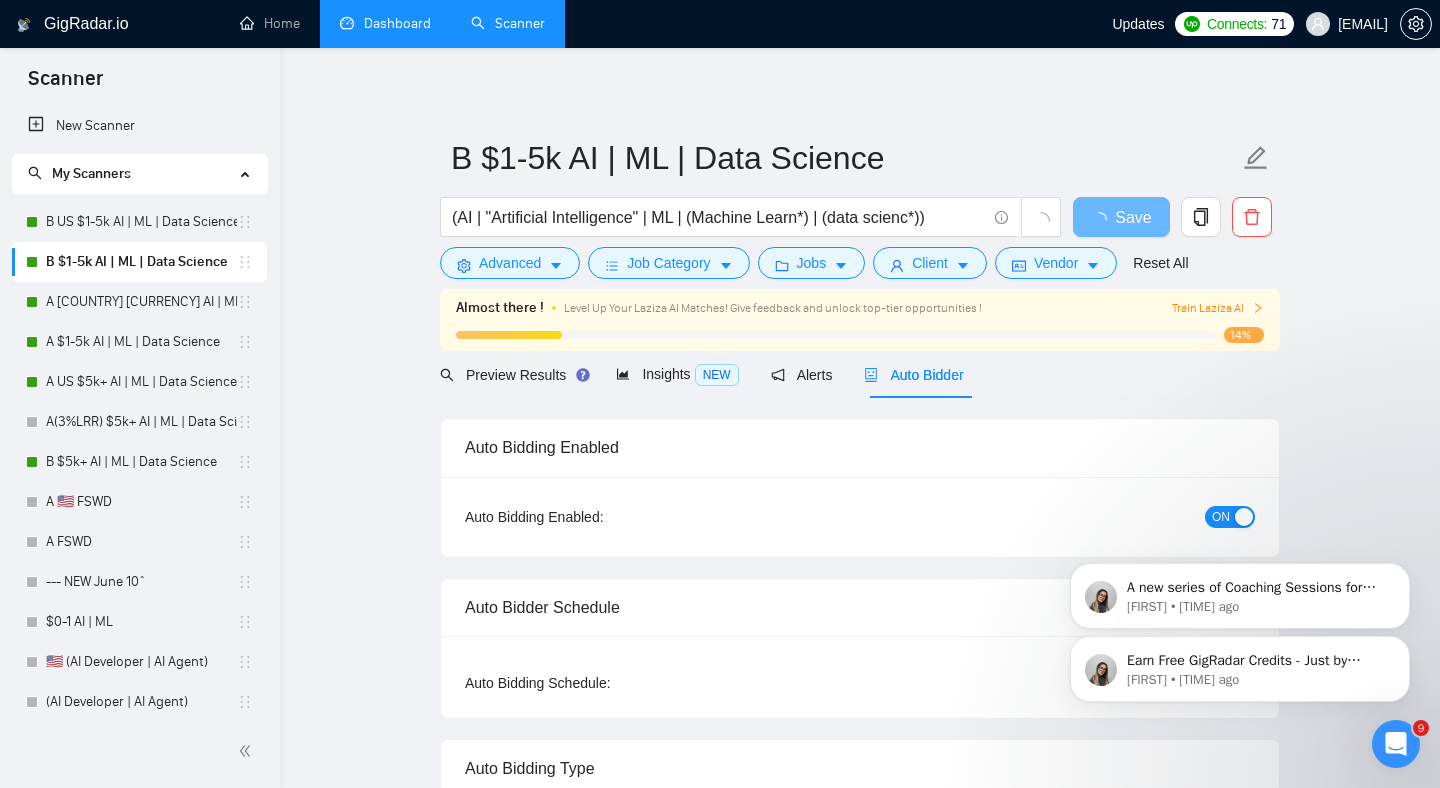 type 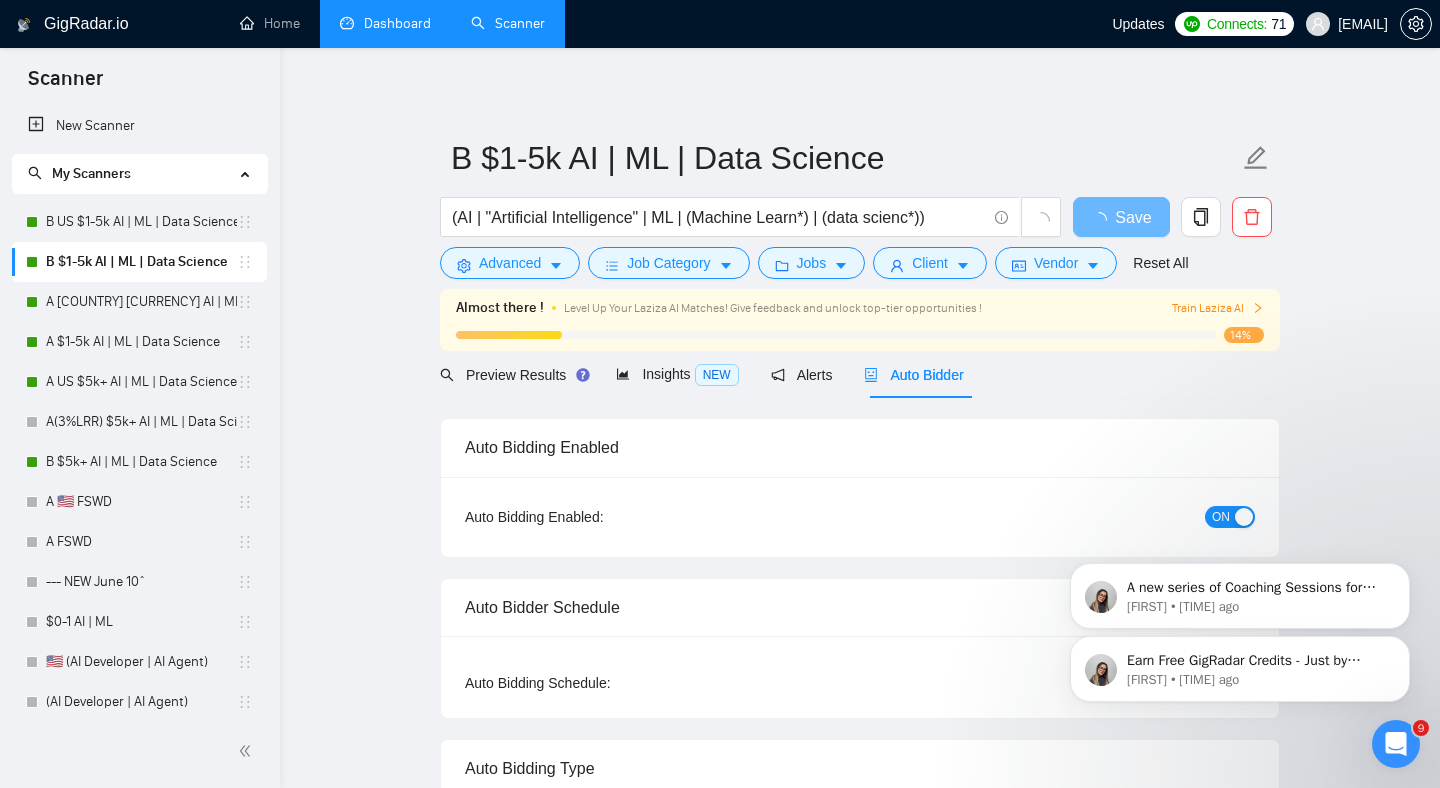 radio on "false" 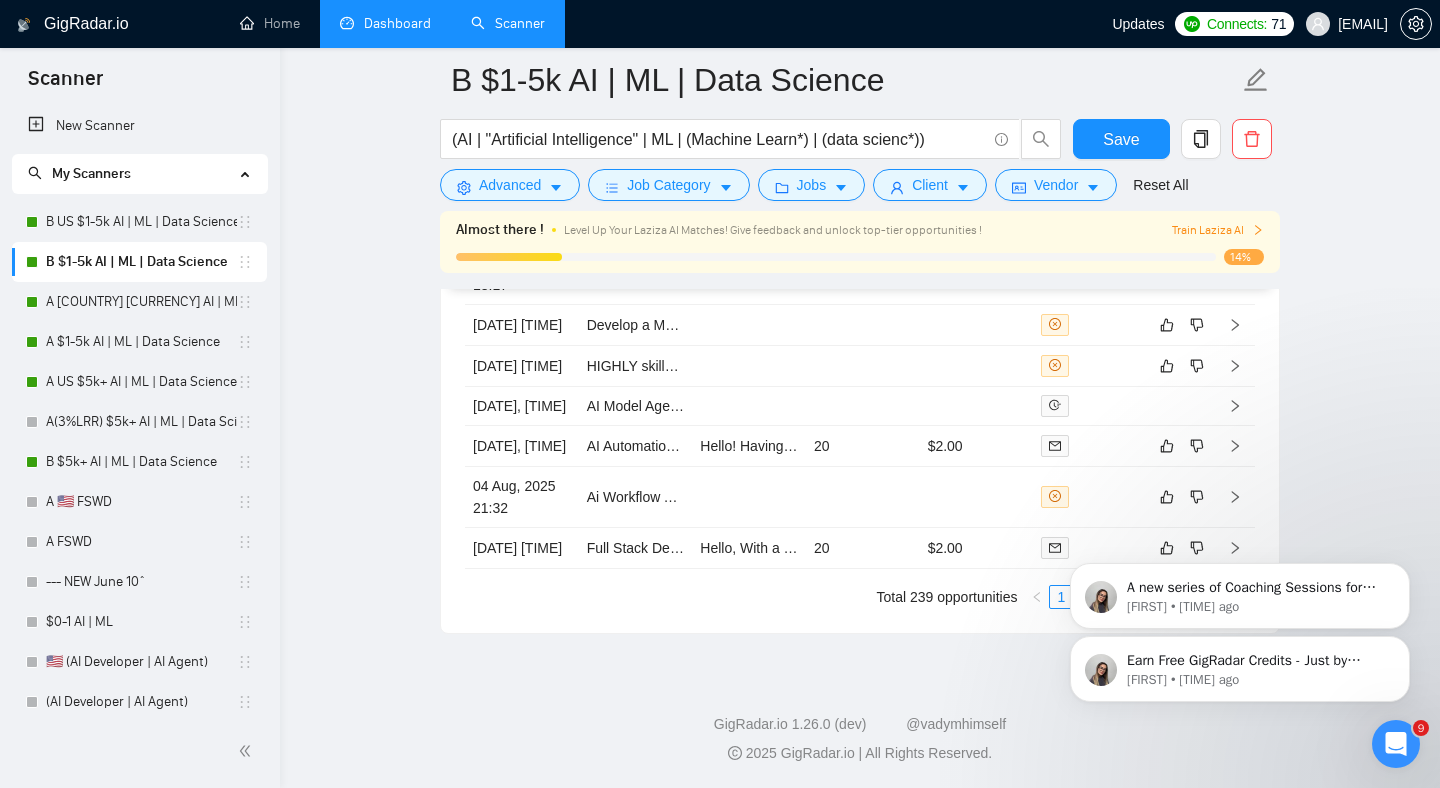 scroll, scrollTop: 5481, scrollLeft: 0, axis: vertical 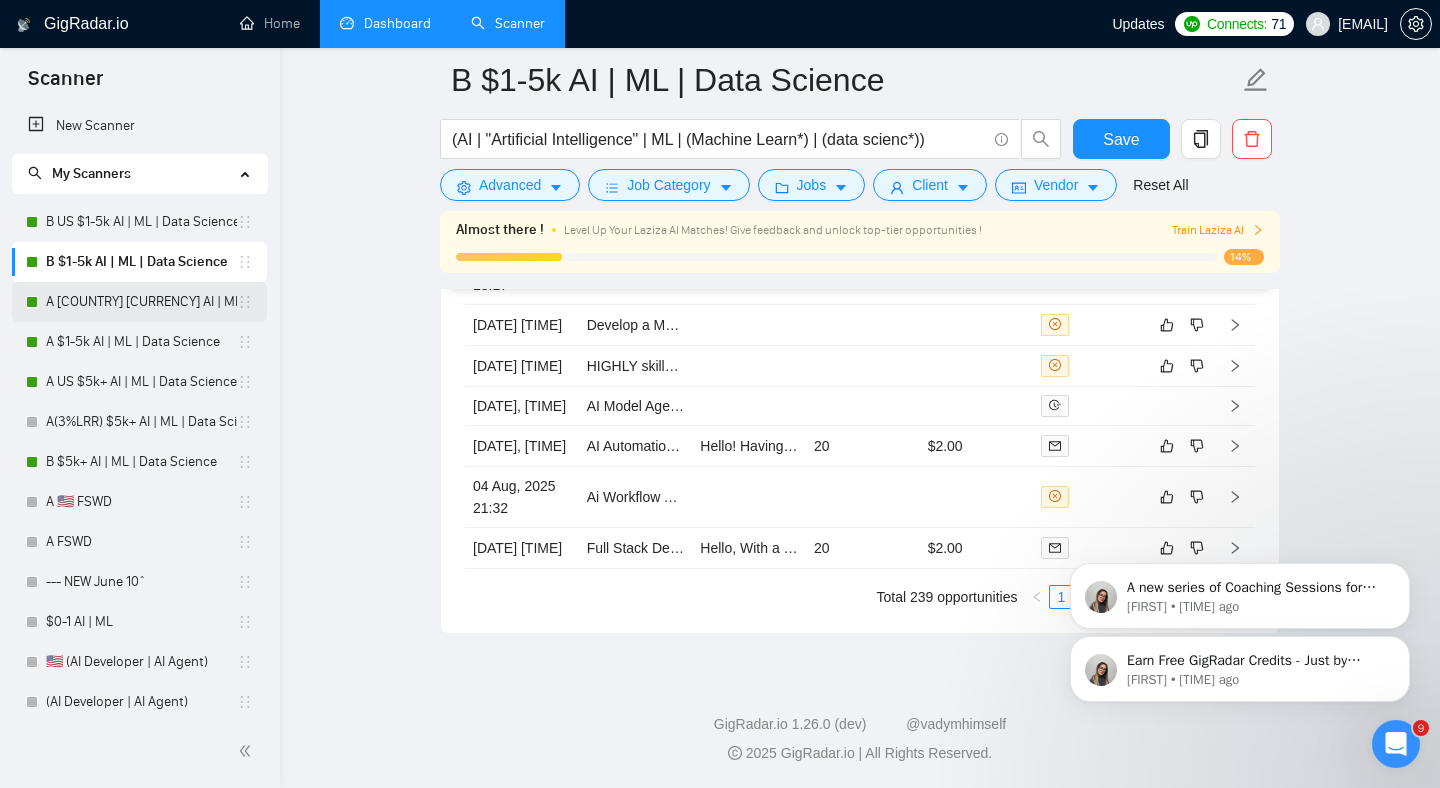 click on "A [COUNTRY] [CURRENCY] AI | ML | Data Science" at bounding box center [141, 302] 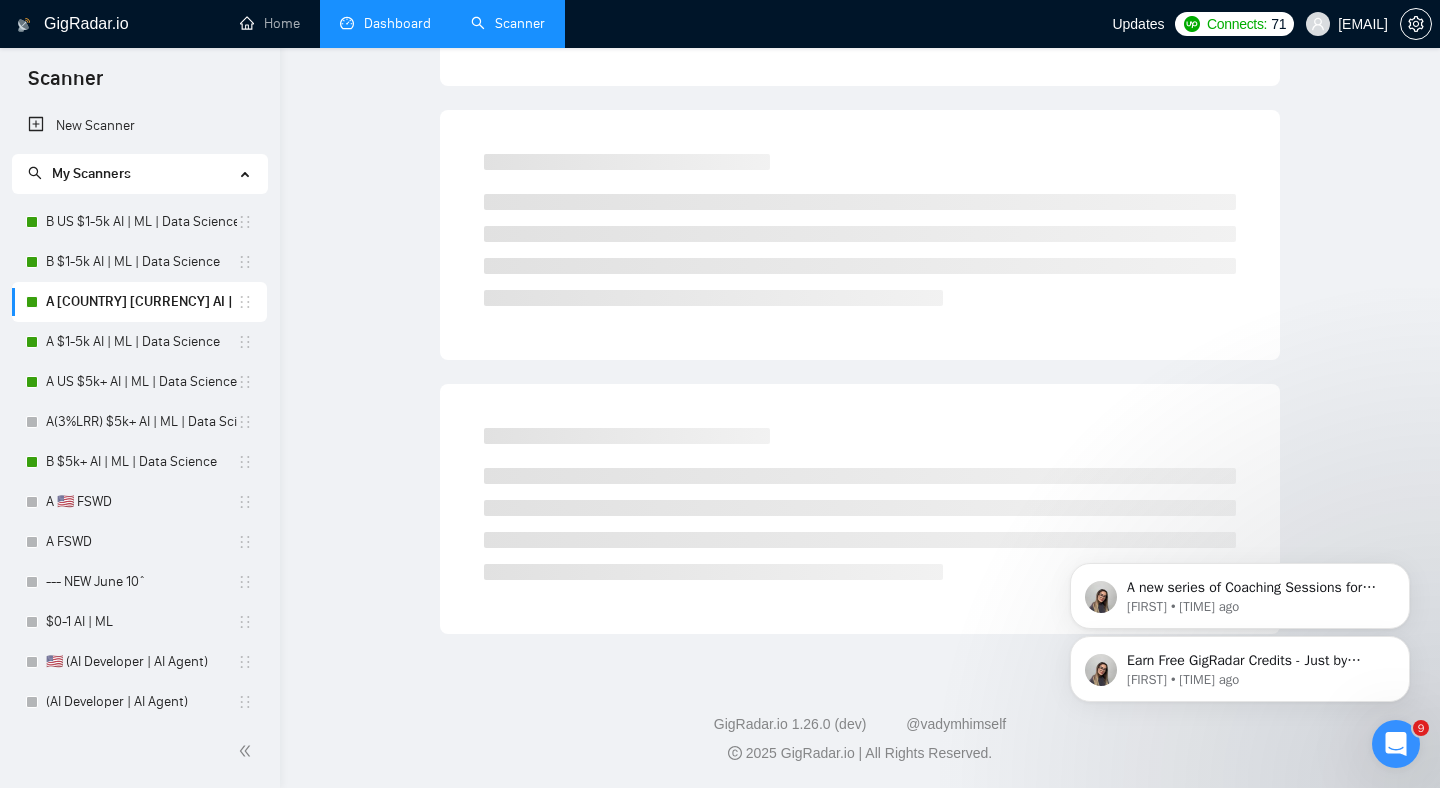 scroll, scrollTop: 4, scrollLeft: 0, axis: vertical 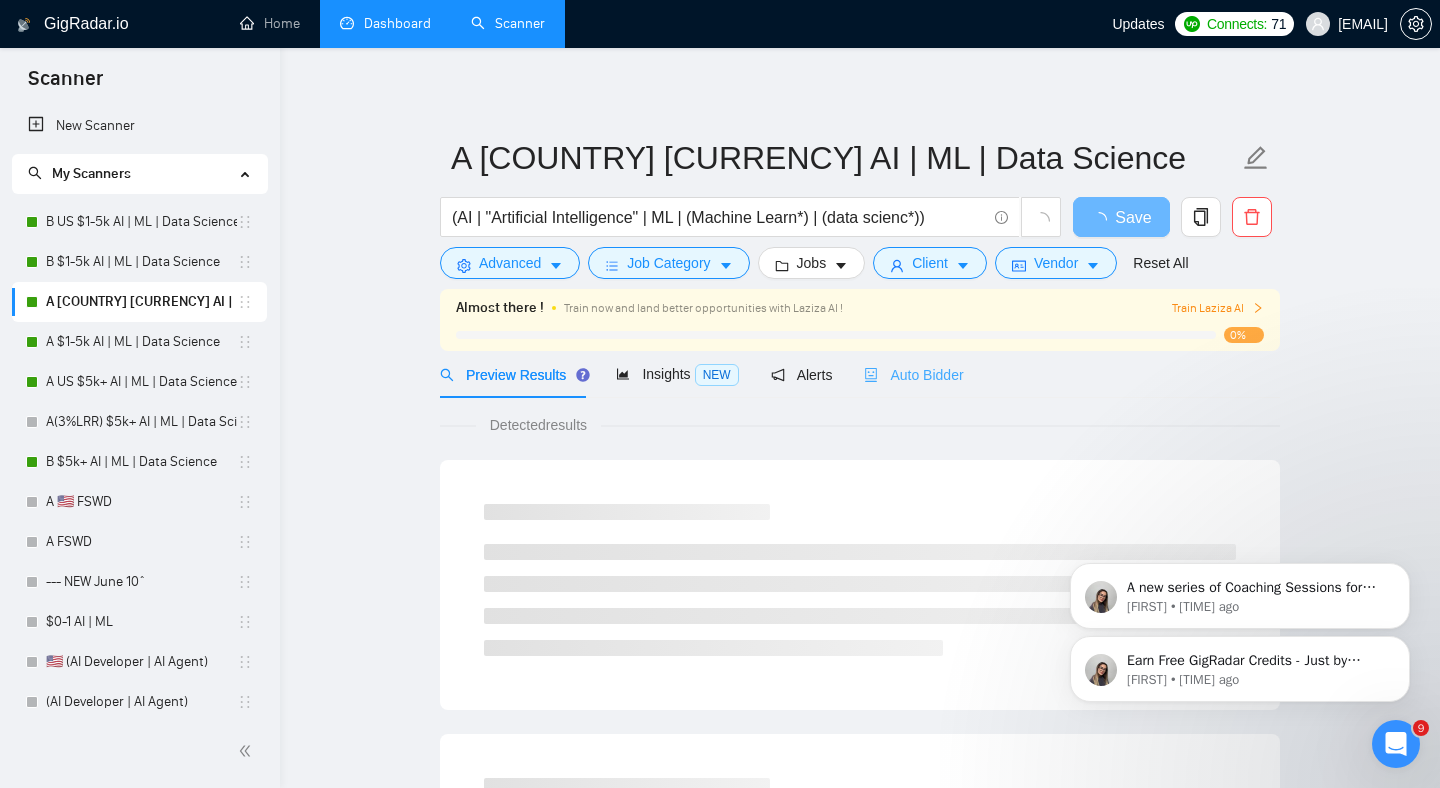 click on "Auto Bidder" at bounding box center (913, 374) 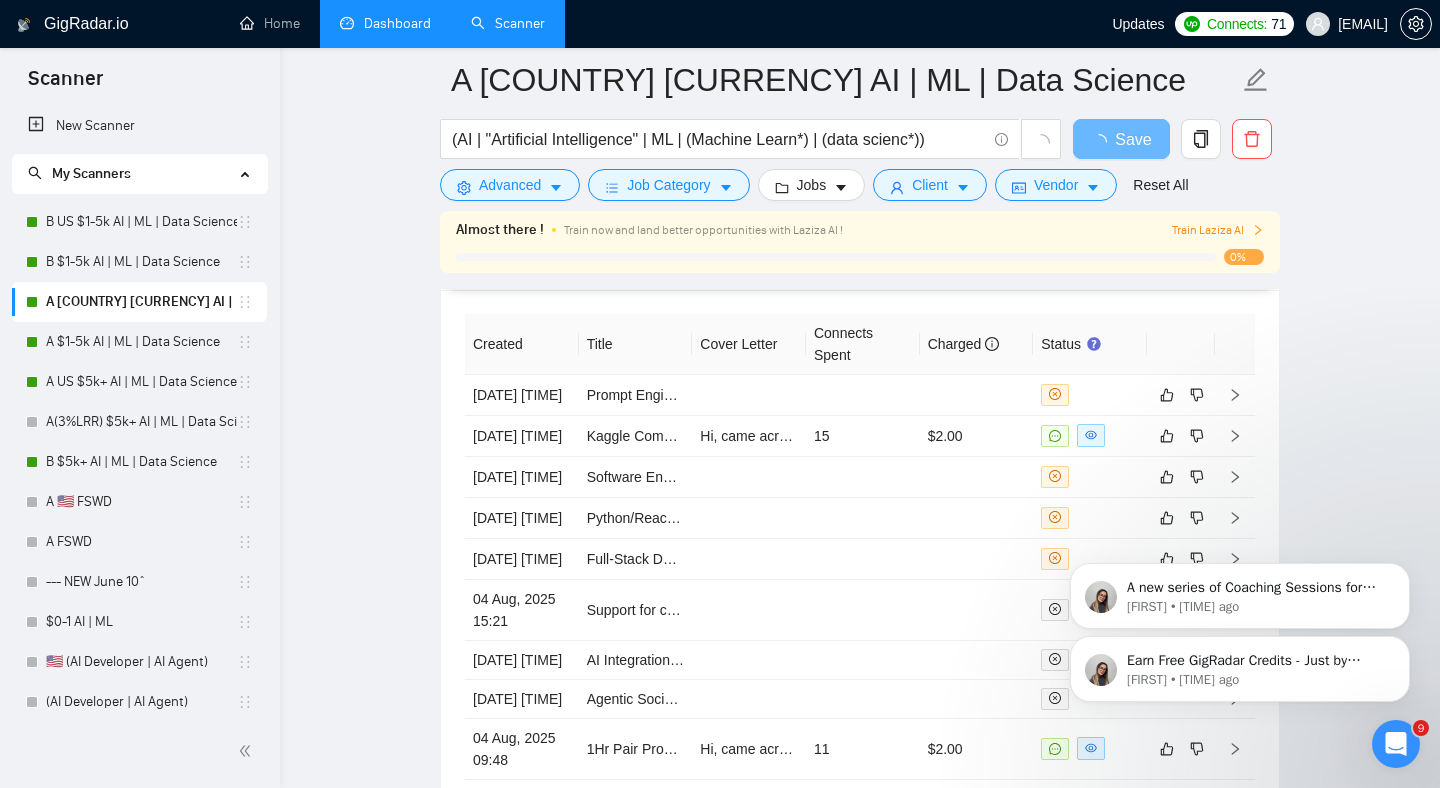 scroll, scrollTop: 4664, scrollLeft: 0, axis: vertical 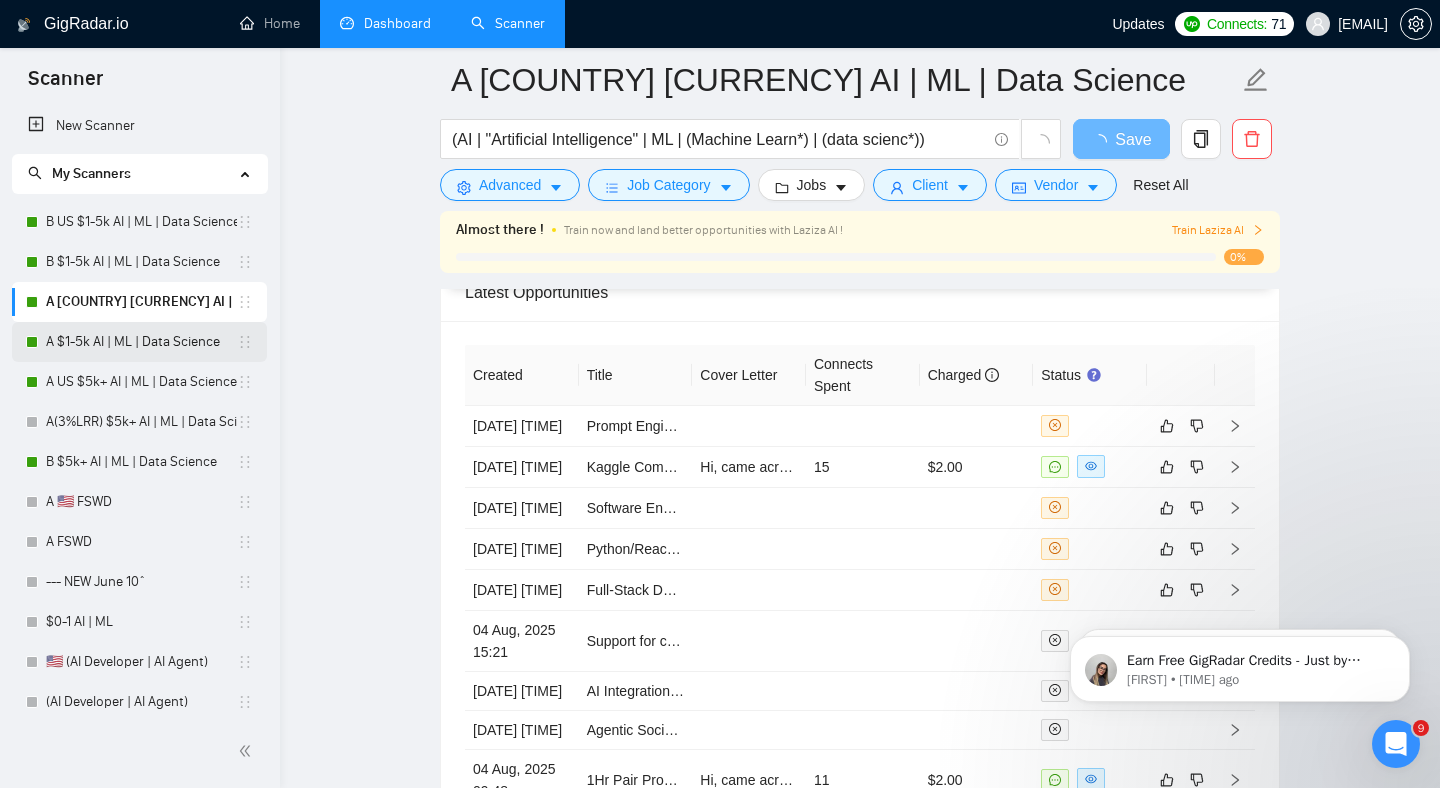 click on "A $1-5k AI | ML | Data Science" at bounding box center [141, 342] 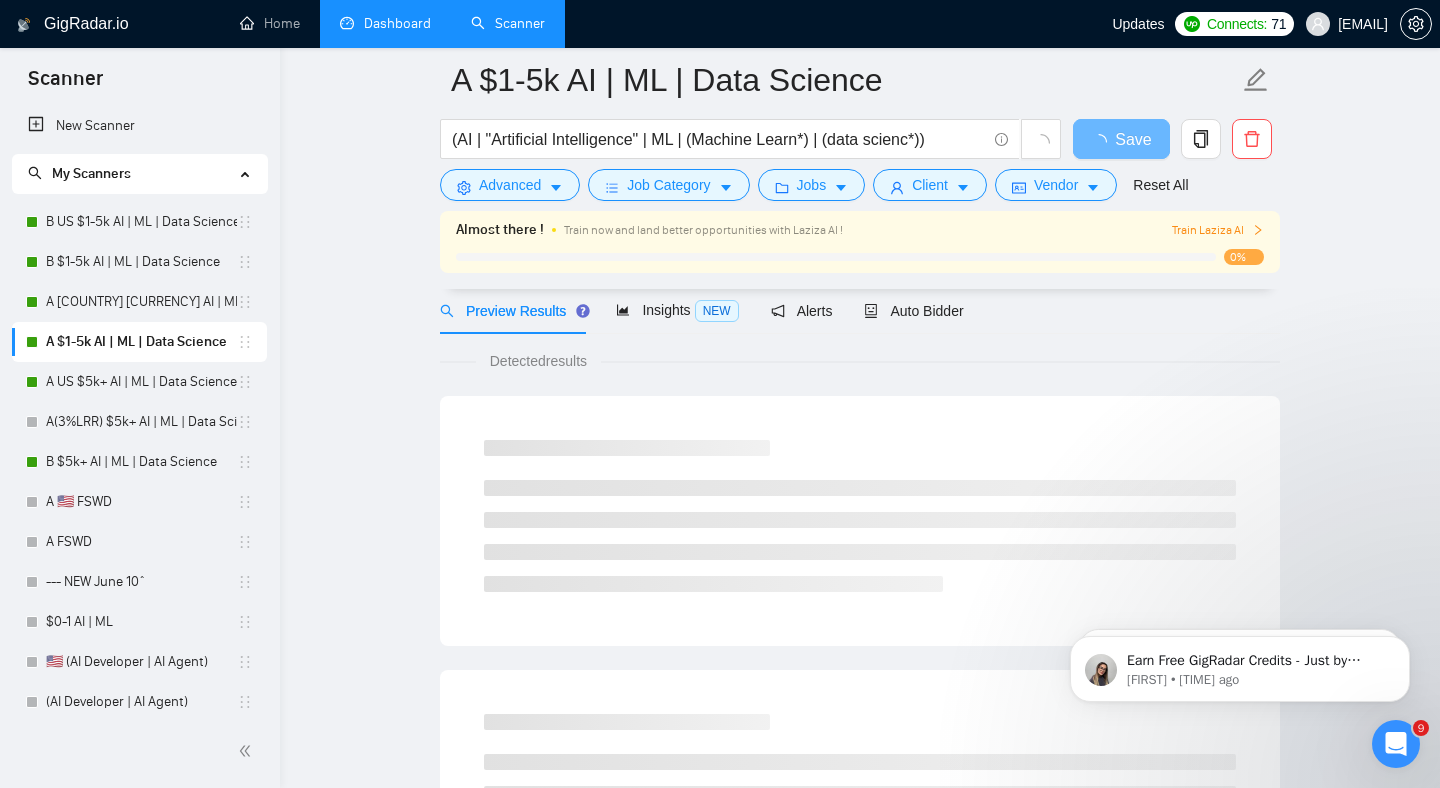 scroll, scrollTop: 0, scrollLeft: 0, axis: both 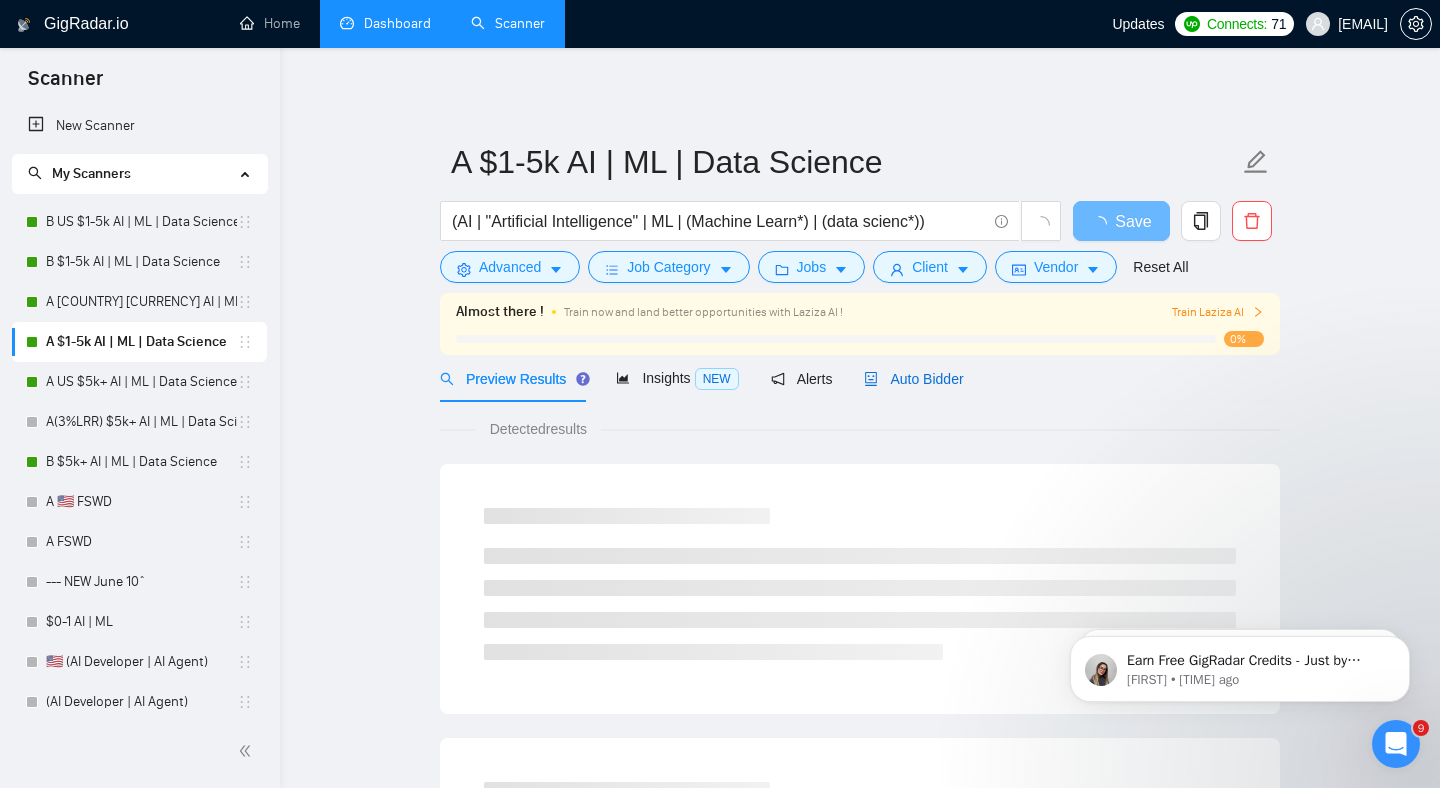 click on "Auto Bidder" at bounding box center [913, 379] 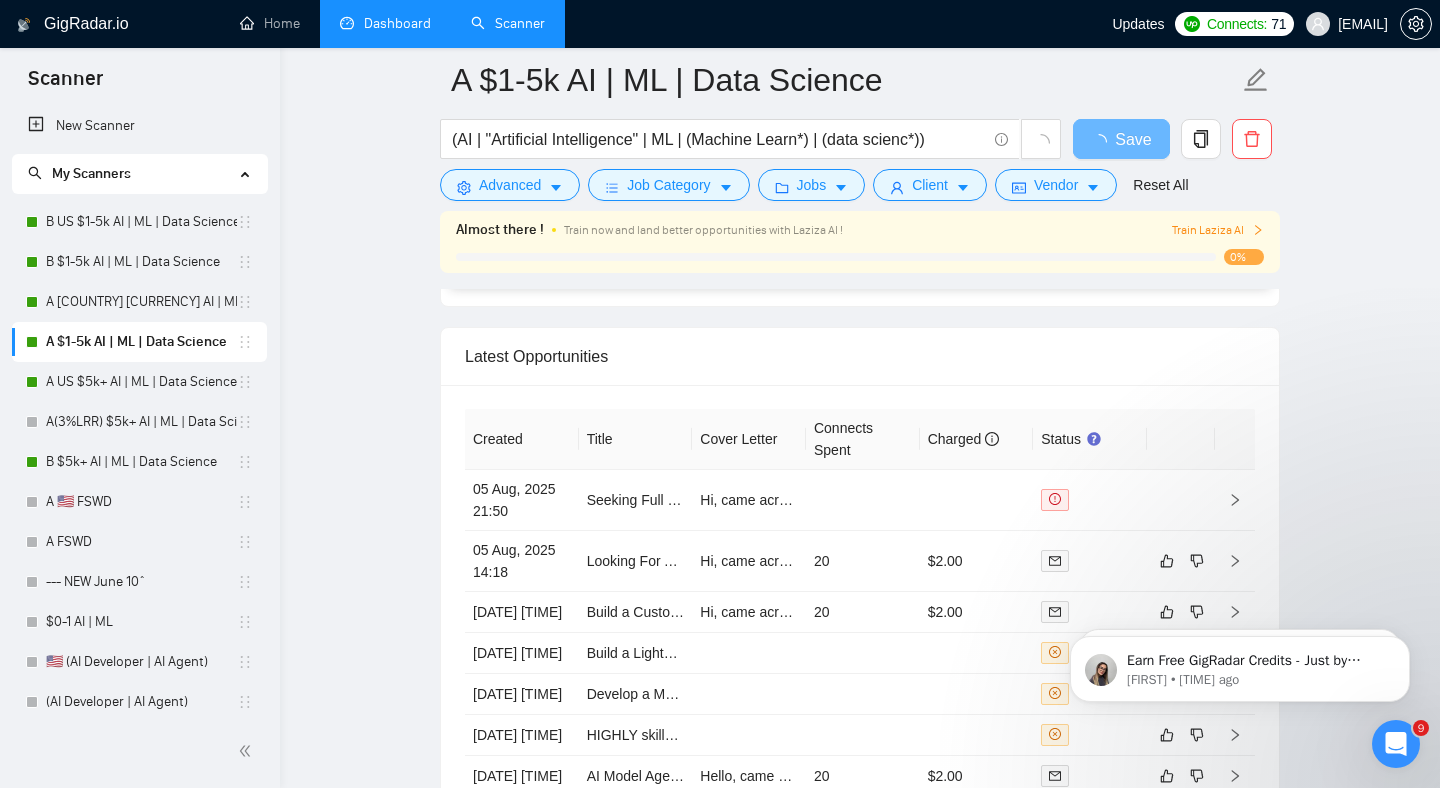 scroll, scrollTop: 4611, scrollLeft: 0, axis: vertical 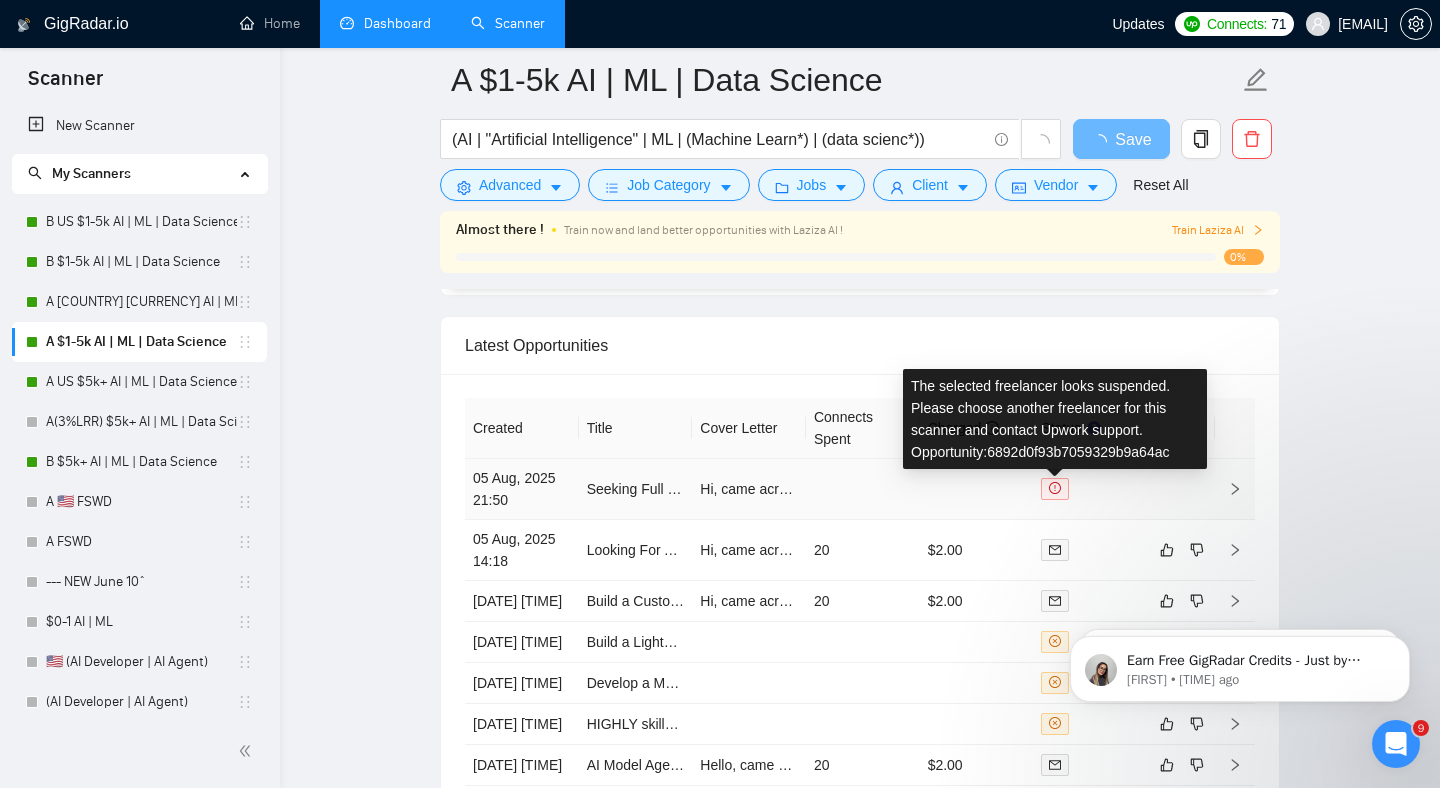 type 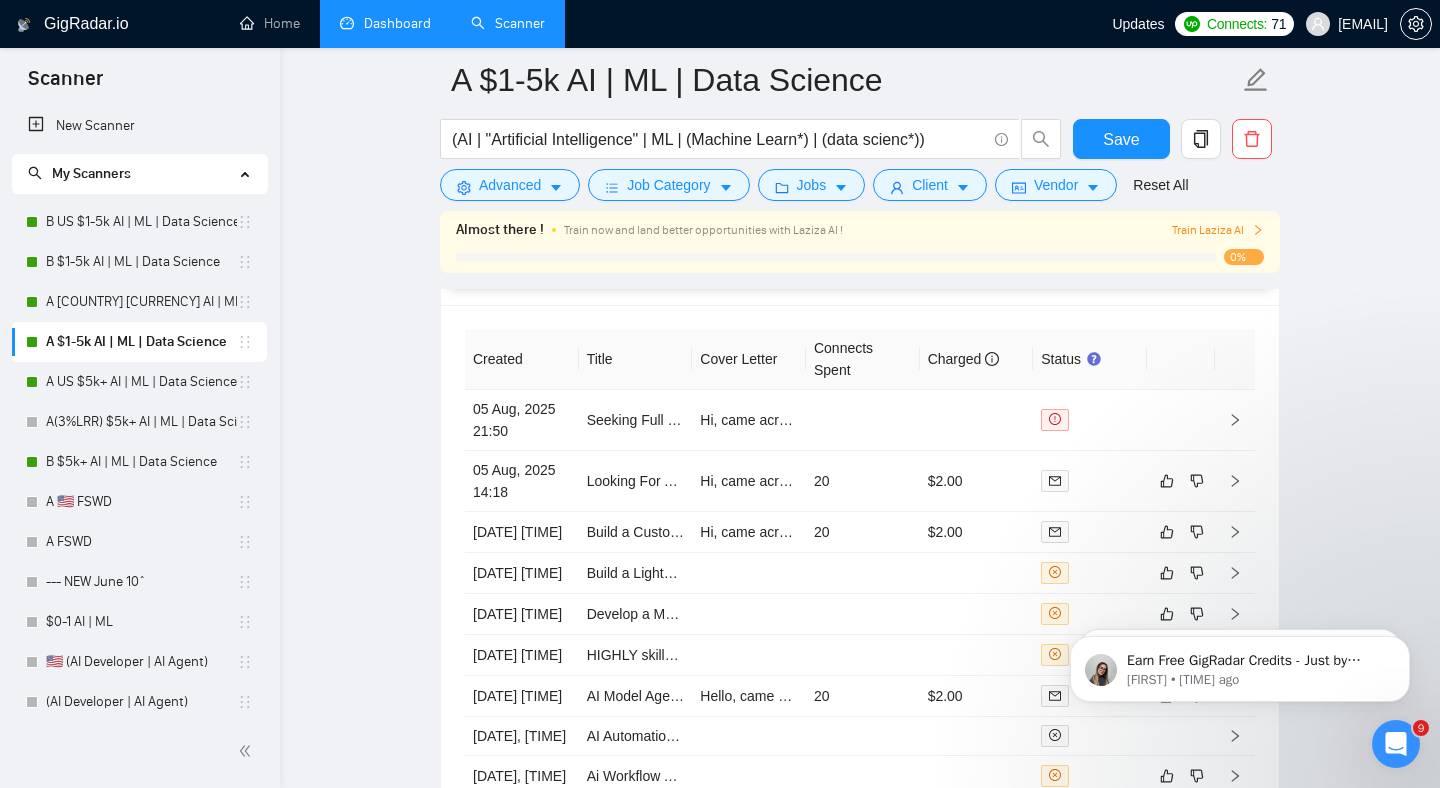 scroll, scrollTop: 4942, scrollLeft: 0, axis: vertical 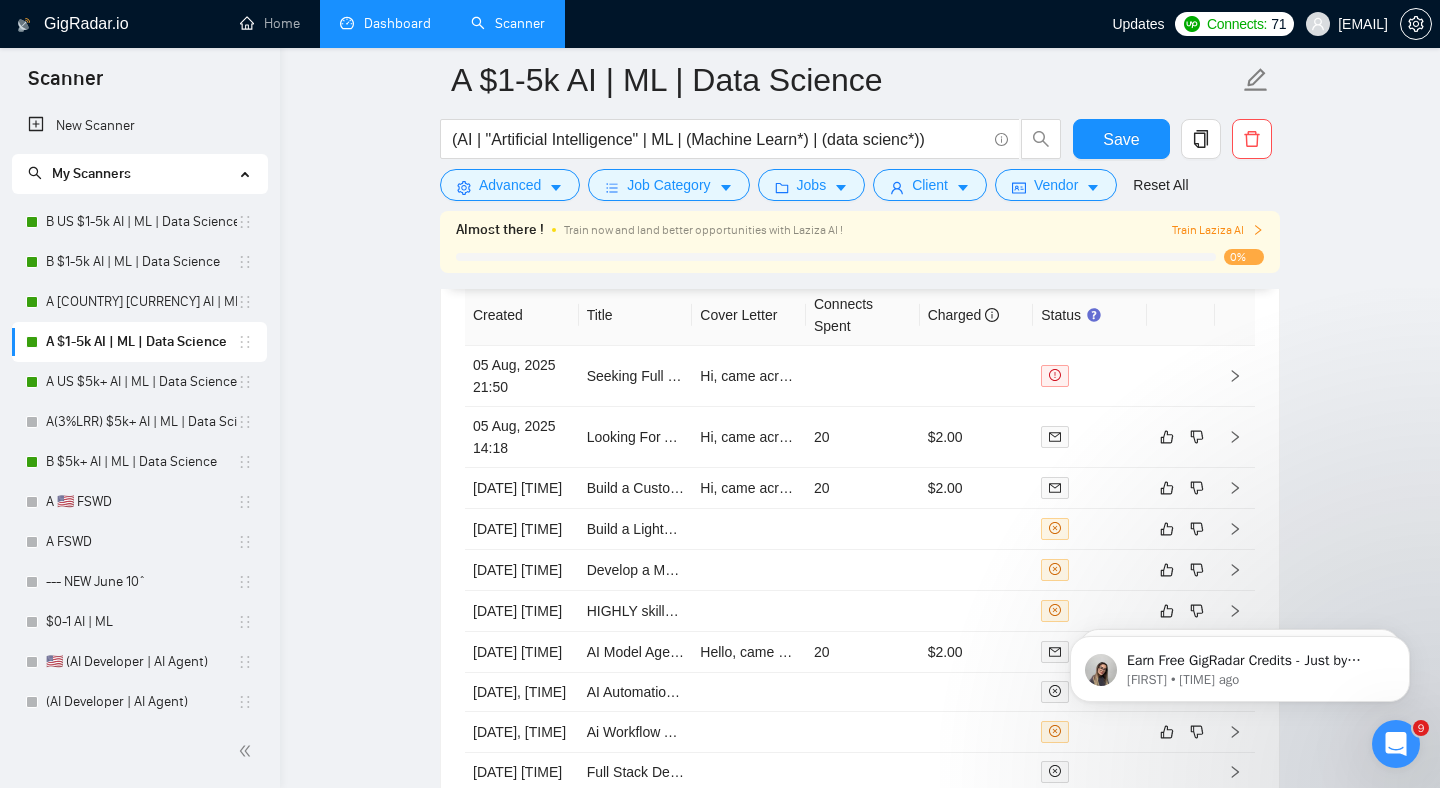 click on "Dashboard" at bounding box center (385, 23) 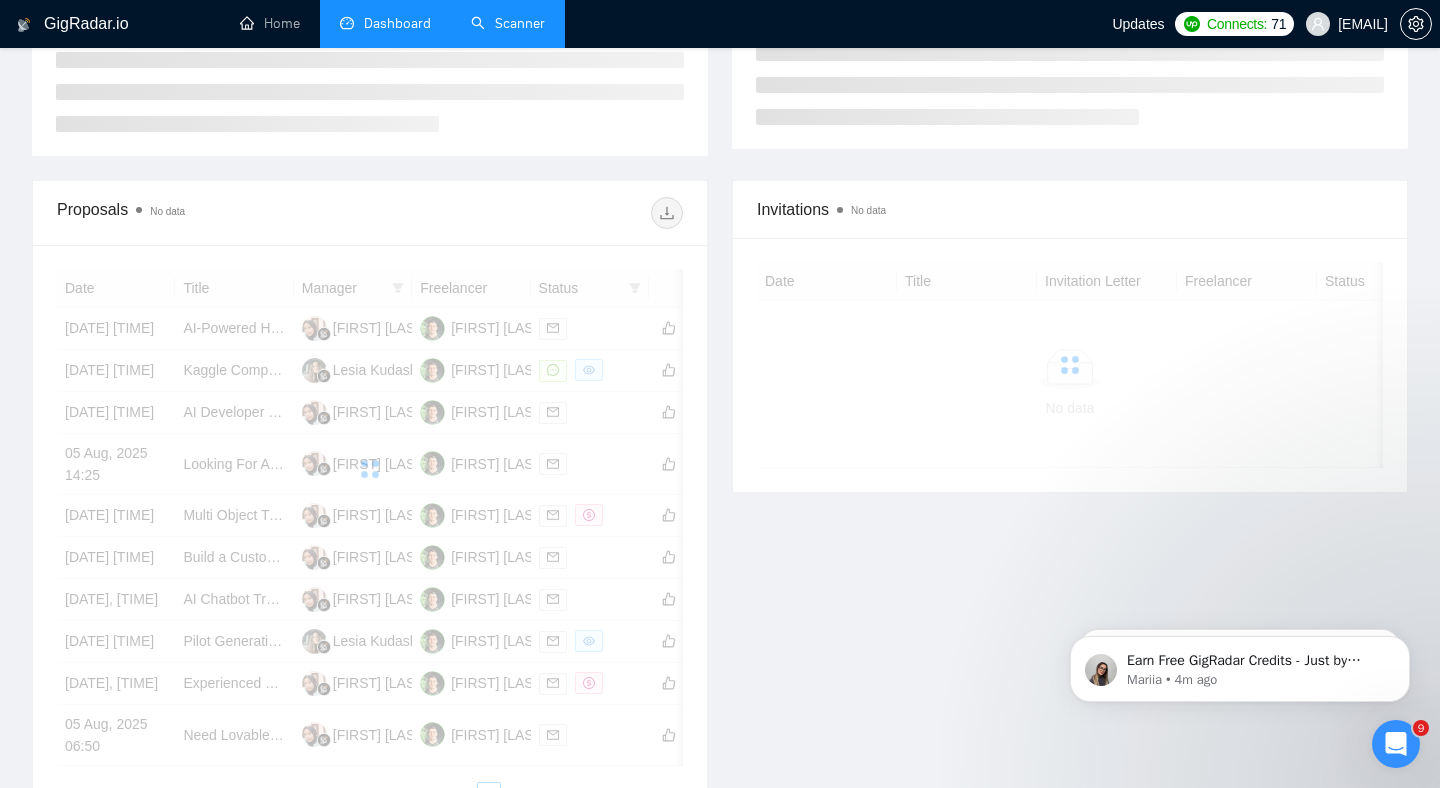 scroll, scrollTop: 462, scrollLeft: 0, axis: vertical 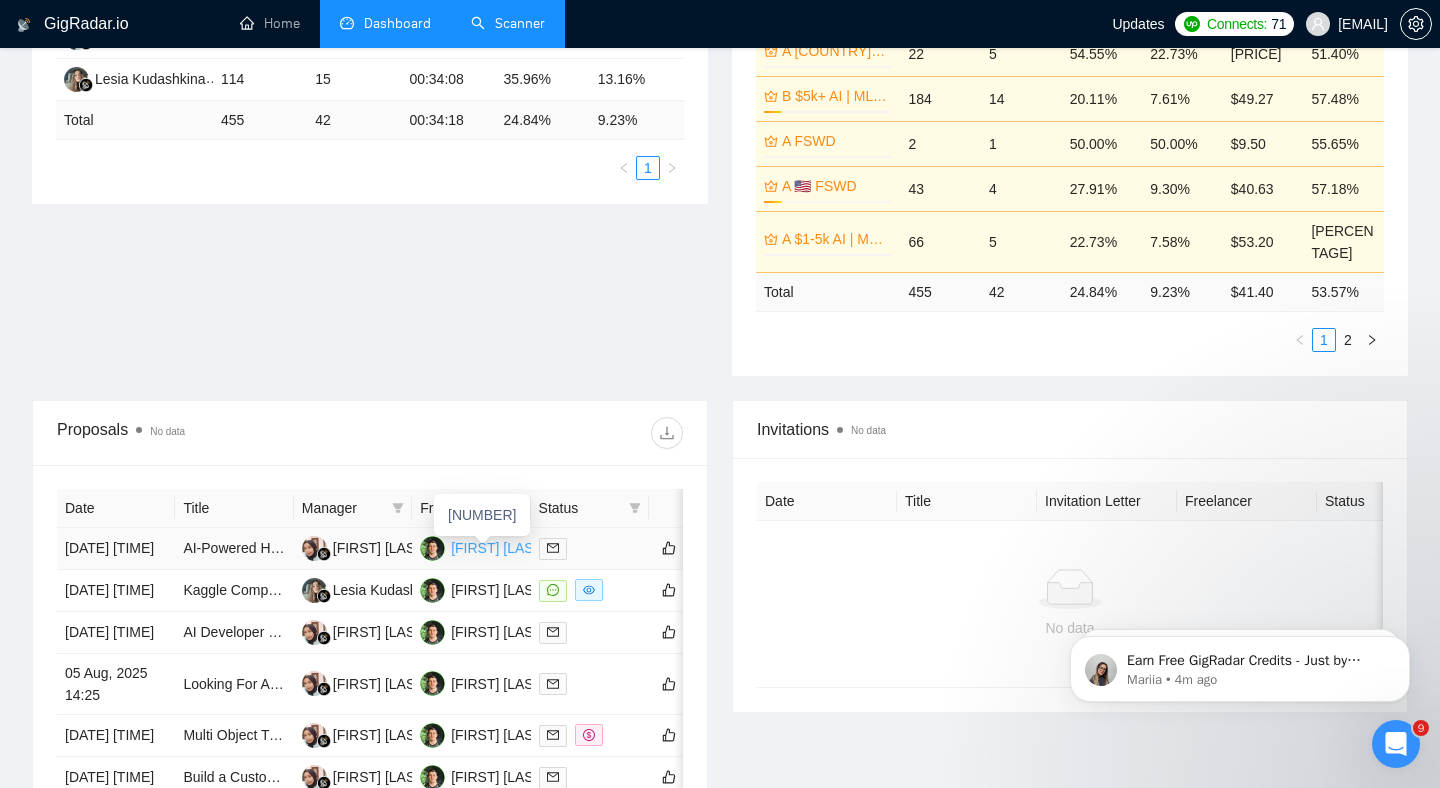 click on "[FIRST] [LAST]" at bounding box center [498, 548] 